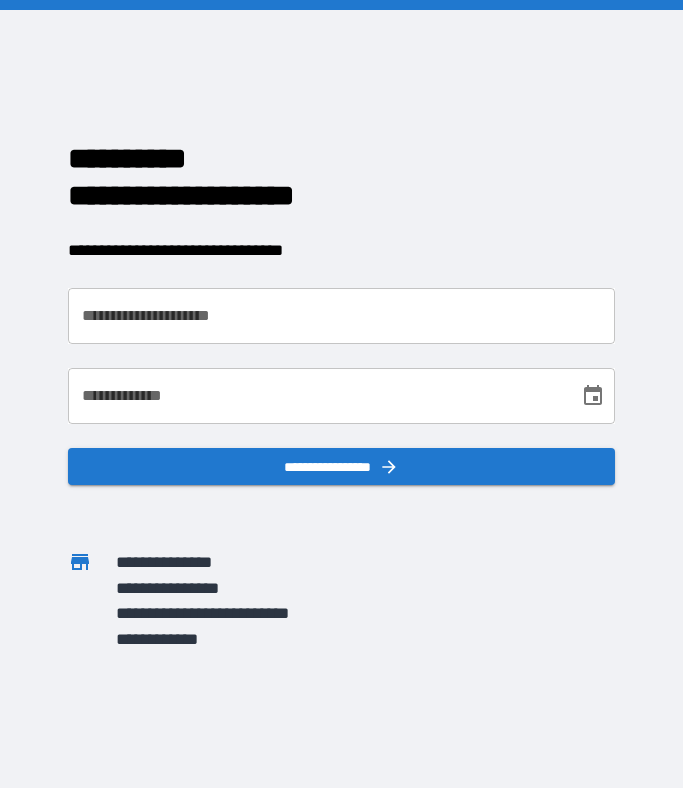 scroll, scrollTop: 0, scrollLeft: 0, axis: both 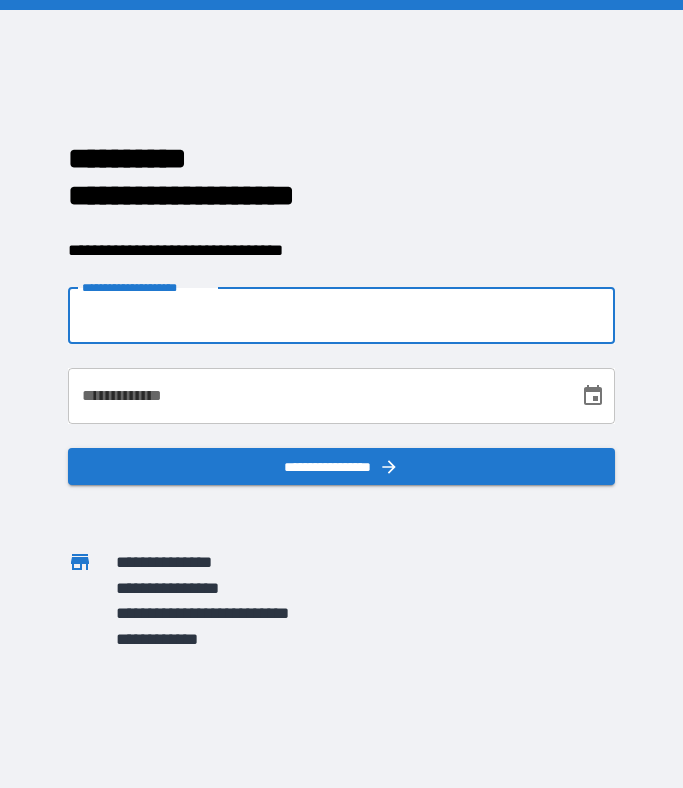 click on "**********" at bounding box center (341, 316) 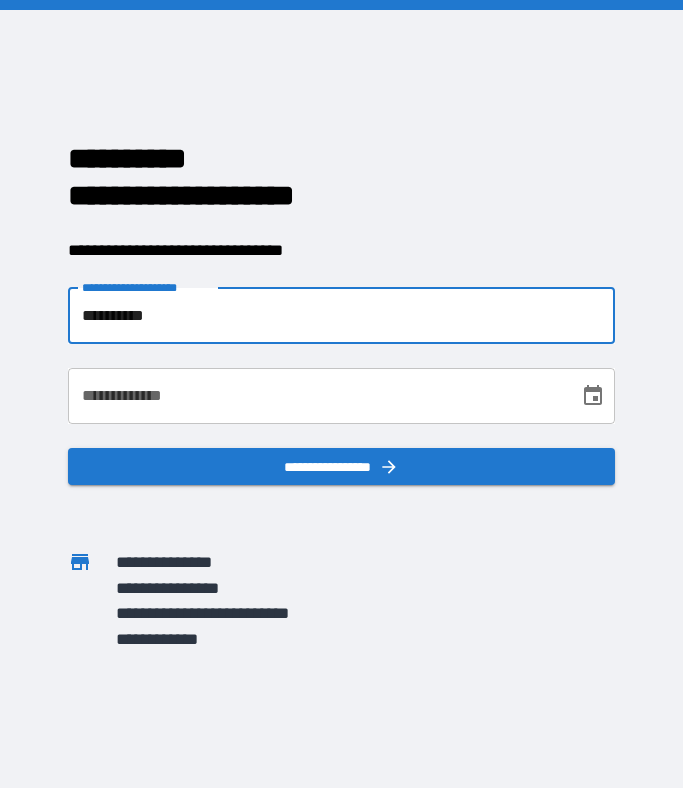 type on "**********" 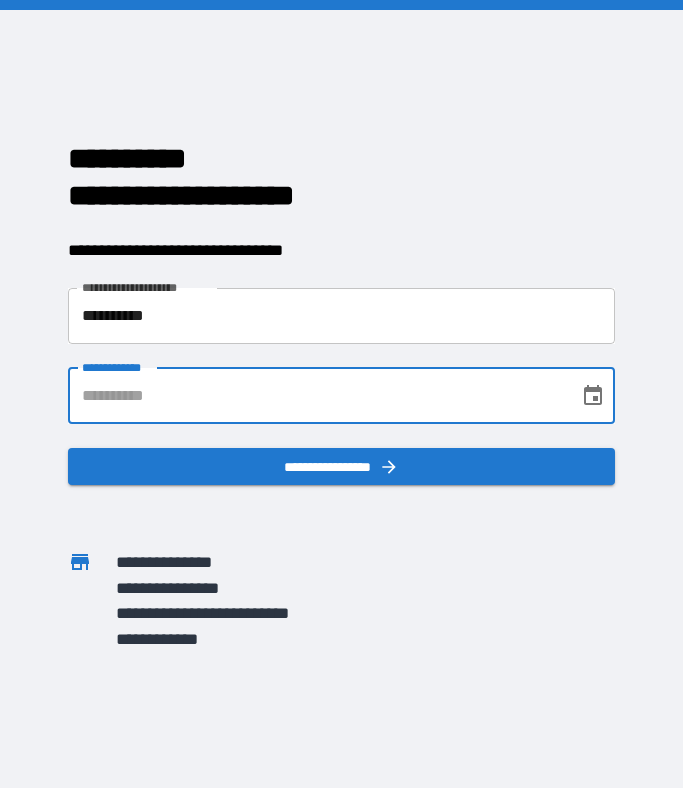 click on "**********" at bounding box center (316, 396) 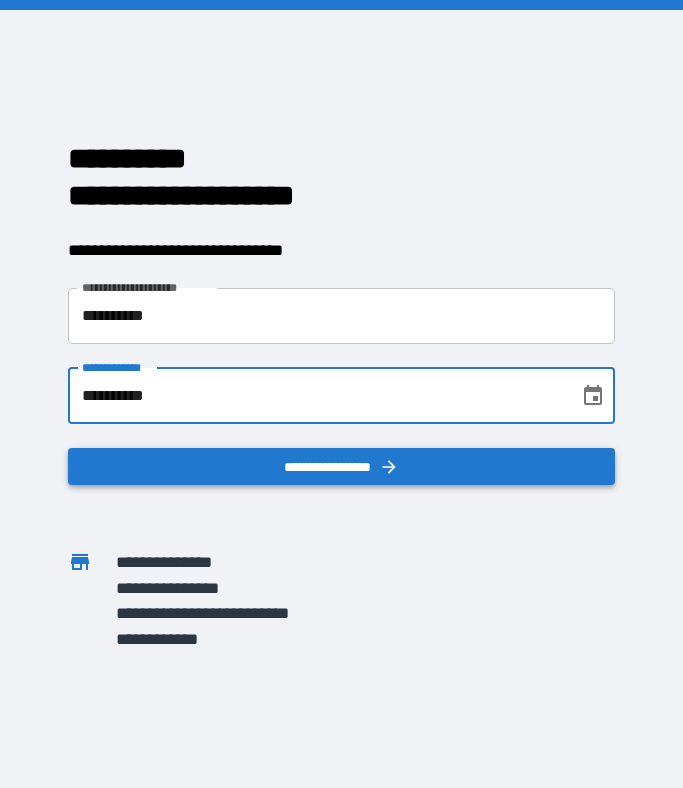 type on "**********" 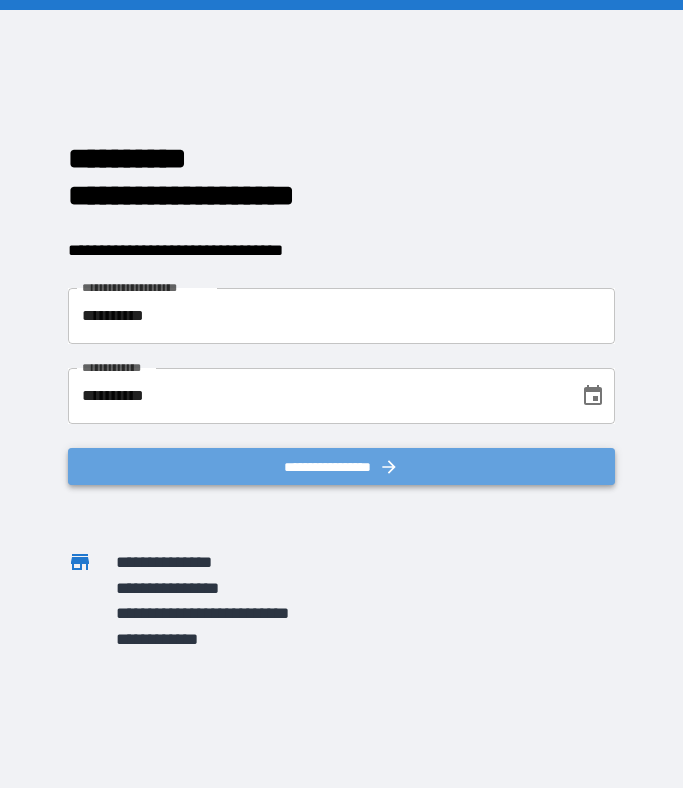 click on "**********" at bounding box center (341, 467) 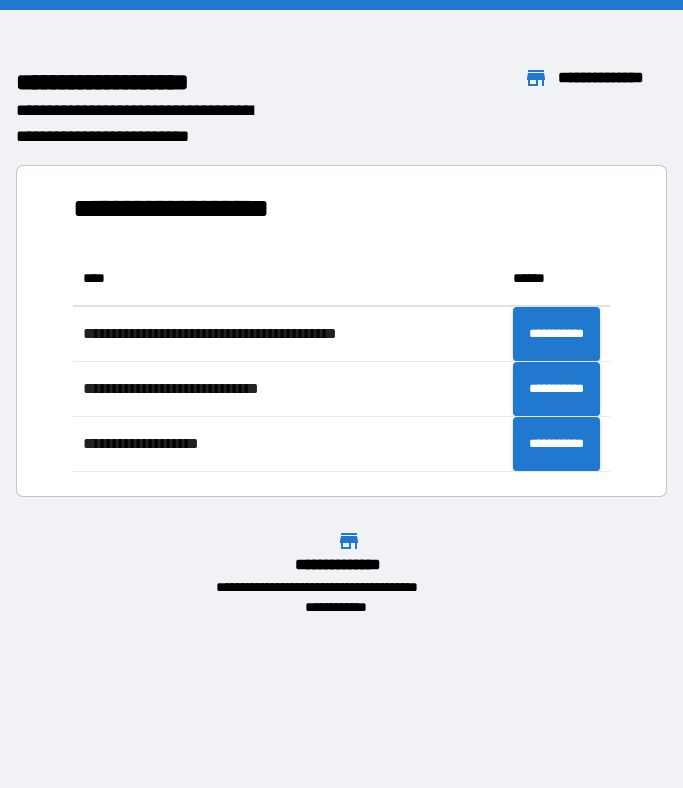 scroll, scrollTop: 16, scrollLeft: 16, axis: both 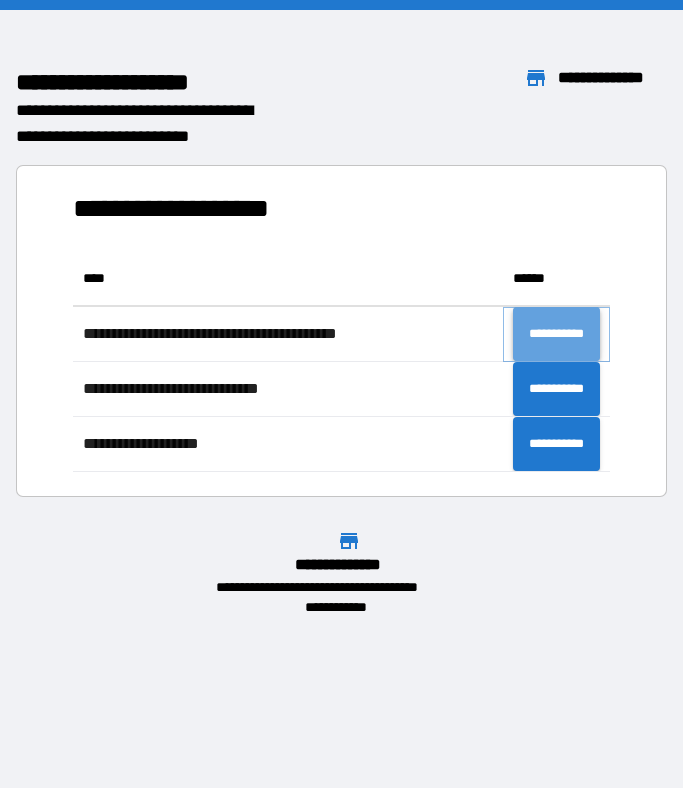 click on "**********" at bounding box center [556, 334] 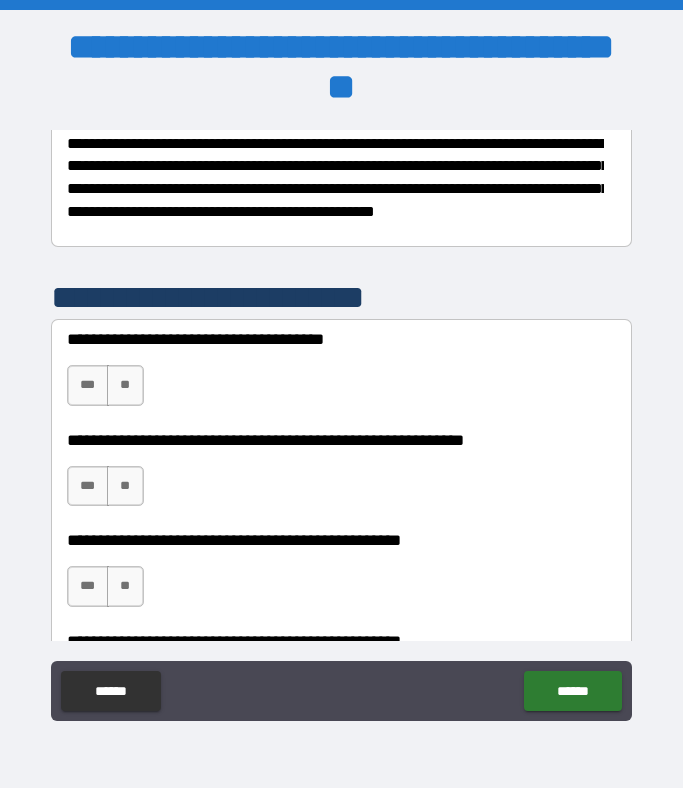 scroll, scrollTop: 330, scrollLeft: 0, axis: vertical 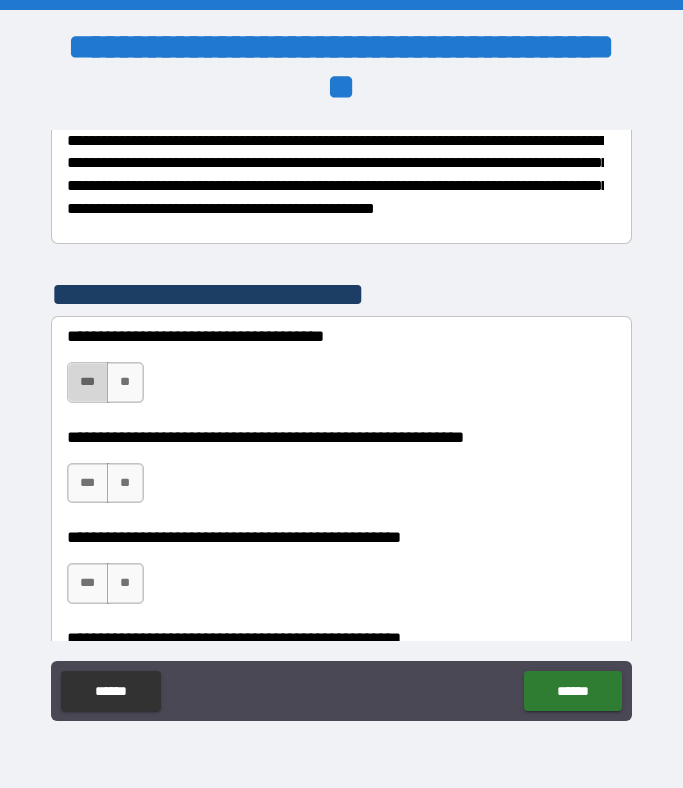 click on "***" at bounding box center [88, 382] 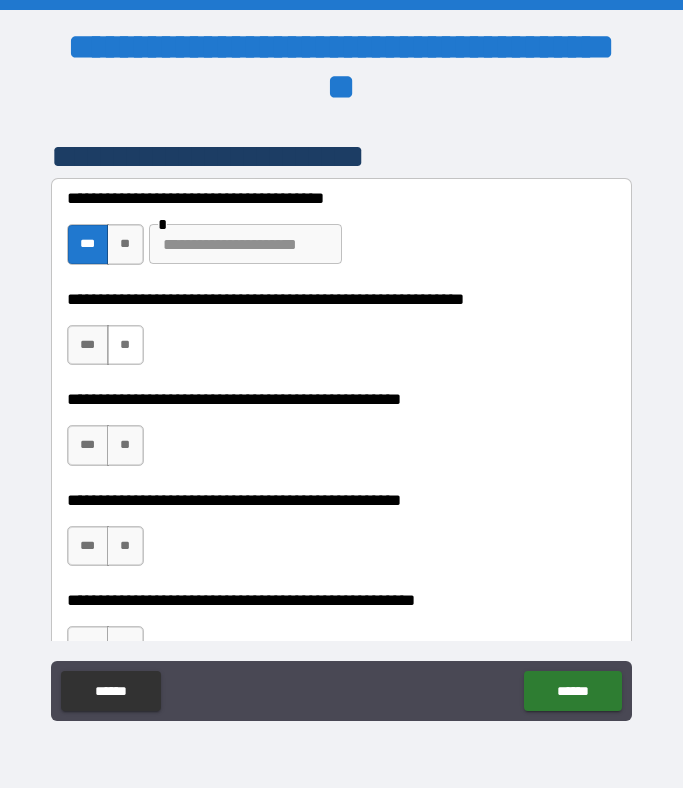 scroll, scrollTop: 490, scrollLeft: 0, axis: vertical 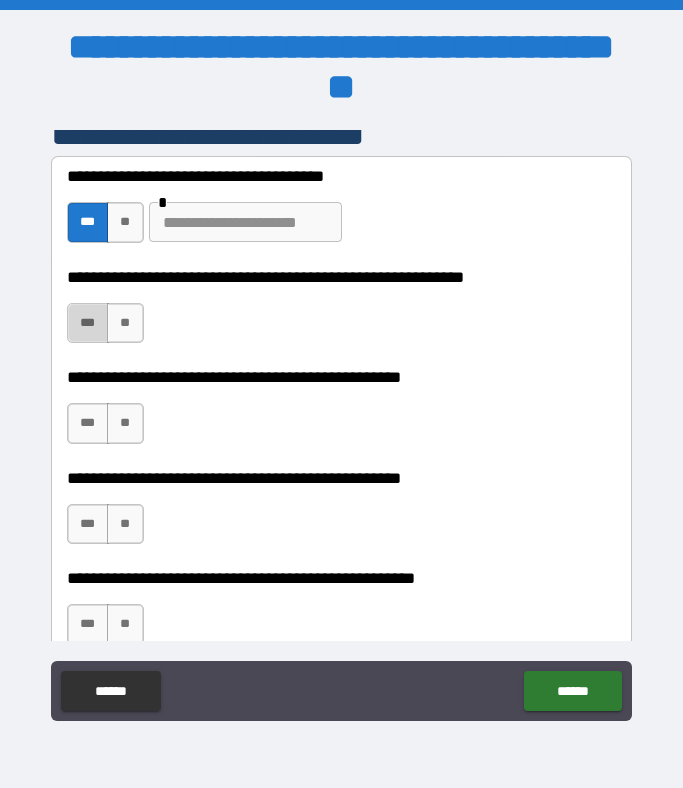 click on "***" at bounding box center (88, 323) 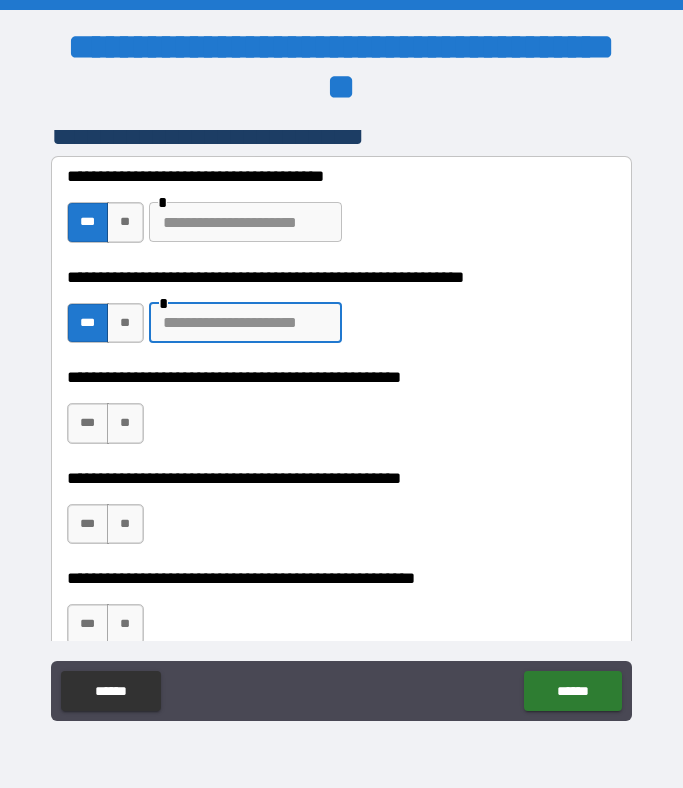 click at bounding box center [245, 323] 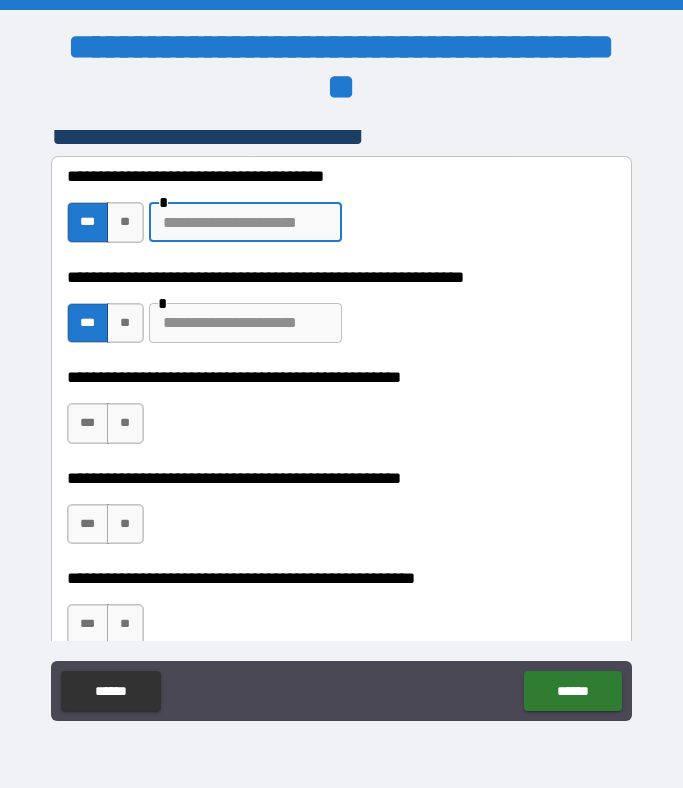 click at bounding box center [245, 222] 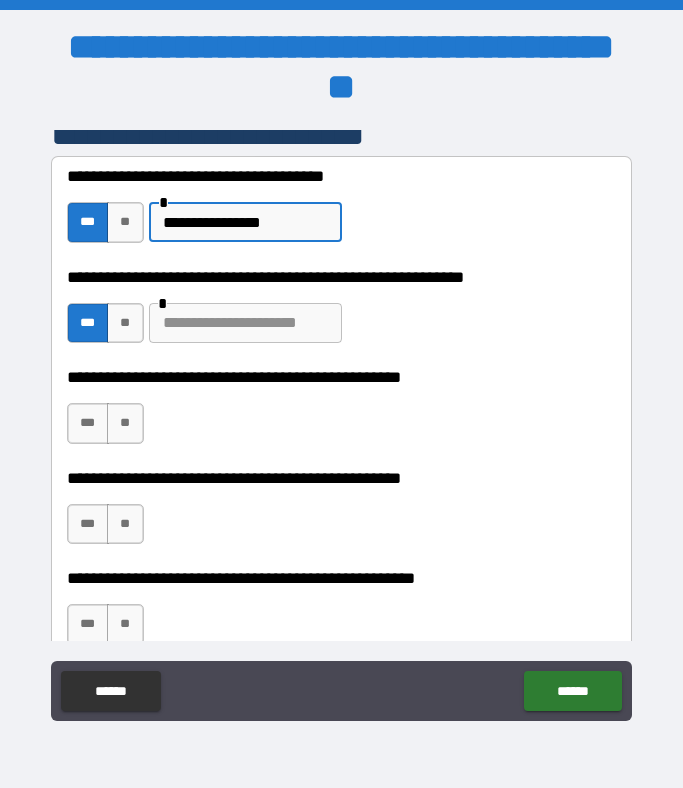 type on "**********" 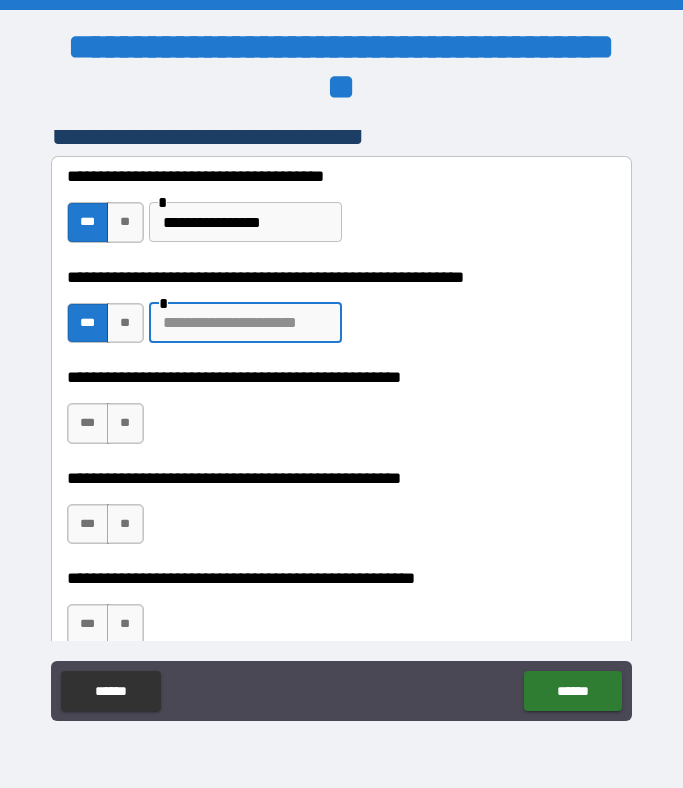 click at bounding box center (245, 323) 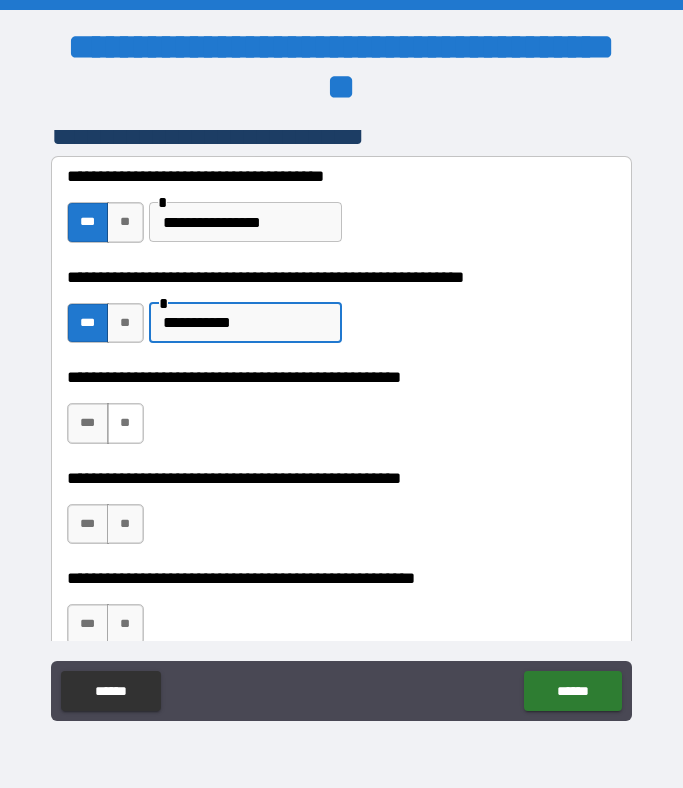 type on "**********" 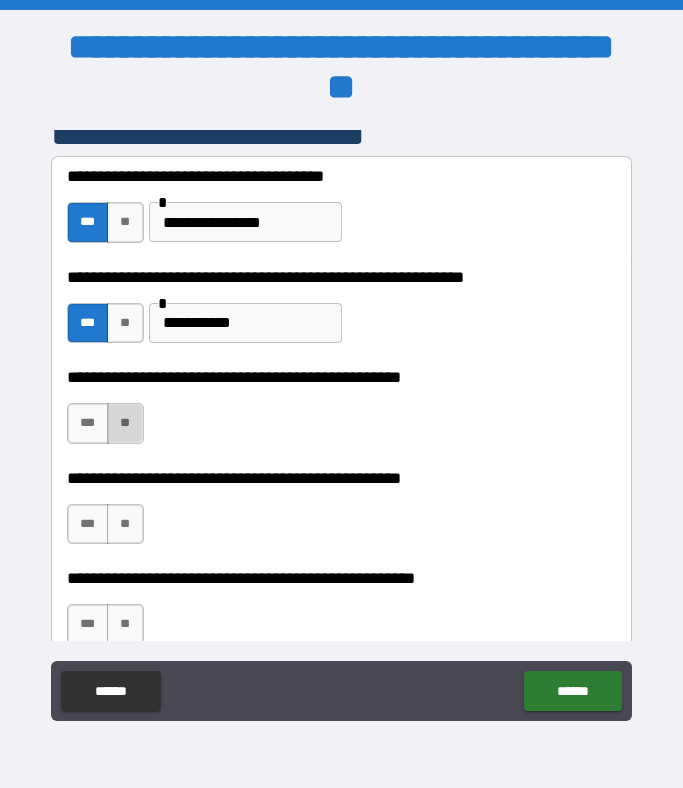 click on "**" at bounding box center (125, 423) 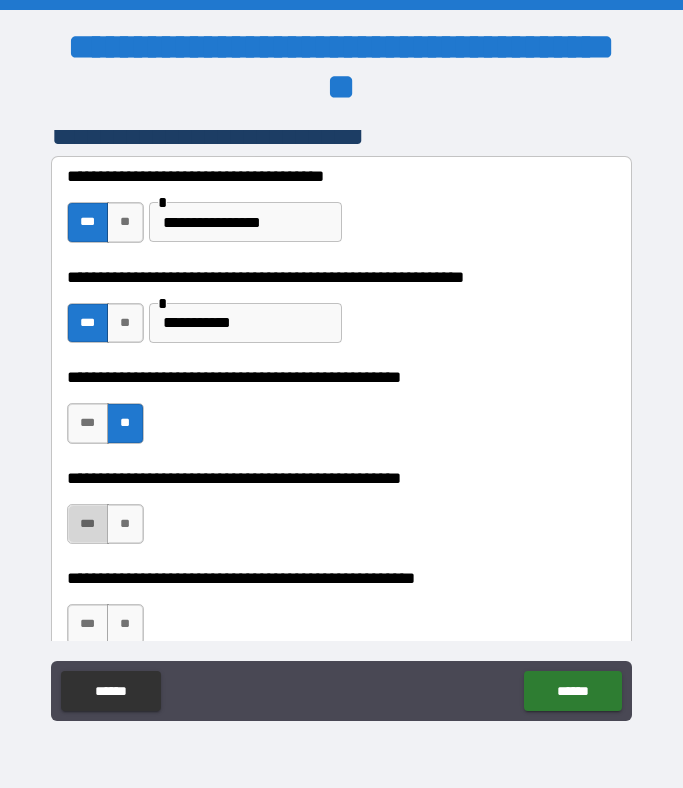 click on "***" at bounding box center [88, 524] 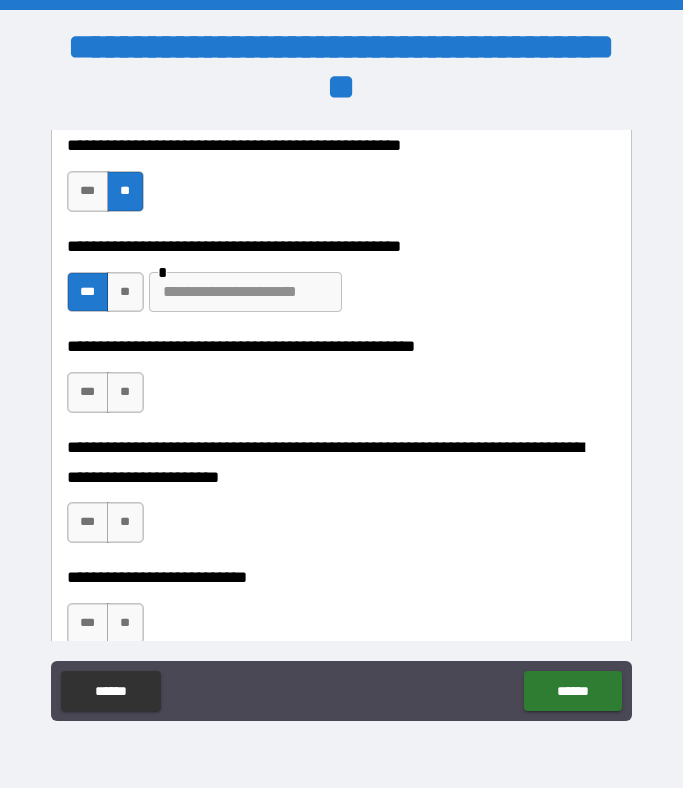 scroll, scrollTop: 725, scrollLeft: 0, axis: vertical 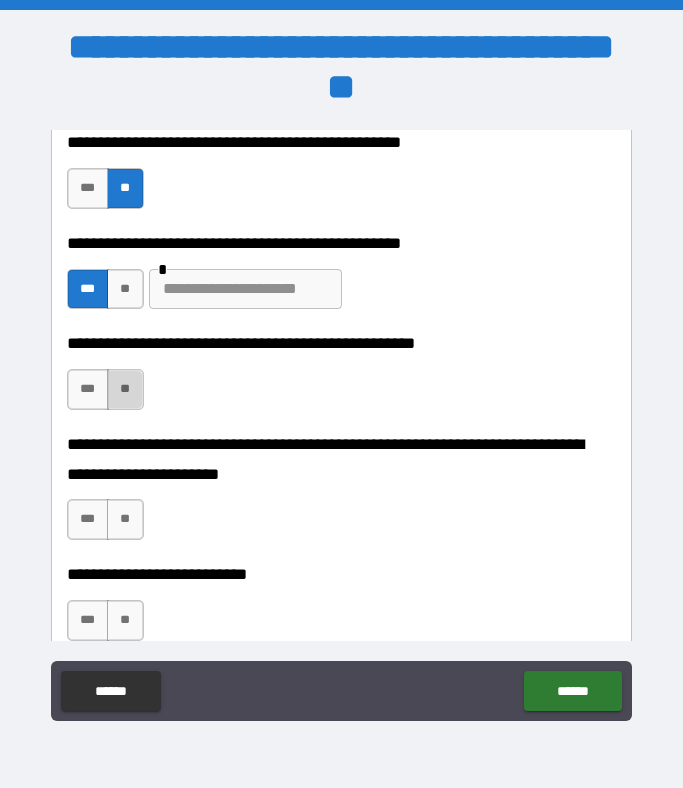 click on "**" at bounding box center (125, 389) 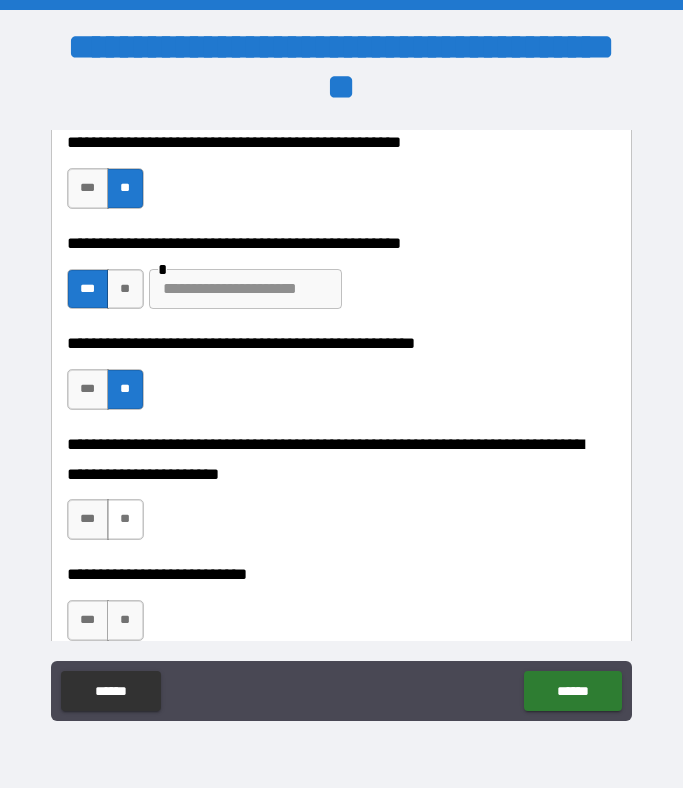 click on "**" at bounding box center [125, 519] 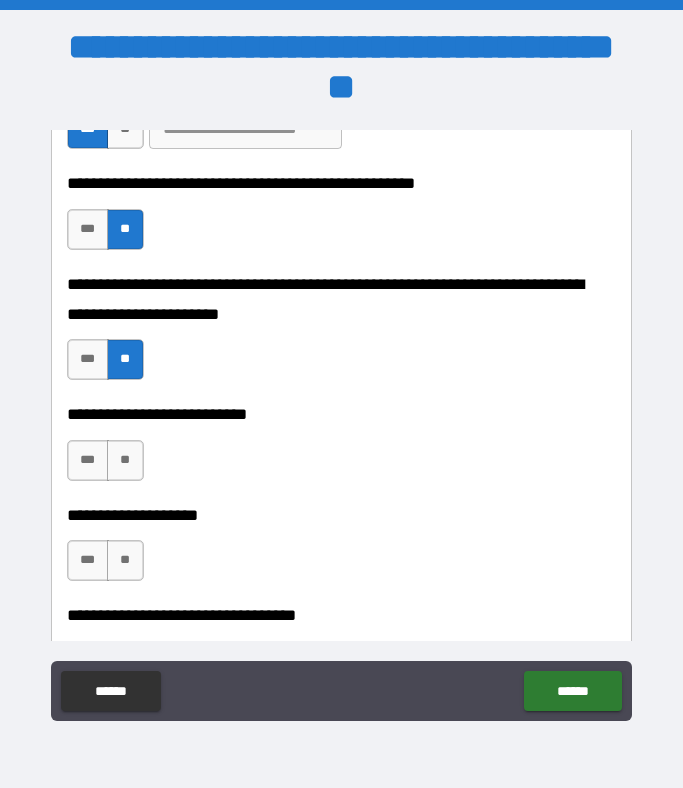 scroll, scrollTop: 889, scrollLeft: 0, axis: vertical 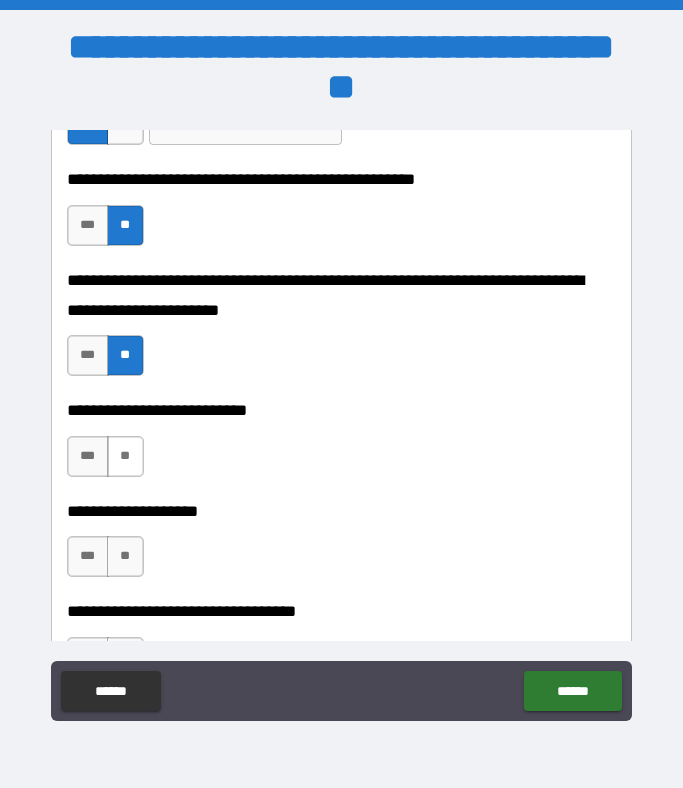 click on "**" at bounding box center (125, 456) 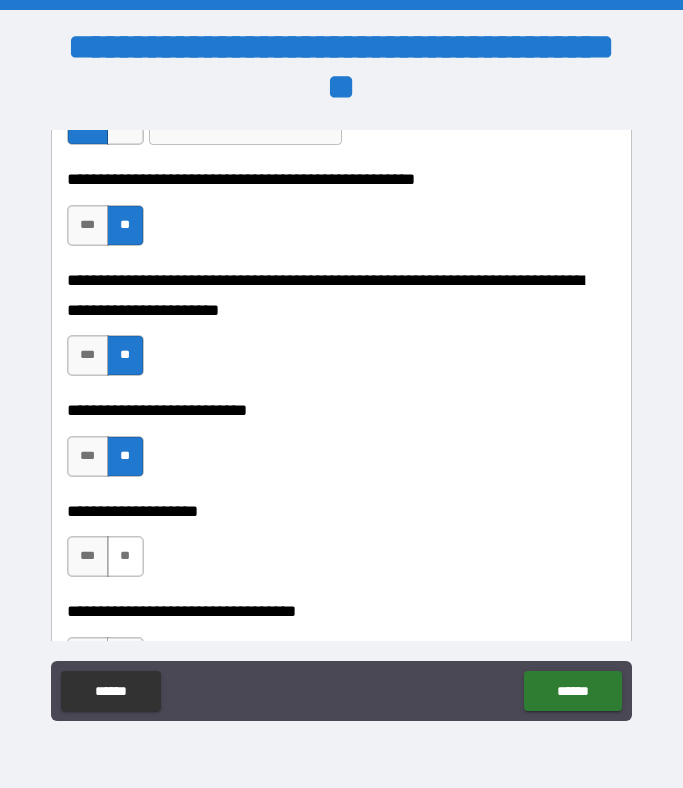 click on "**" at bounding box center [125, 556] 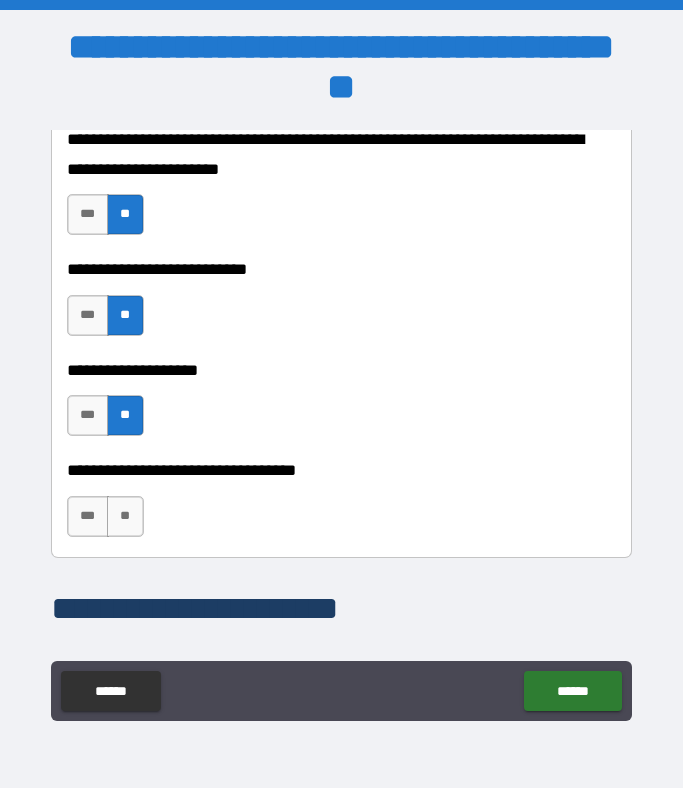 scroll, scrollTop: 1036, scrollLeft: 0, axis: vertical 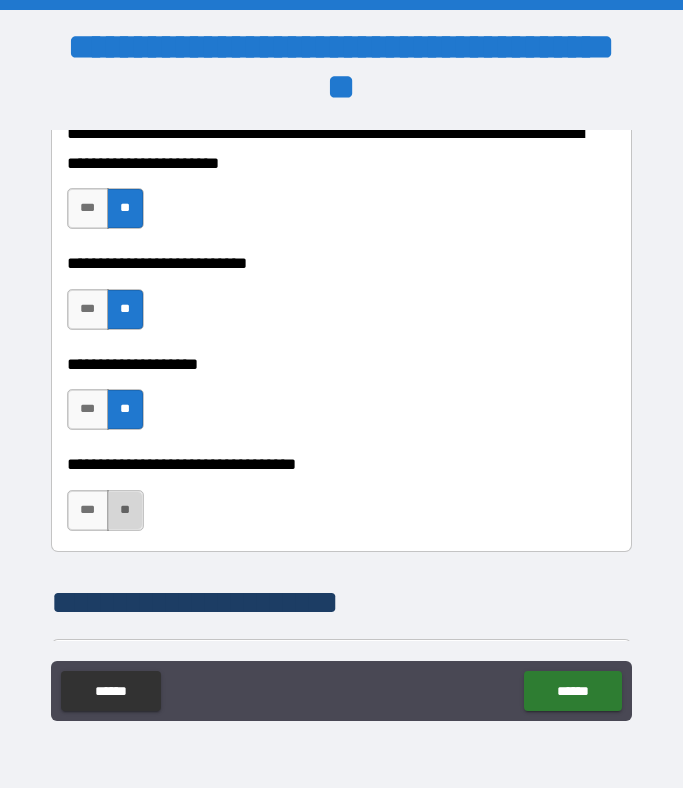 click on "**" at bounding box center [125, 510] 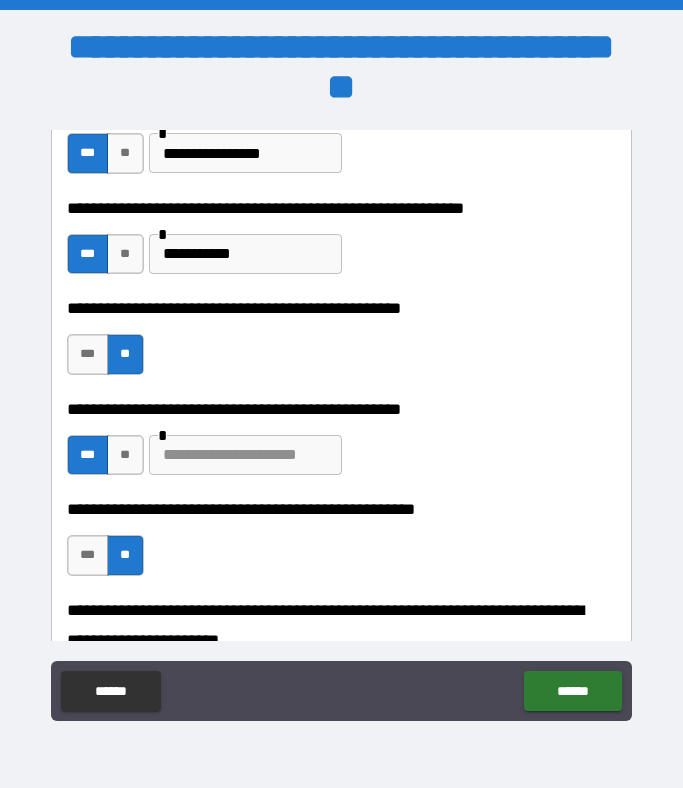 scroll, scrollTop: 554, scrollLeft: 0, axis: vertical 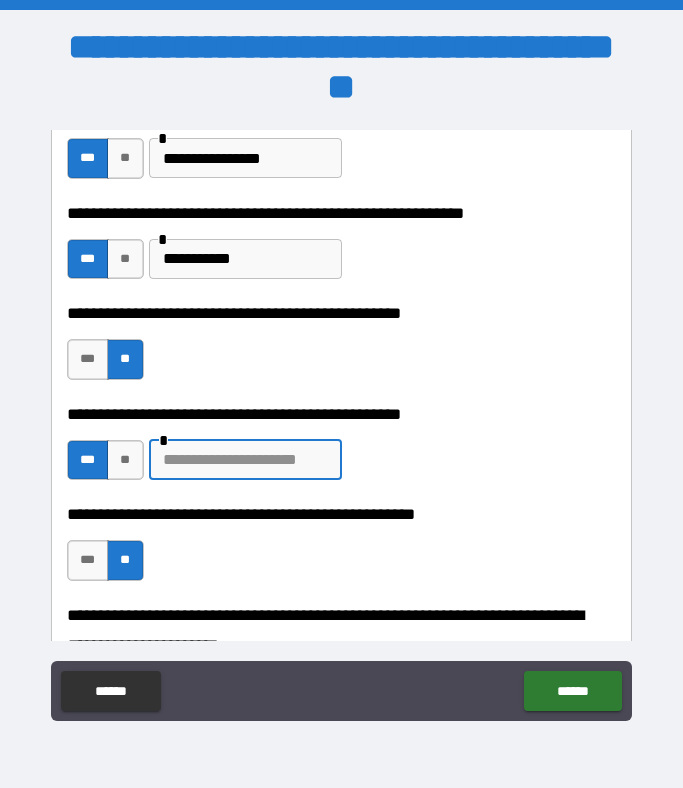 click at bounding box center [245, 460] 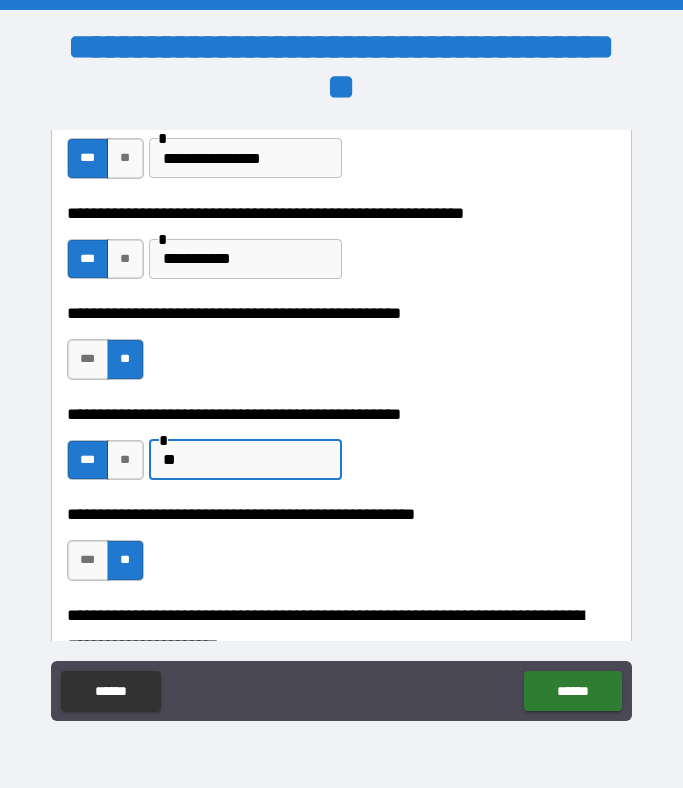 type on "*" 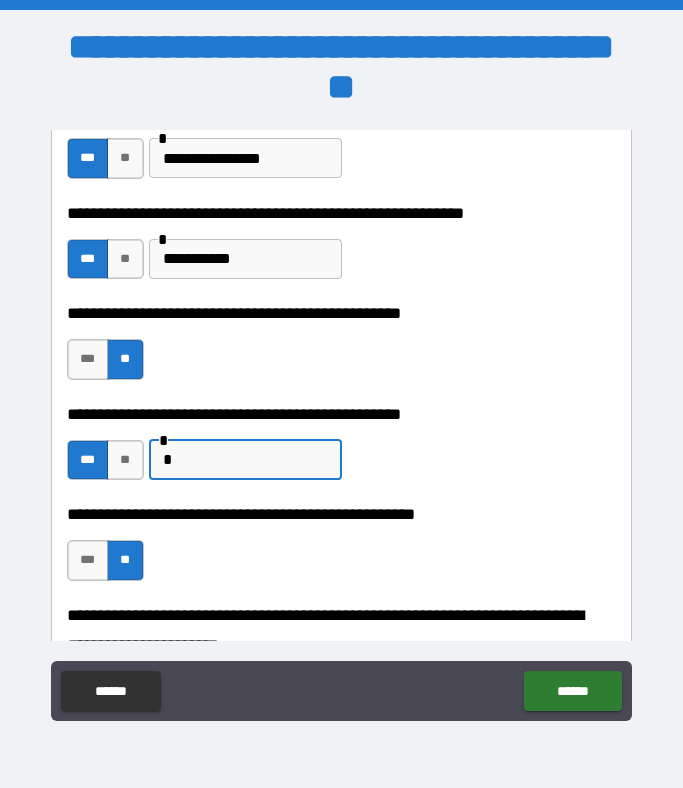 type 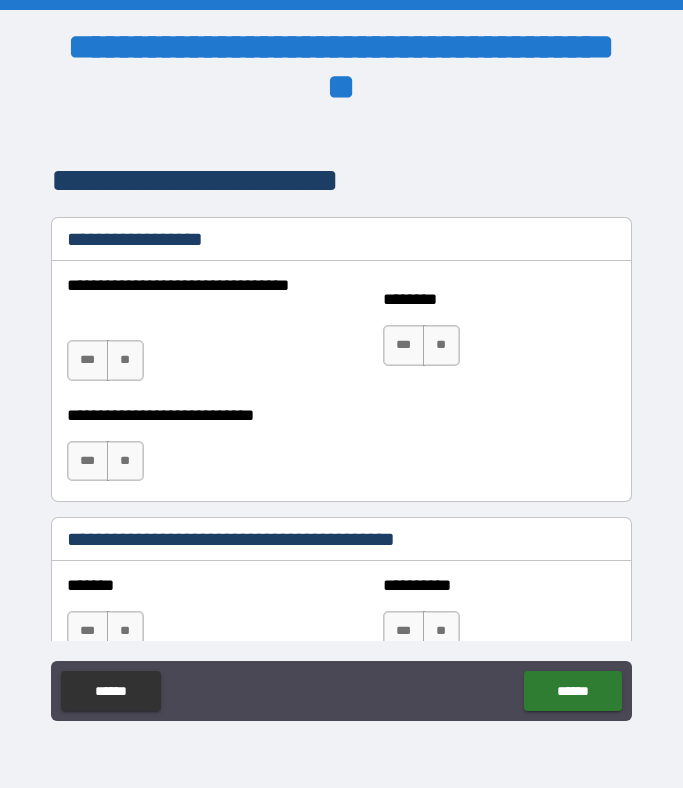 scroll, scrollTop: 1463, scrollLeft: 0, axis: vertical 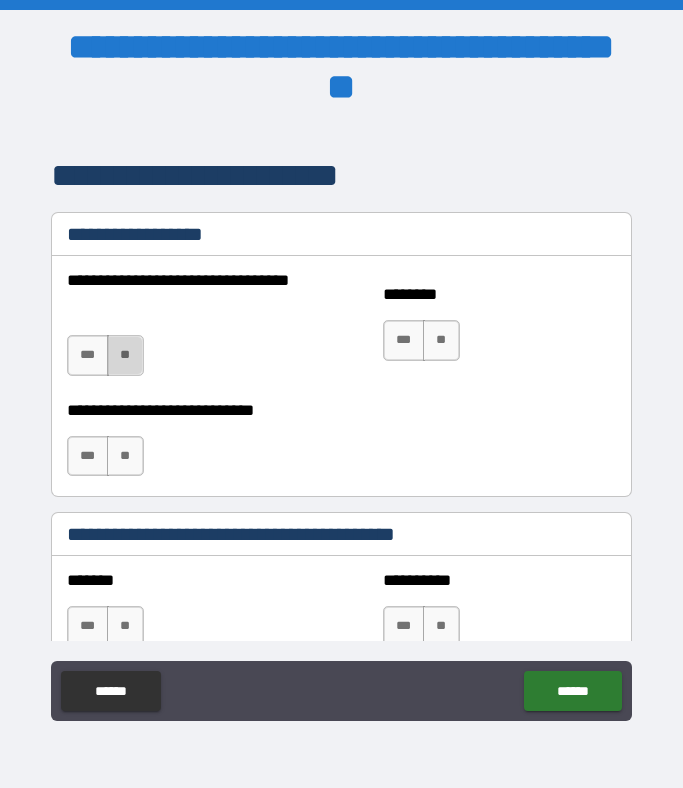 click on "**" at bounding box center [125, 355] 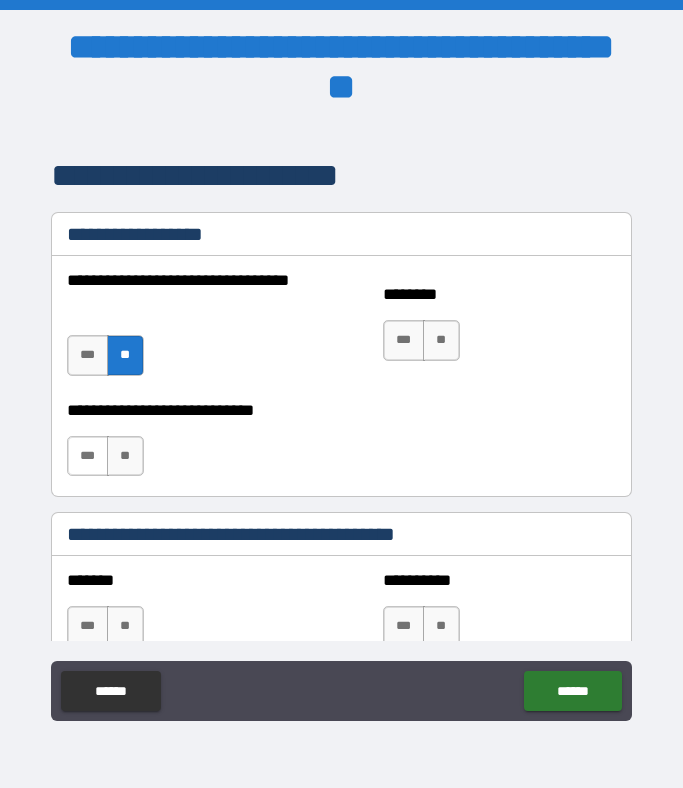 click on "***" at bounding box center (88, 456) 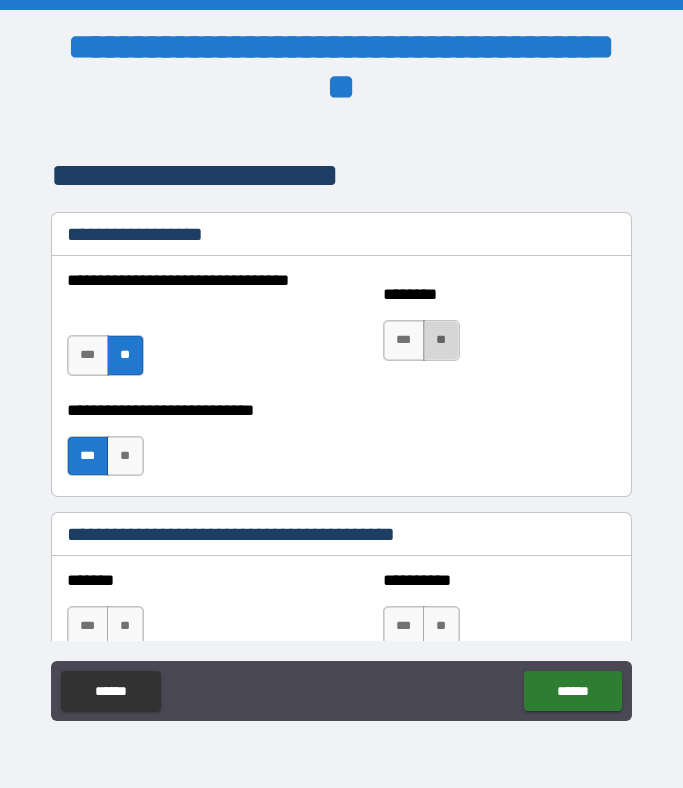 click on "**" at bounding box center [441, 340] 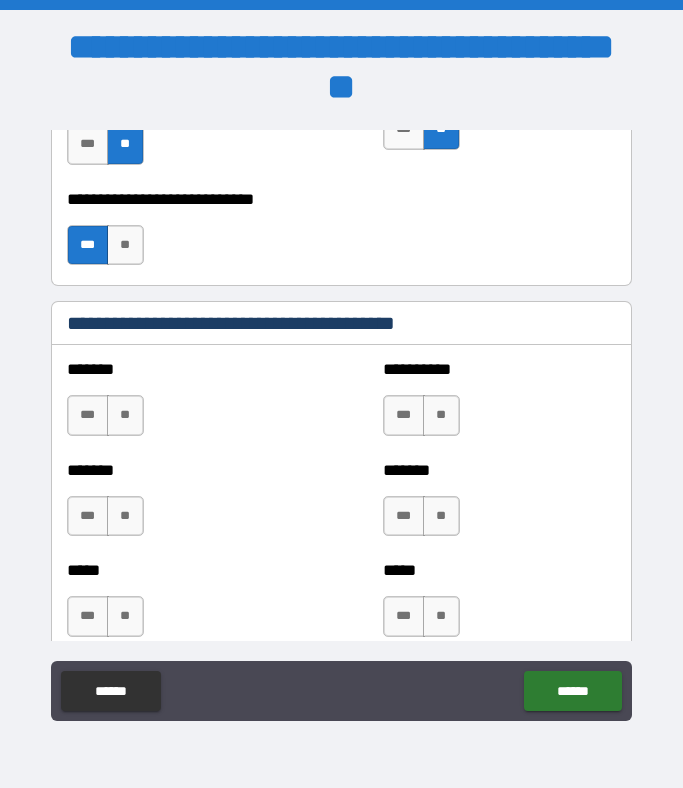 scroll, scrollTop: 1708, scrollLeft: 0, axis: vertical 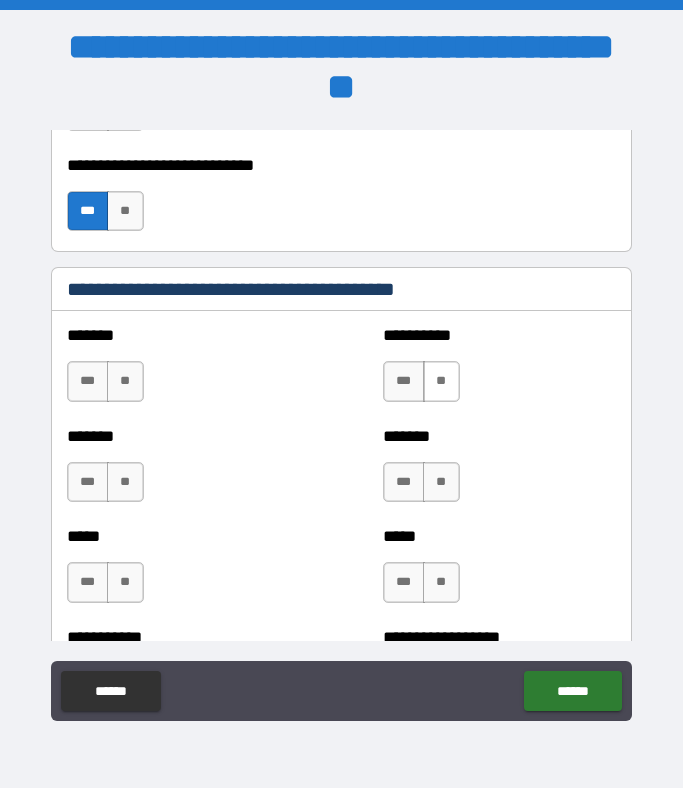 click on "**" at bounding box center [441, 381] 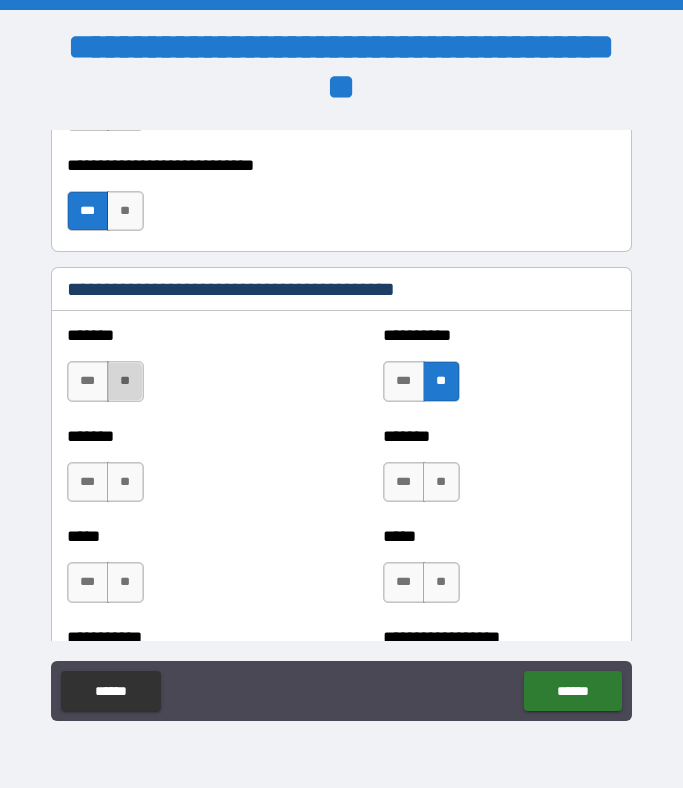 click on "**" at bounding box center [125, 381] 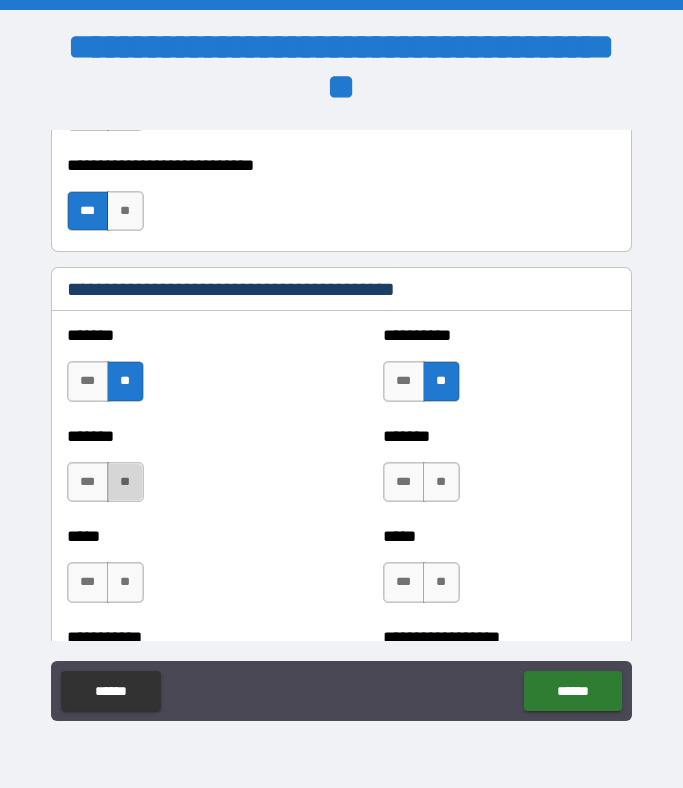 click on "**" at bounding box center (125, 482) 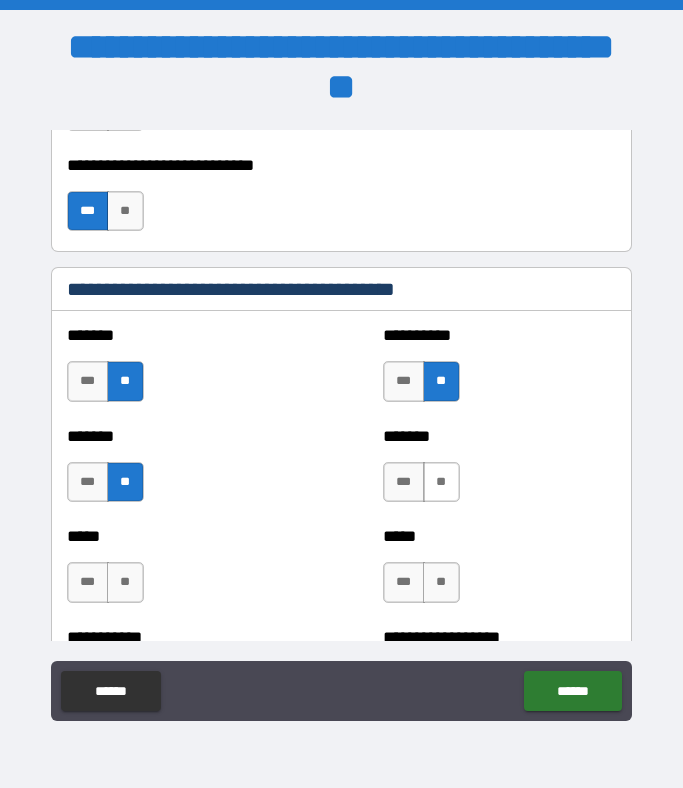 click on "**" at bounding box center [441, 482] 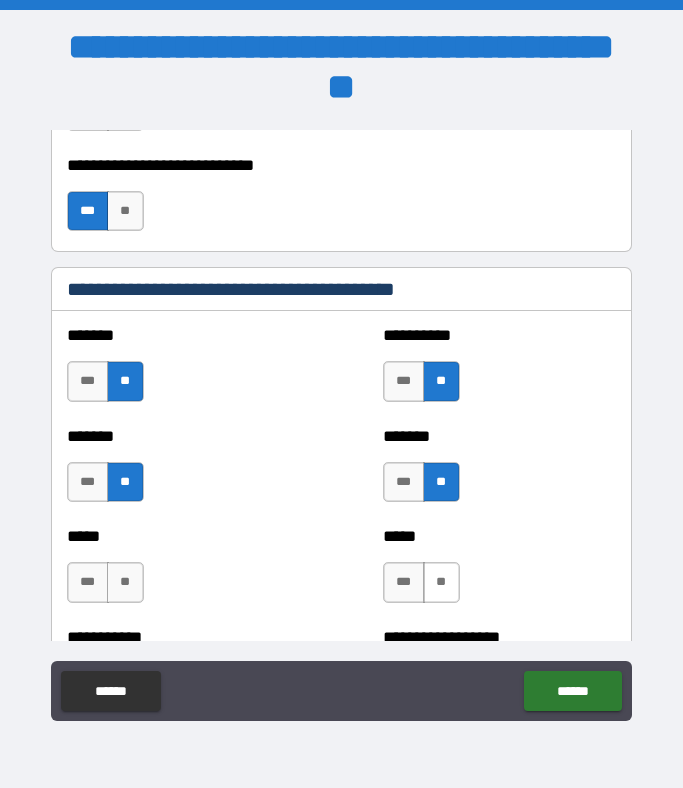 click on "**" at bounding box center [441, 582] 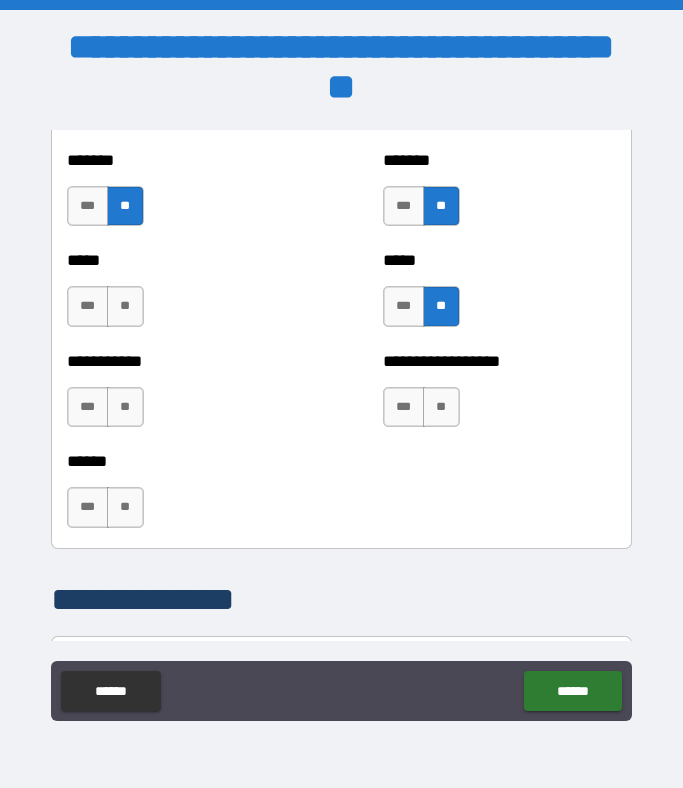 scroll, scrollTop: 1985, scrollLeft: 0, axis: vertical 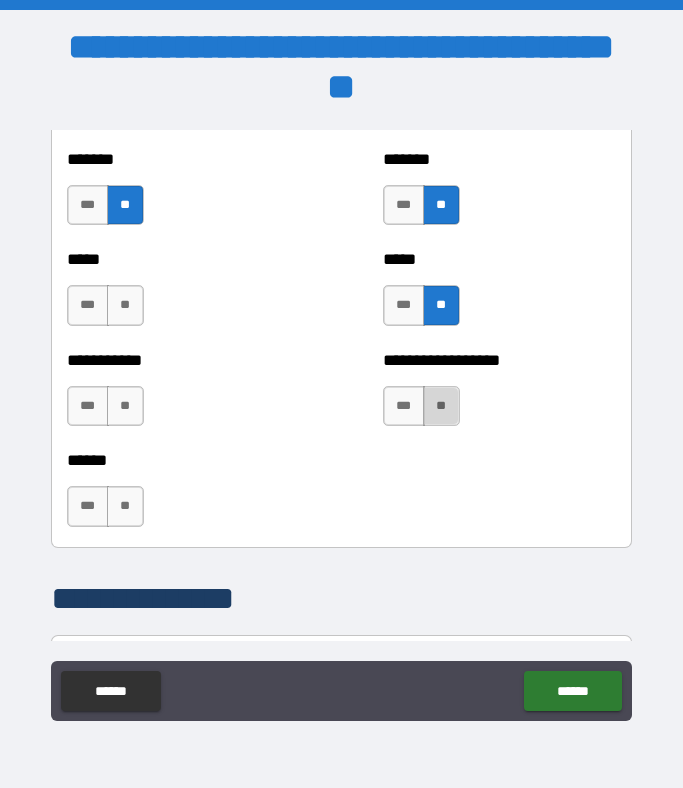 click on "**" at bounding box center [441, 406] 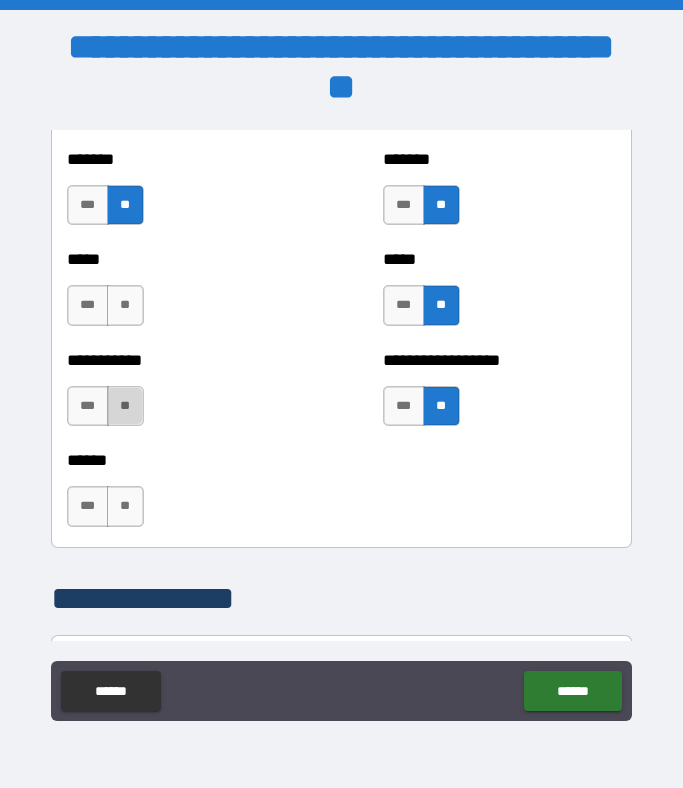 click on "**" at bounding box center (125, 406) 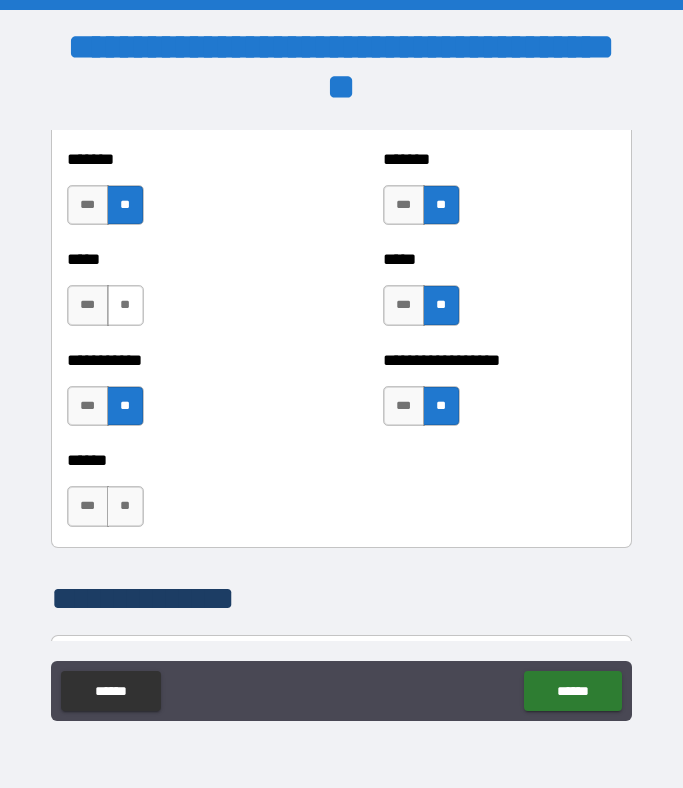 click on "**" at bounding box center [125, 305] 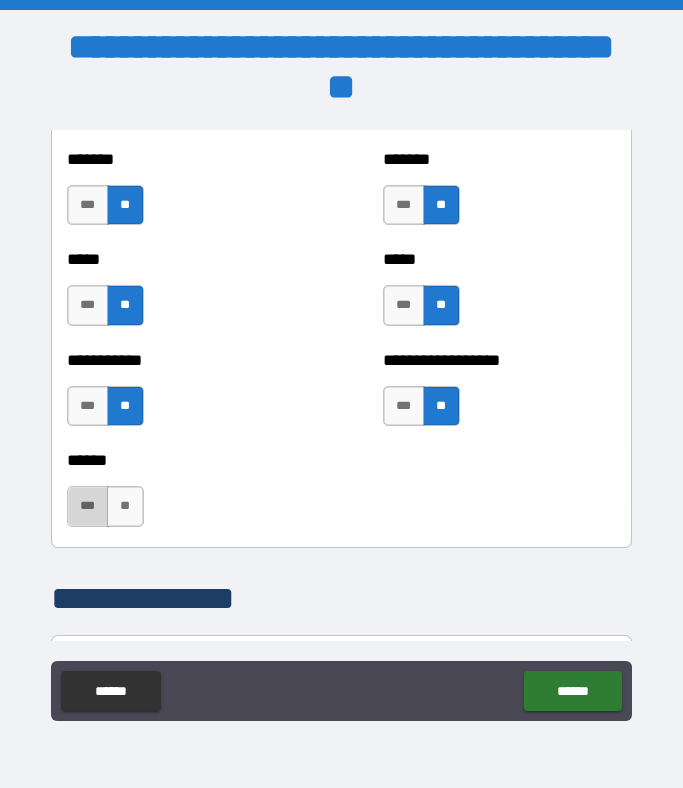 click on "***" at bounding box center [88, 506] 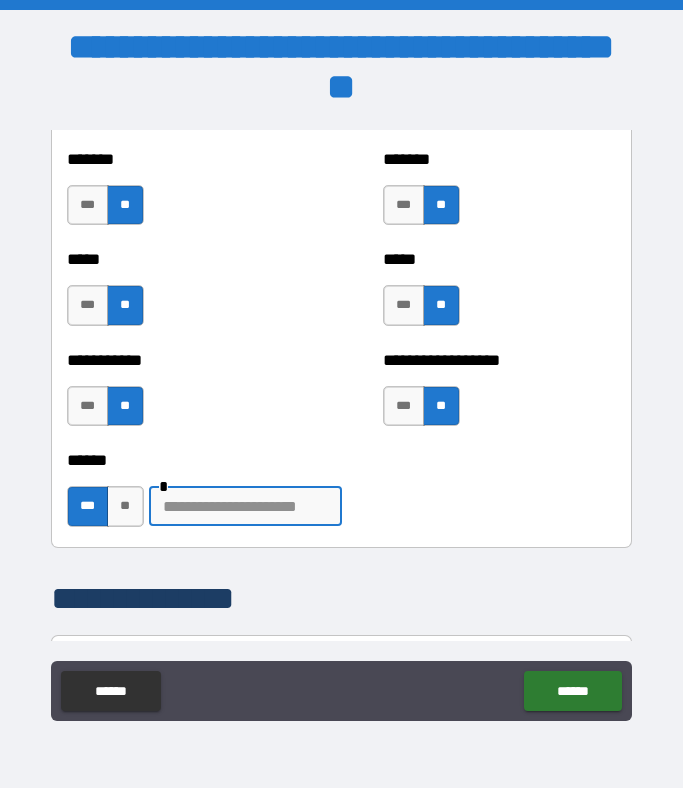 click at bounding box center [245, 506] 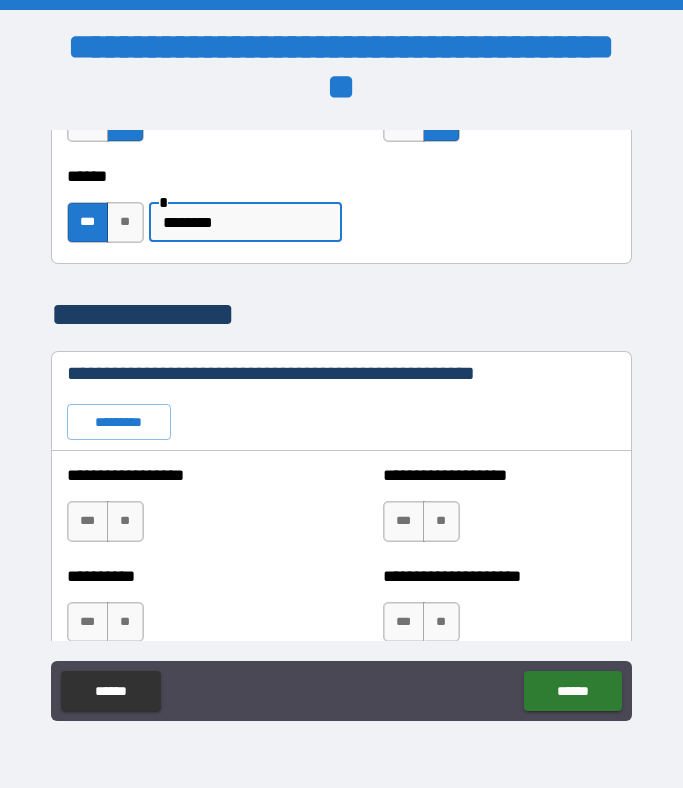 scroll, scrollTop: 2282, scrollLeft: 0, axis: vertical 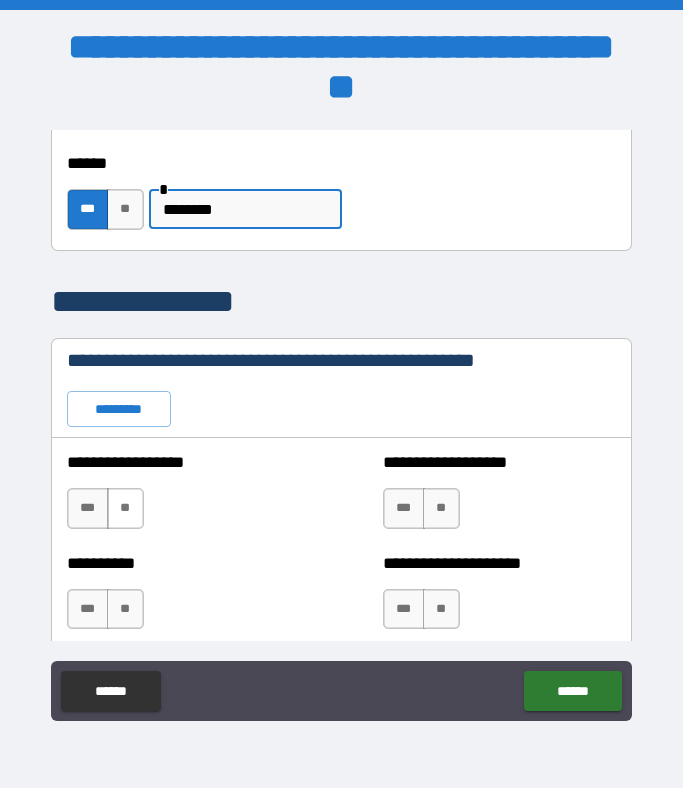 type on "********" 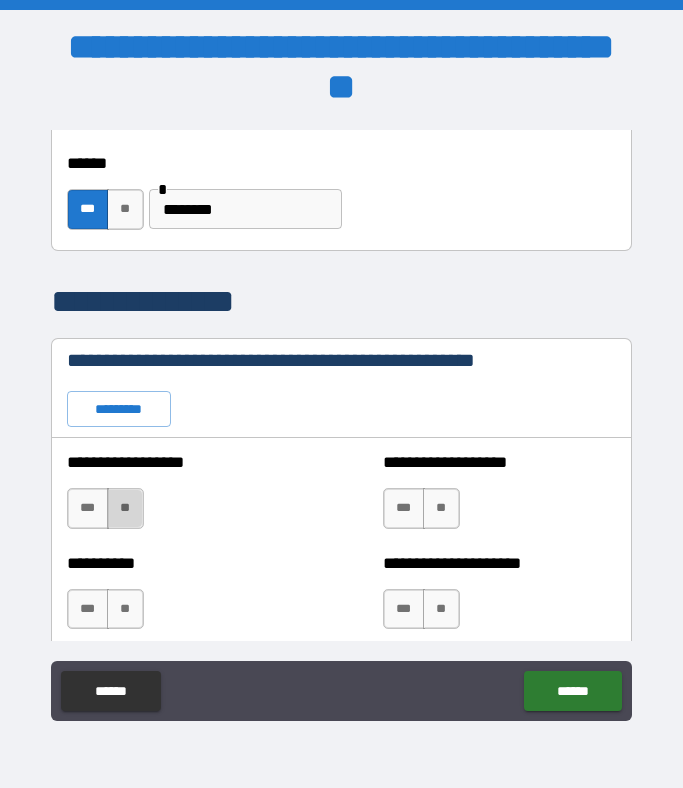 click on "**" at bounding box center [125, 508] 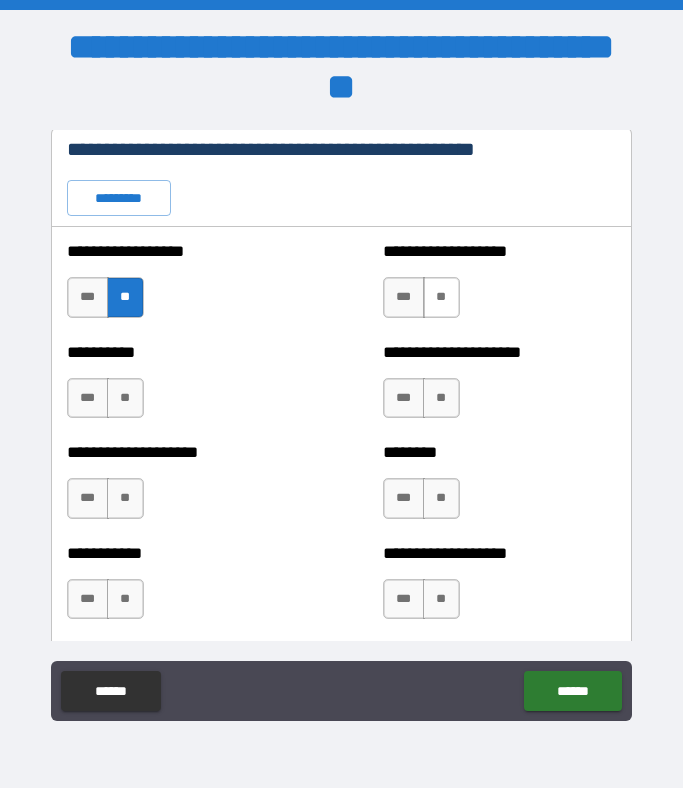 scroll, scrollTop: 2497, scrollLeft: 0, axis: vertical 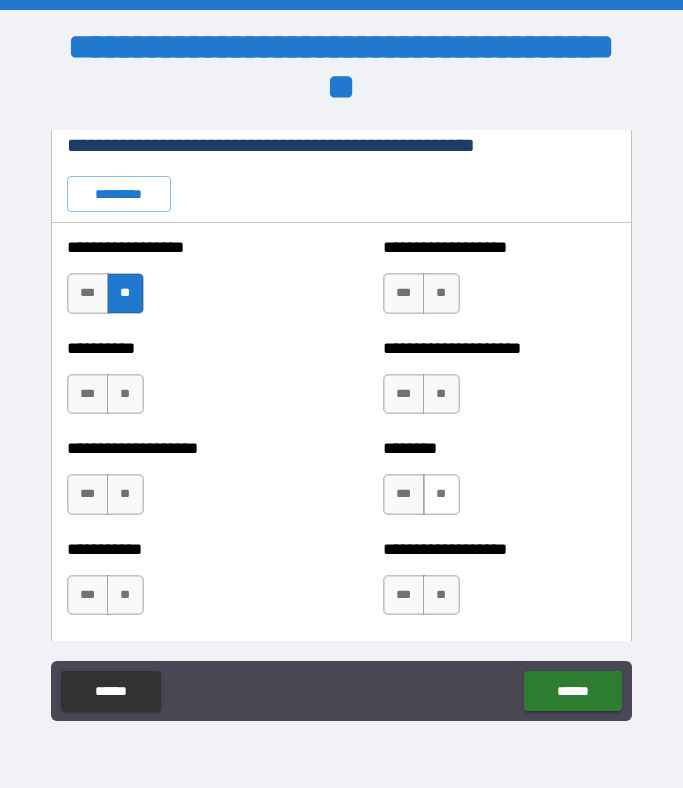 click on "**" at bounding box center (441, 494) 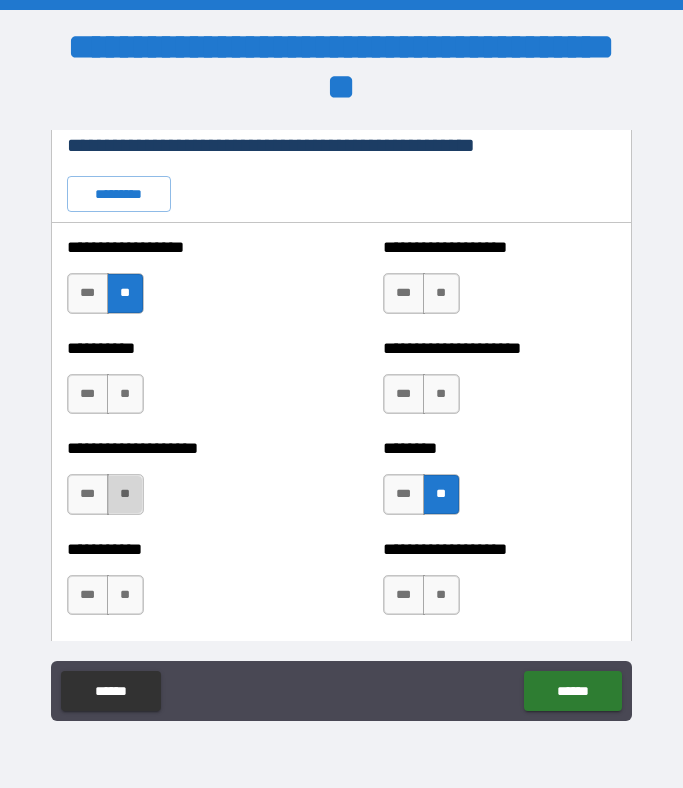 click on "**" at bounding box center [125, 494] 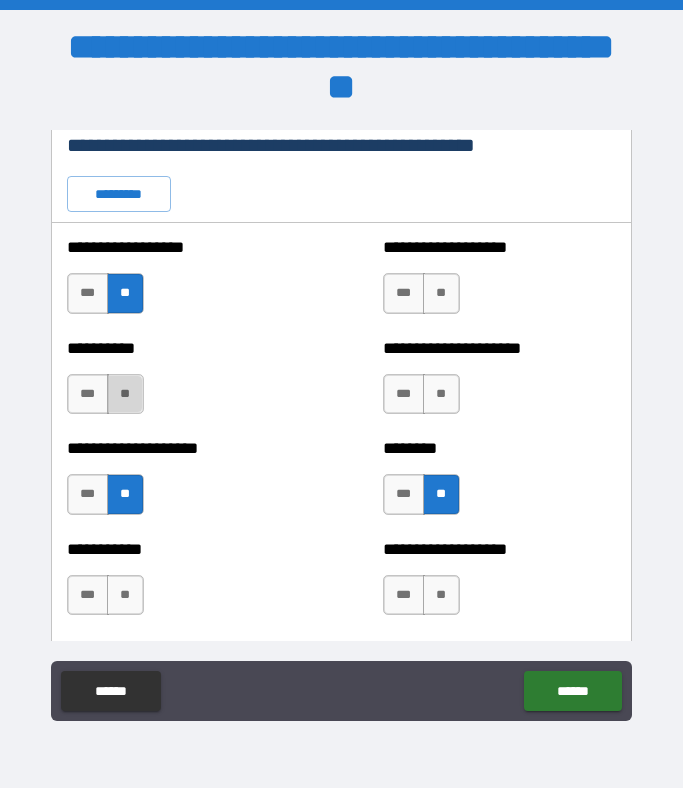 click on "**" at bounding box center [125, 394] 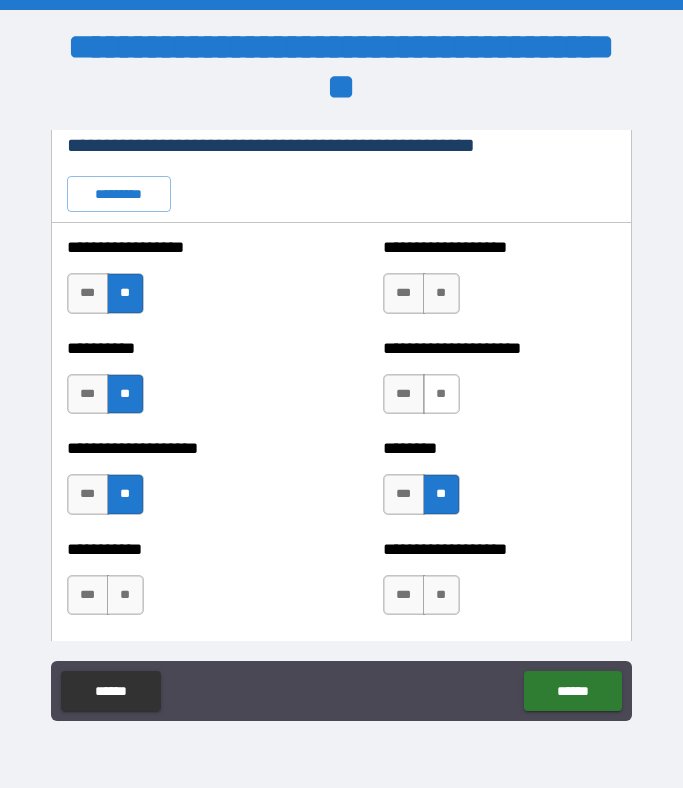click on "**" at bounding box center [441, 394] 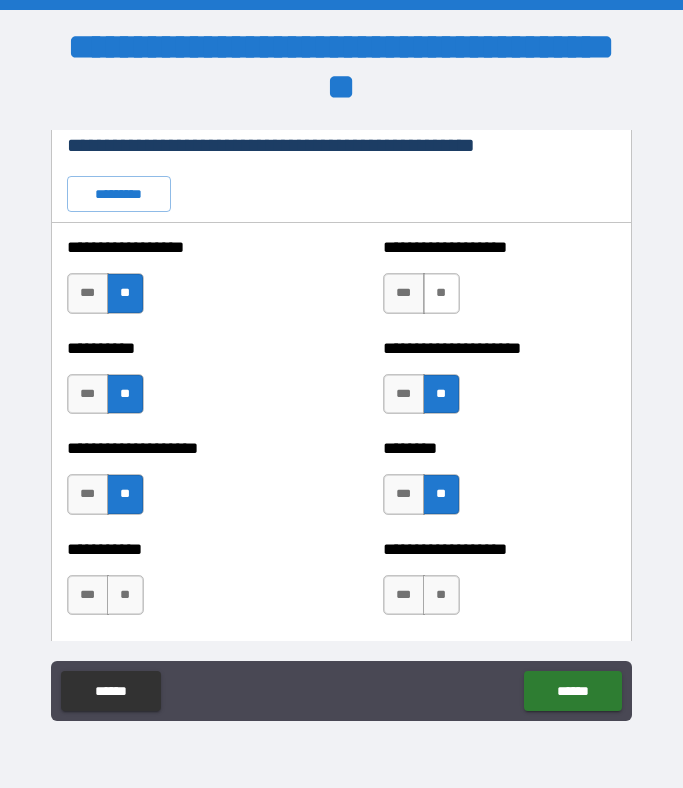 click on "**" at bounding box center (441, 293) 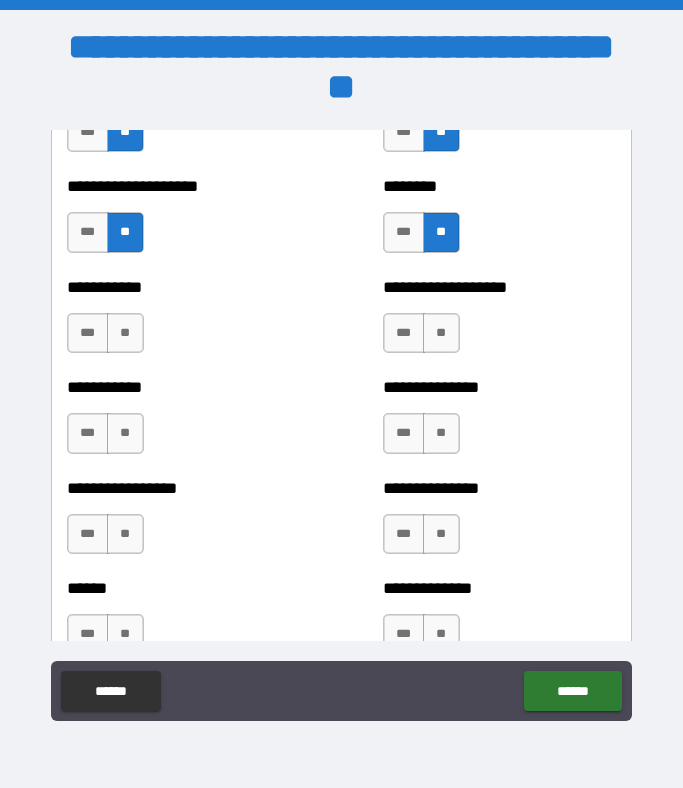 scroll, scrollTop: 2761, scrollLeft: 0, axis: vertical 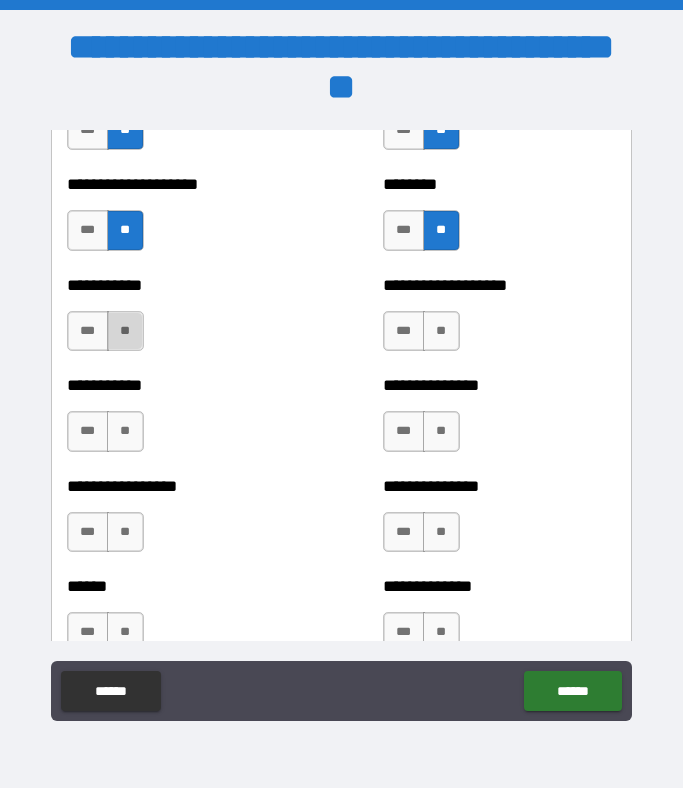 click on "**" at bounding box center (125, 331) 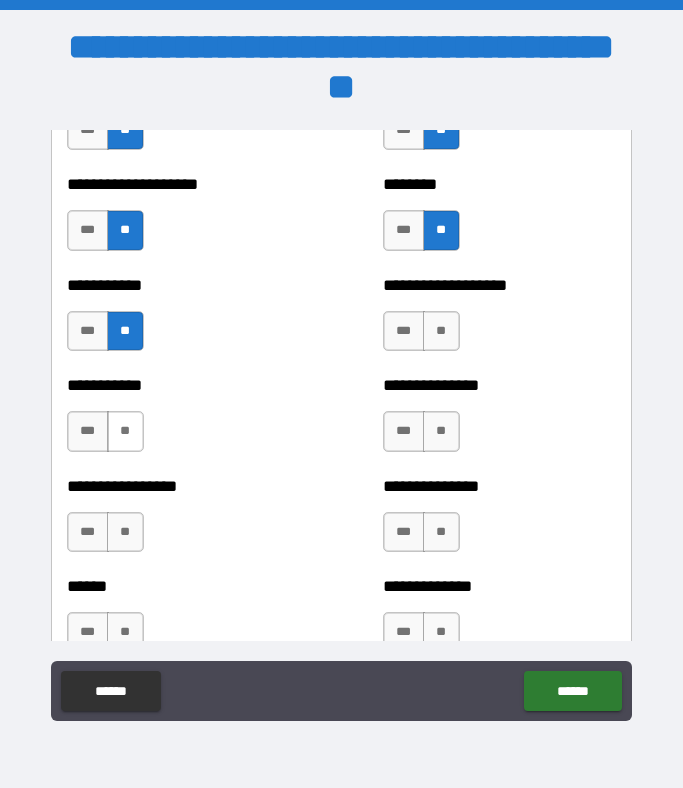 click on "**" at bounding box center [125, 431] 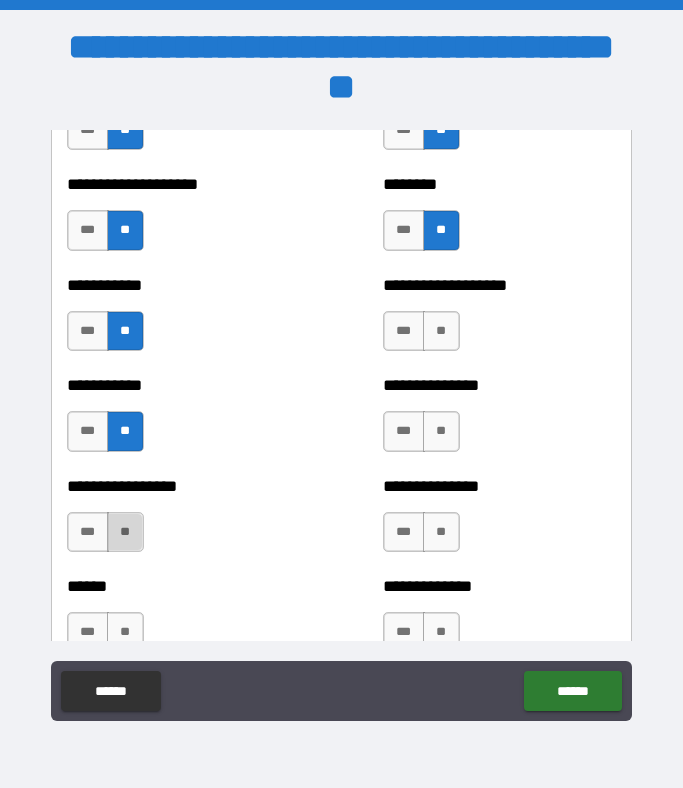 click on "**" at bounding box center [125, 532] 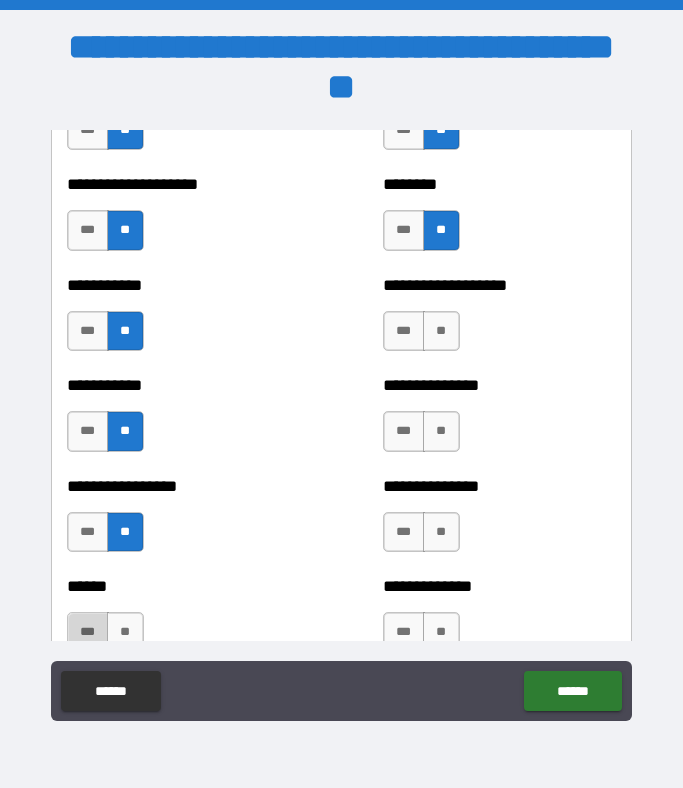 click on "***" at bounding box center [88, 632] 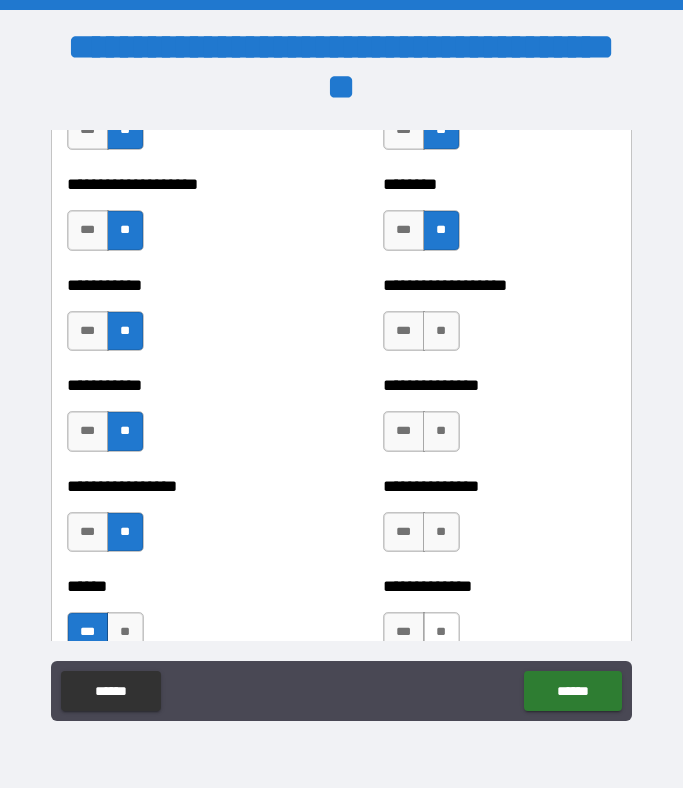 click on "**" at bounding box center (441, 632) 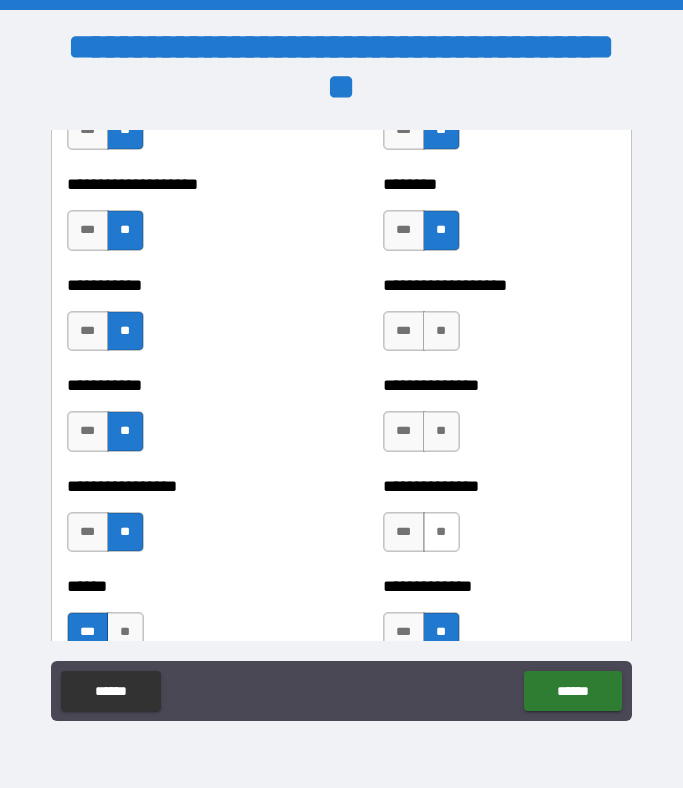 click on "**" at bounding box center (441, 532) 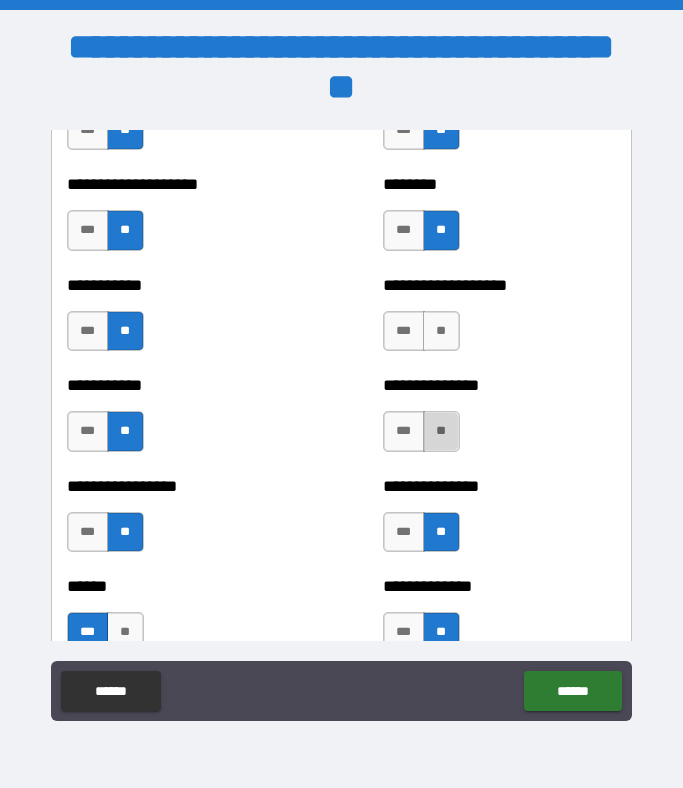 click on "**" at bounding box center (441, 431) 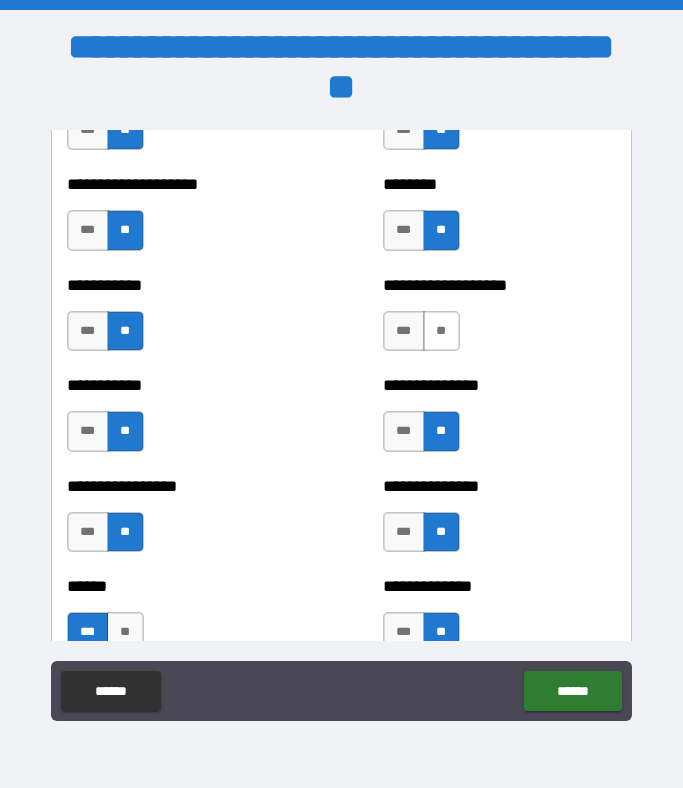 click on "**" at bounding box center [441, 331] 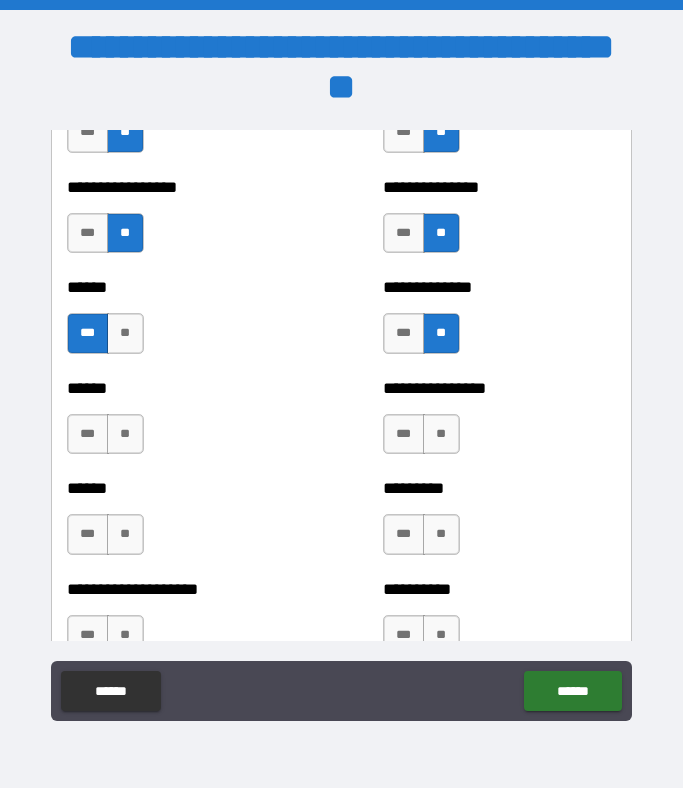 scroll, scrollTop: 3063, scrollLeft: 0, axis: vertical 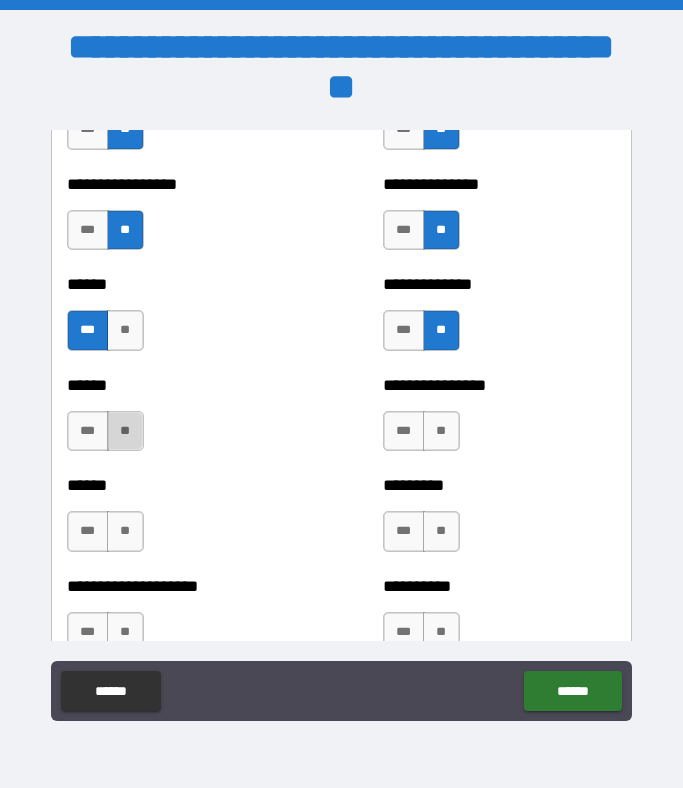 click on "**" at bounding box center (125, 431) 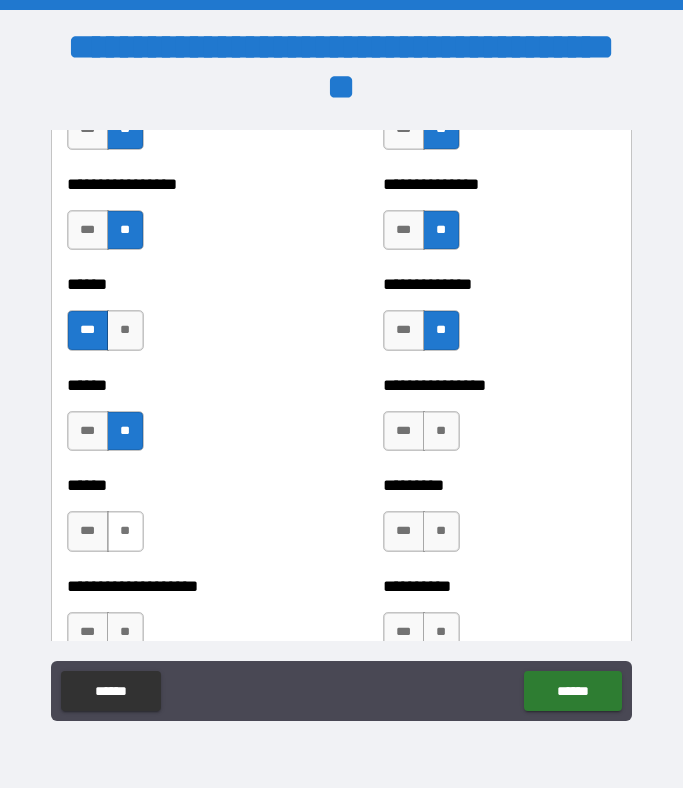 click on "**" at bounding box center (125, 531) 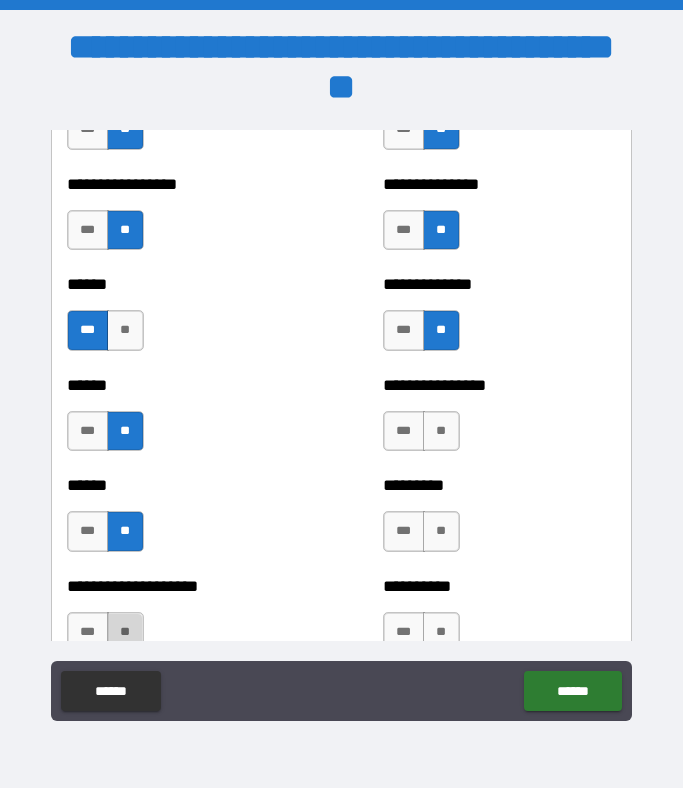 click on "**" at bounding box center [125, 632] 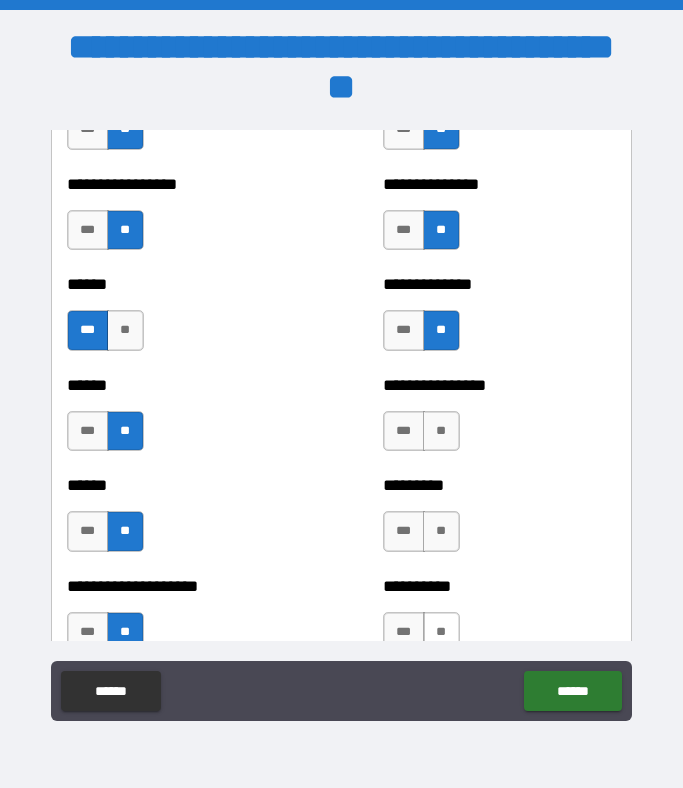 click on "**" at bounding box center (441, 632) 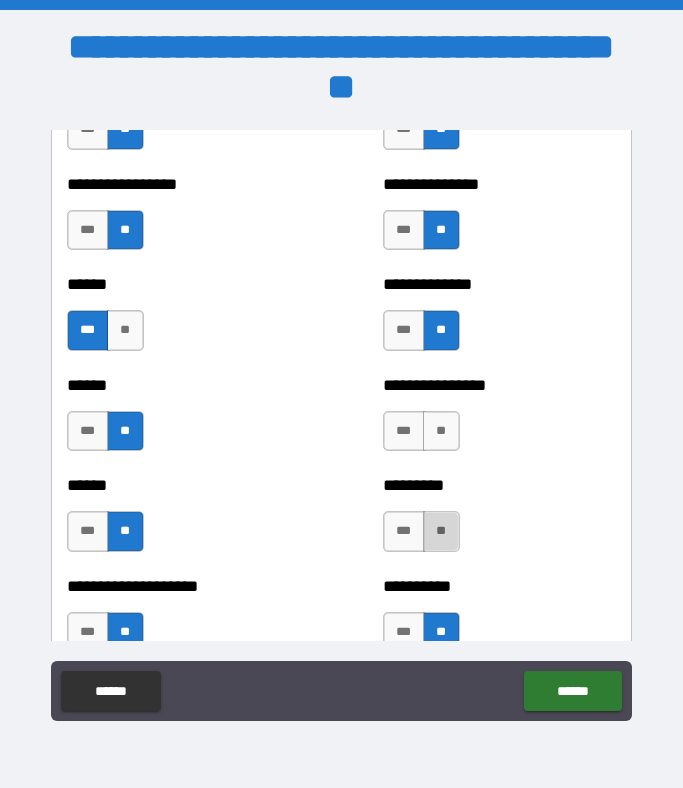 click on "**" at bounding box center [441, 531] 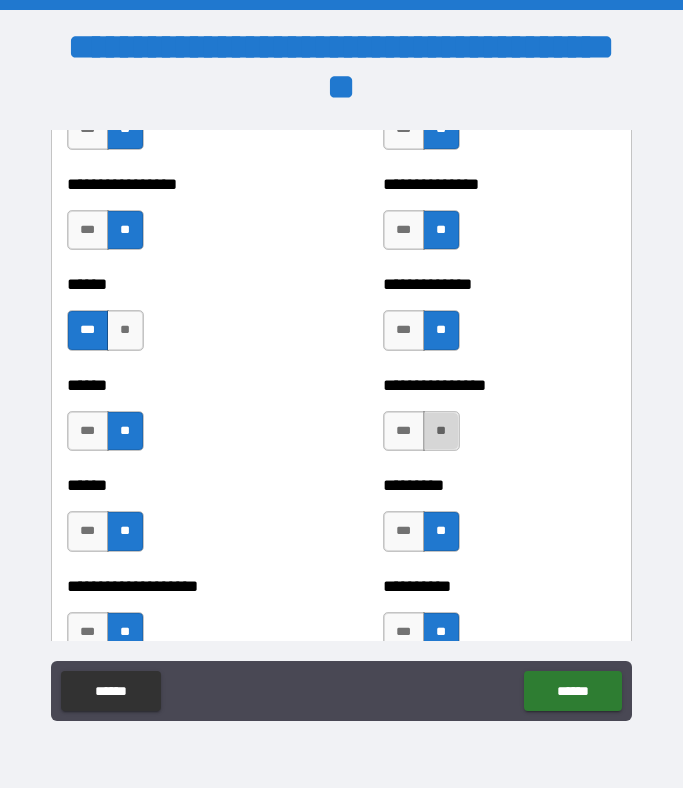 click on "**" at bounding box center (441, 431) 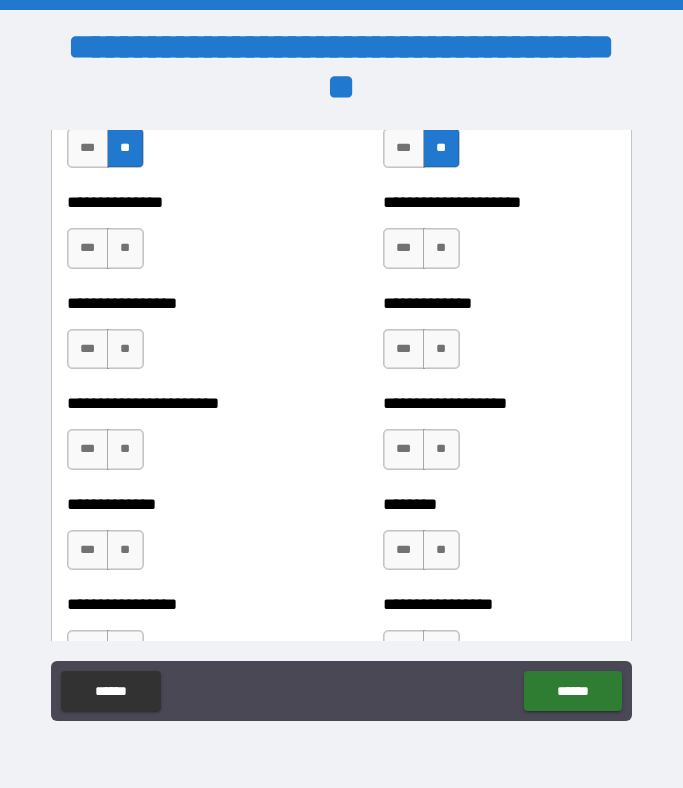 scroll, scrollTop: 3561, scrollLeft: 0, axis: vertical 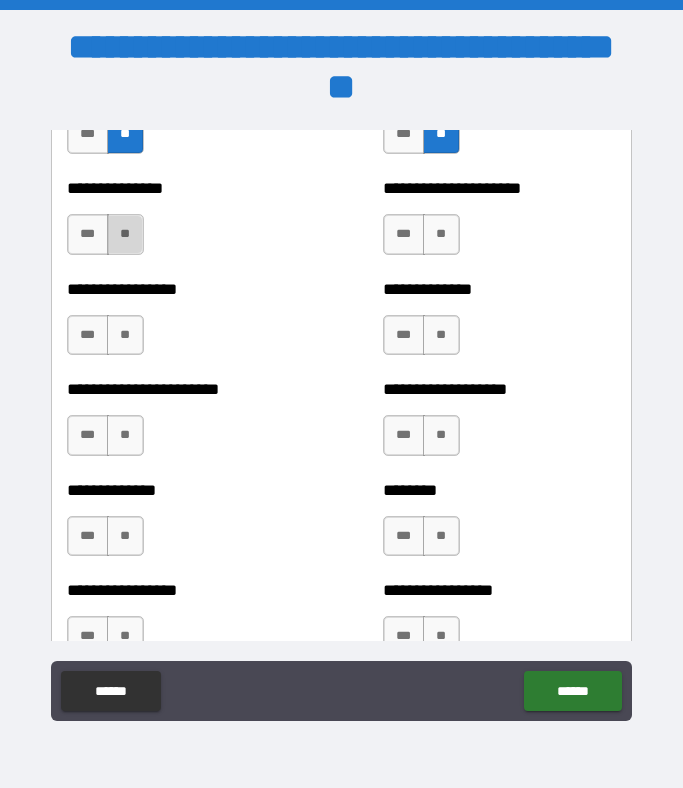 click on "**" at bounding box center [125, 234] 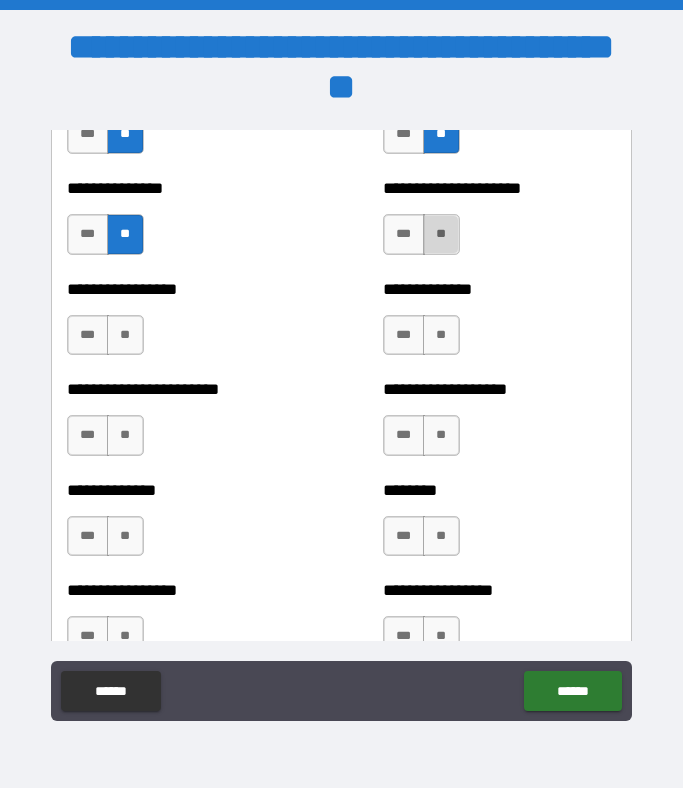 click on "**" at bounding box center (441, 234) 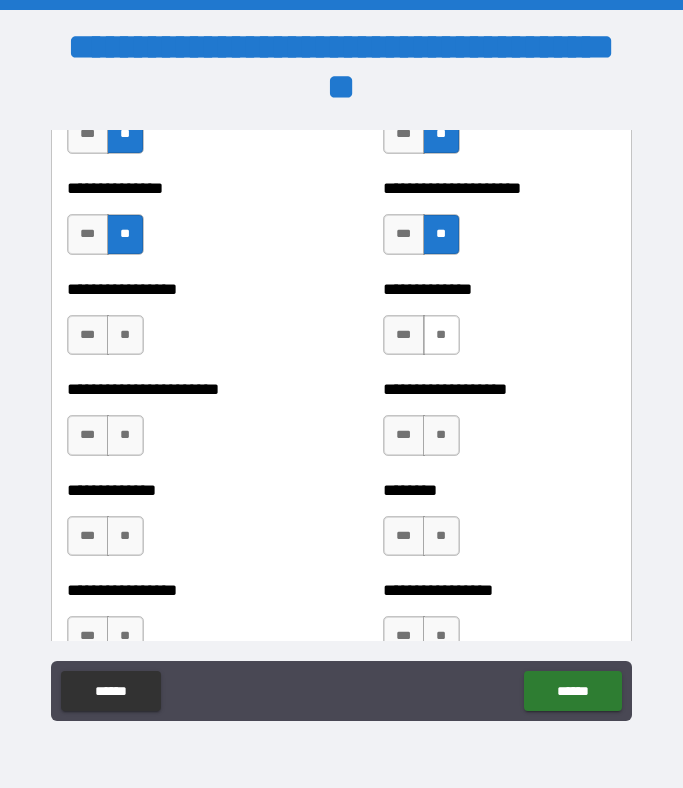 click on "**" at bounding box center (441, 335) 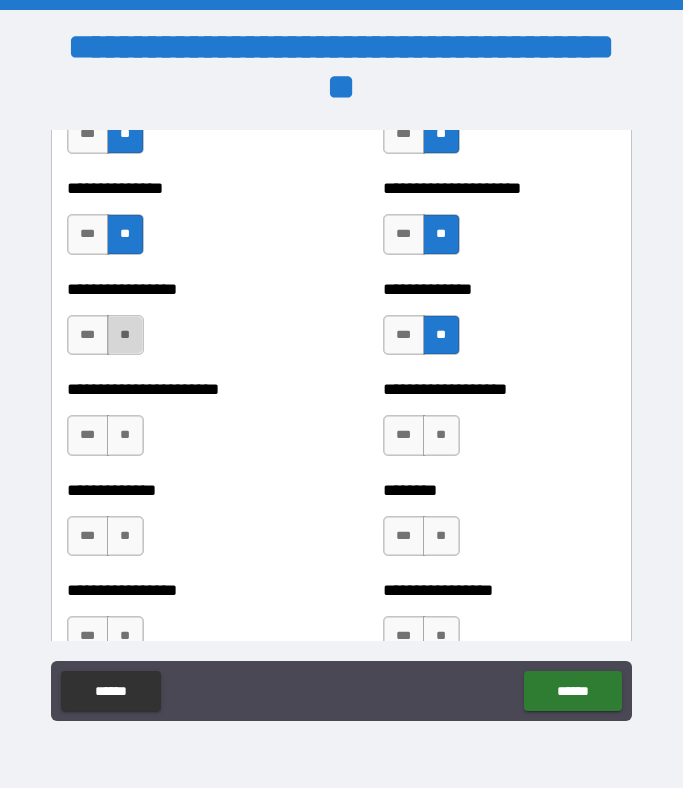 click on "**" at bounding box center [125, 335] 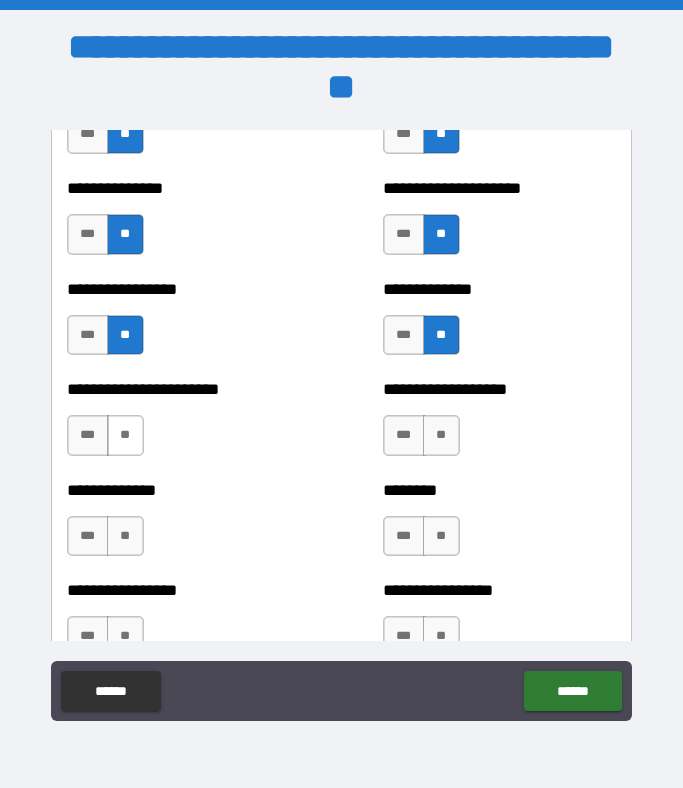 click on "**" at bounding box center [125, 435] 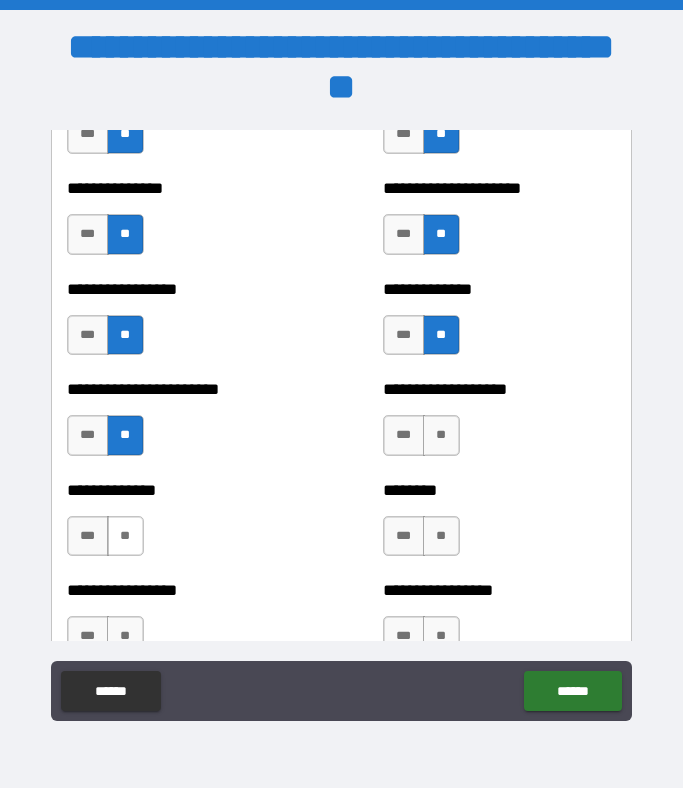 click on "**" at bounding box center [125, 536] 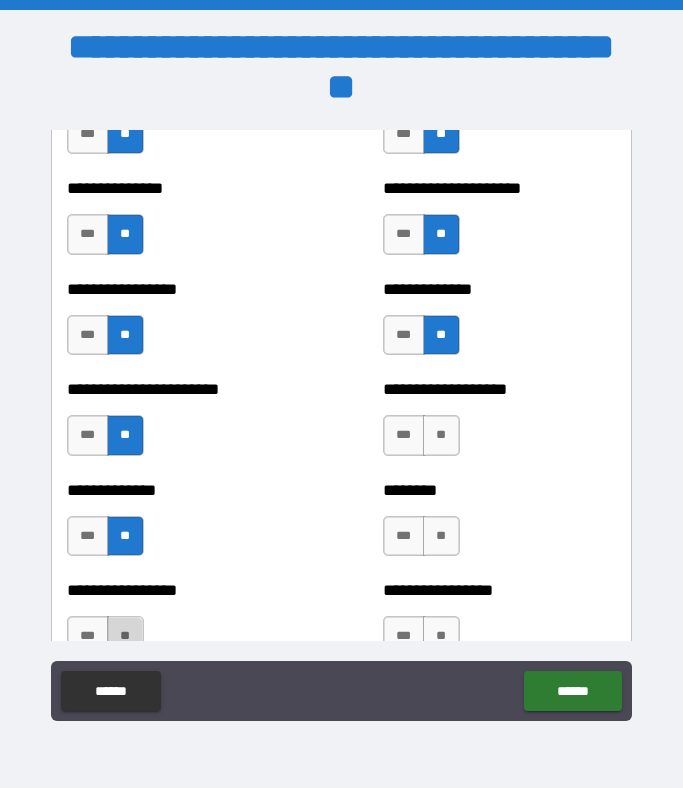 click on "**" at bounding box center (125, 636) 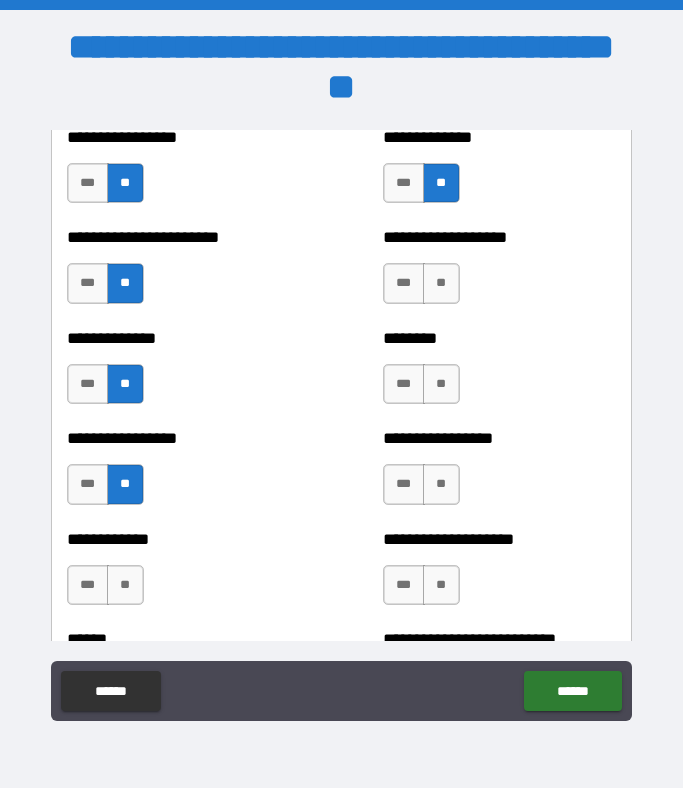 scroll, scrollTop: 3731, scrollLeft: 0, axis: vertical 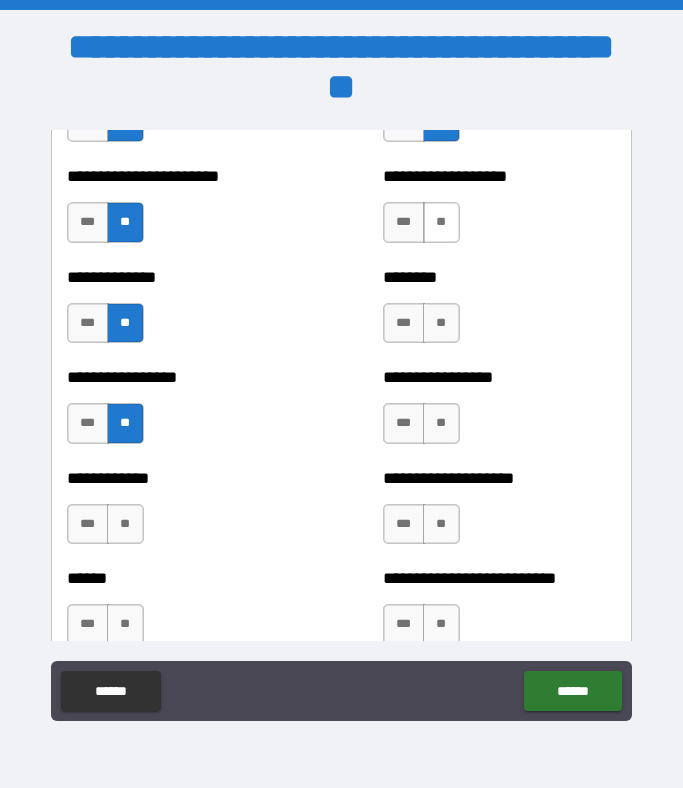 click on "**" at bounding box center [441, 222] 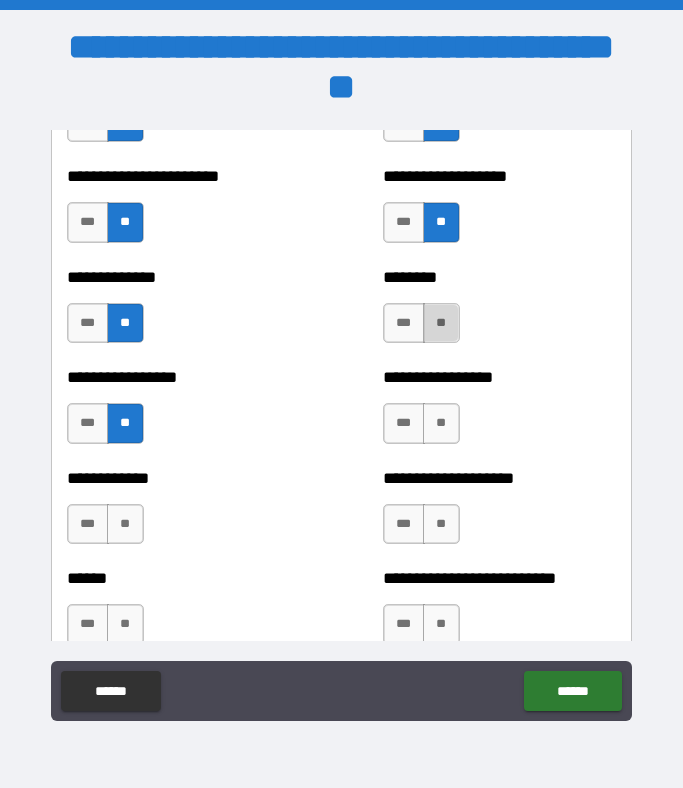 click on "**" at bounding box center [441, 323] 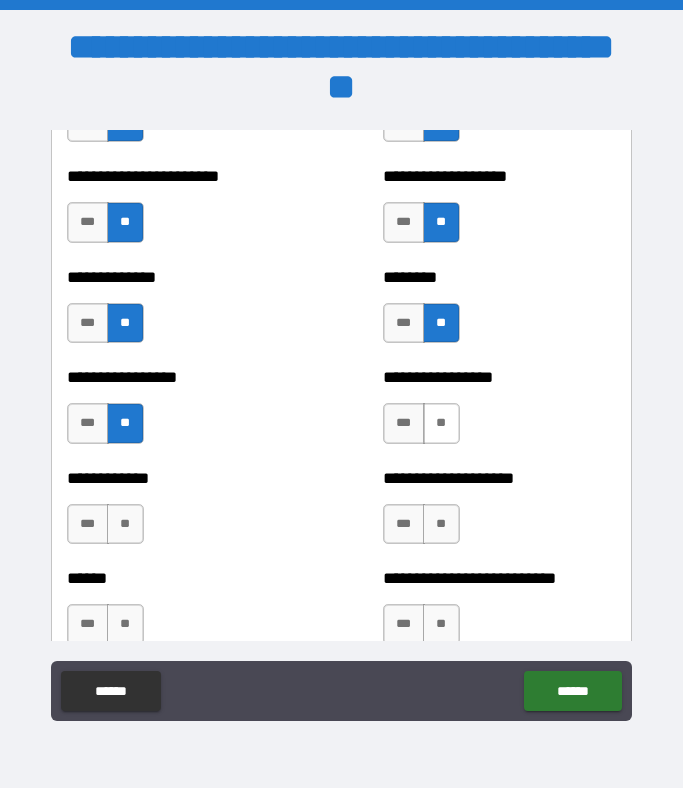 click on "**" at bounding box center [441, 423] 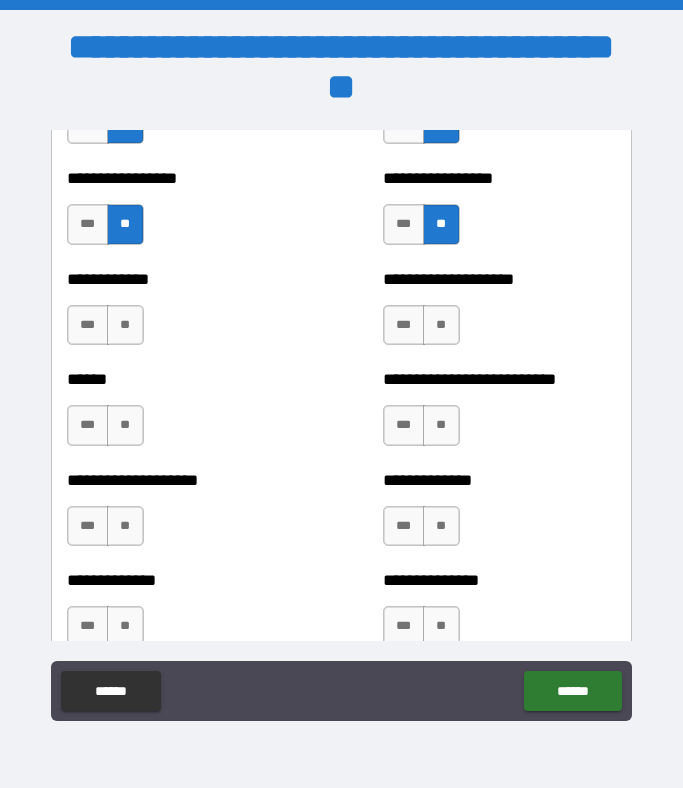 scroll, scrollTop: 3976, scrollLeft: 0, axis: vertical 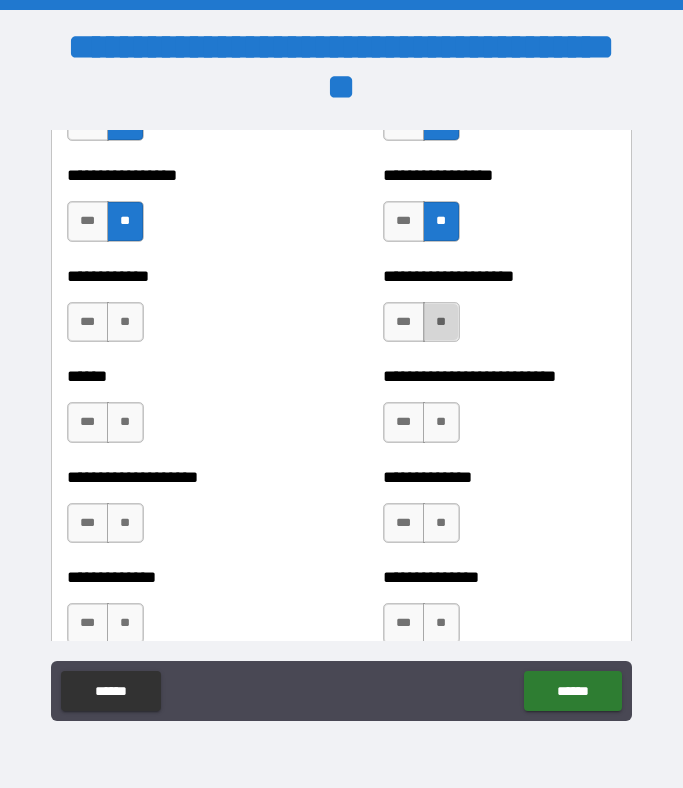 click on "**" at bounding box center (441, 322) 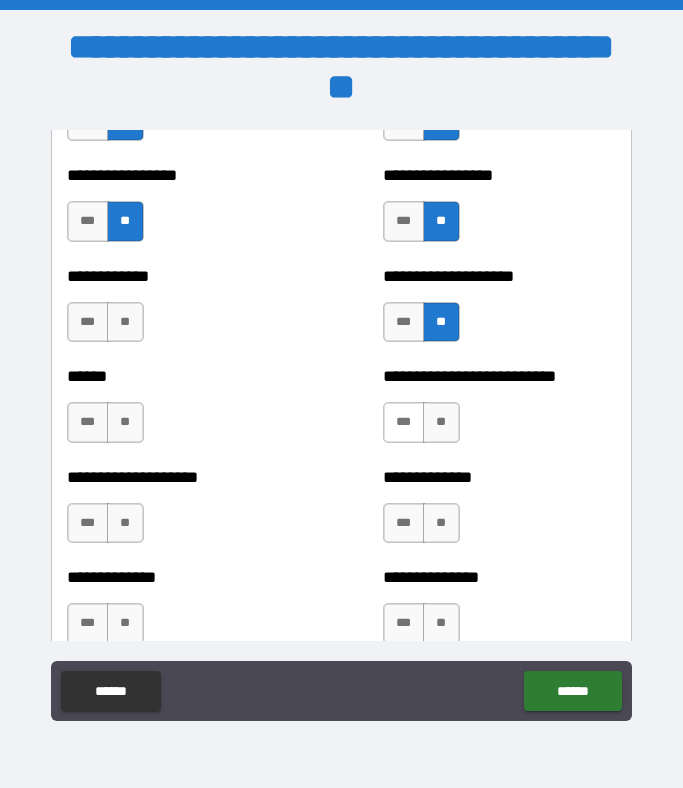 click on "***" at bounding box center (404, 422) 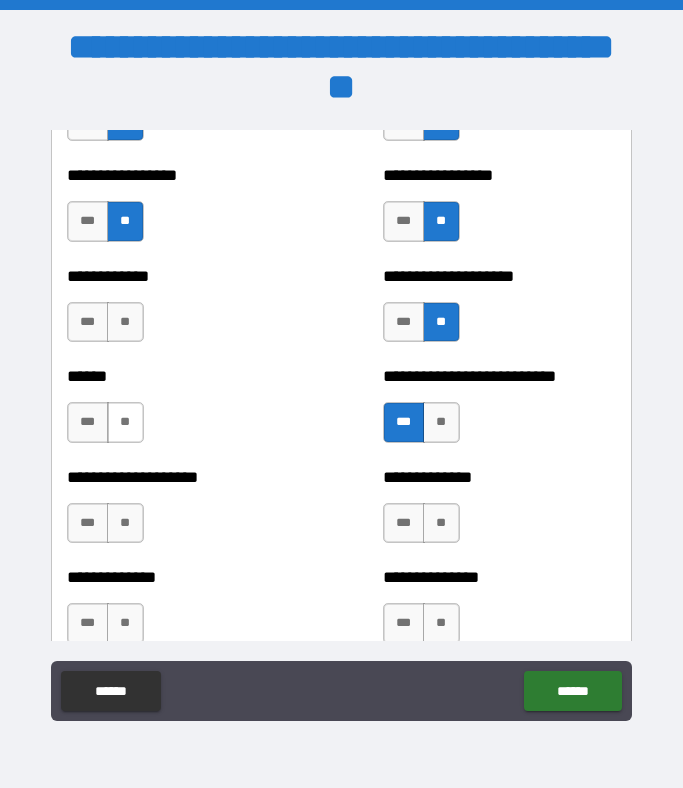 click on "**" at bounding box center [125, 422] 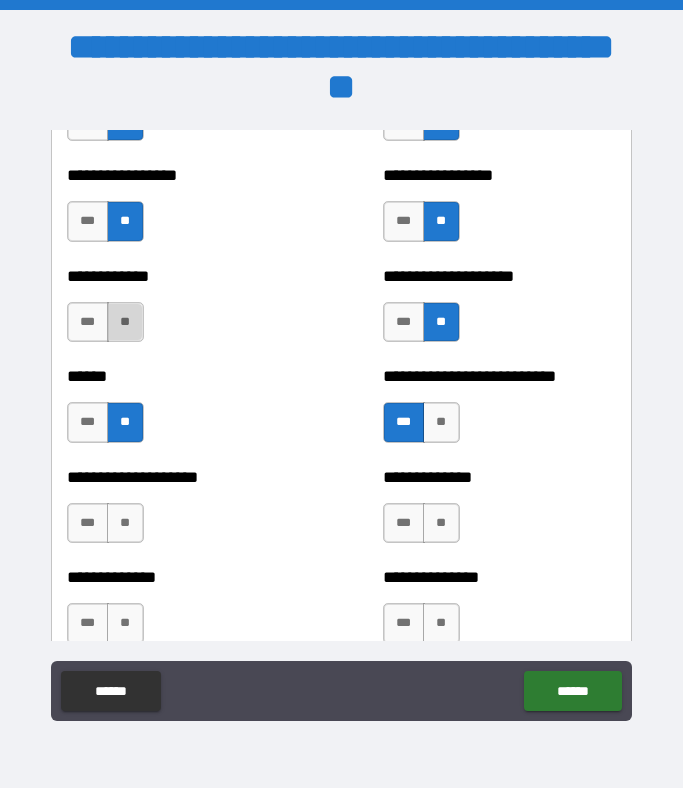 click on "**" at bounding box center (125, 322) 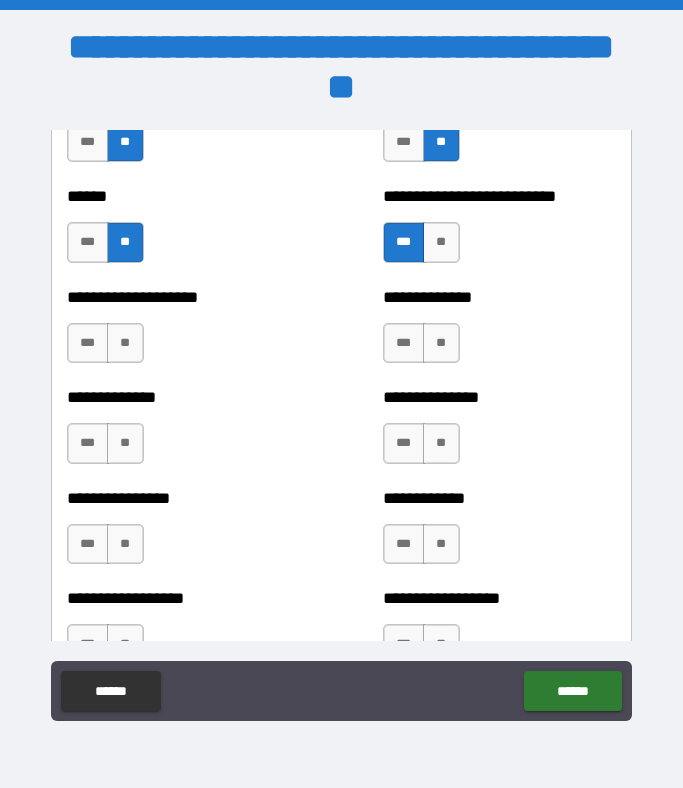 scroll, scrollTop: 4188, scrollLeft: 0, axis: vertical 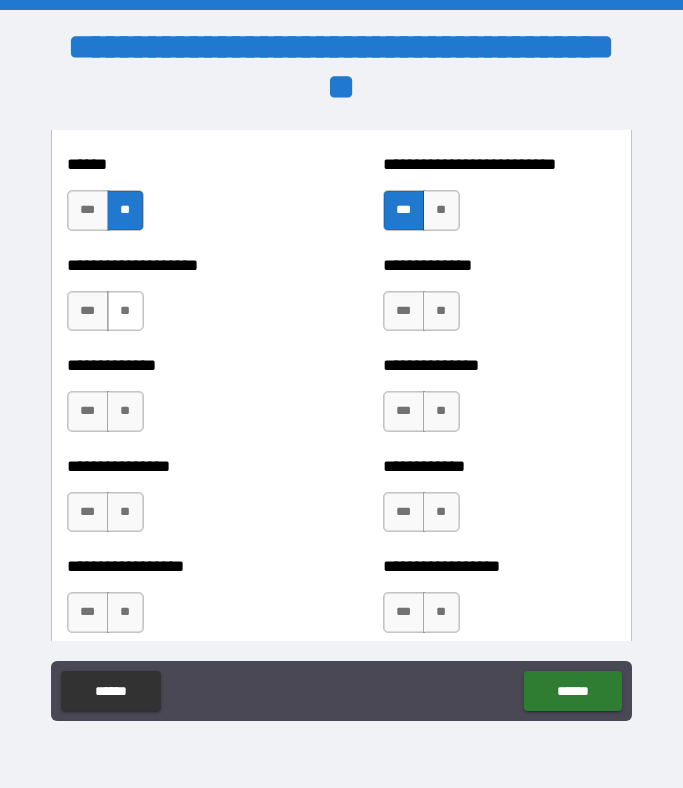 click on "**" at bounding box center [125, 311] 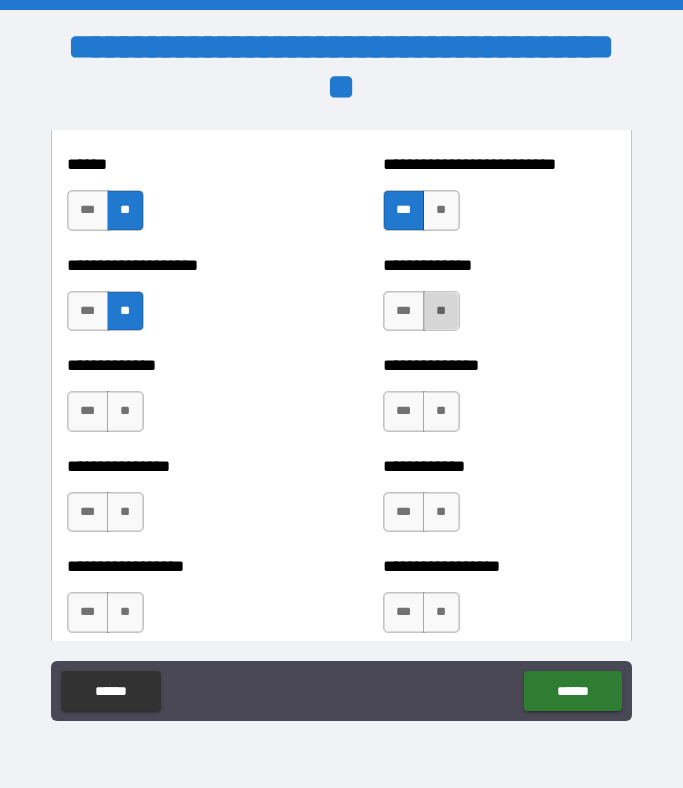 click on "**" at bounding box center [441, 311] 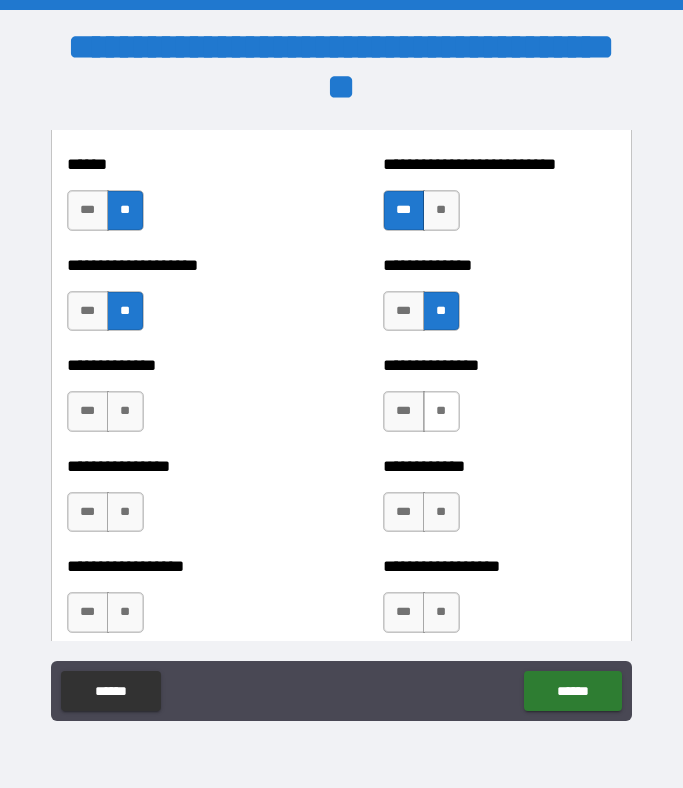click on "**" at bounding box center (441, 411) 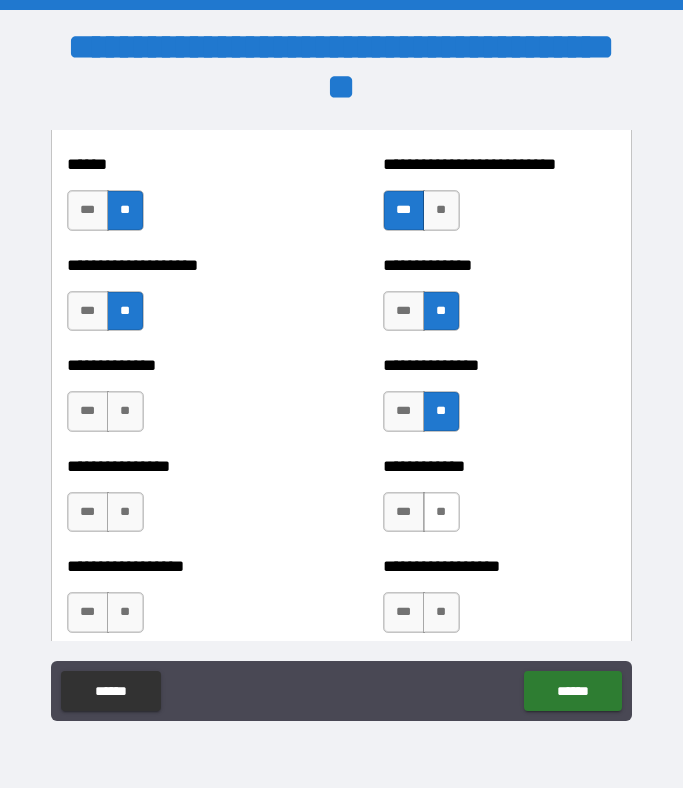 click on "**" at bounding box center [441, 512] 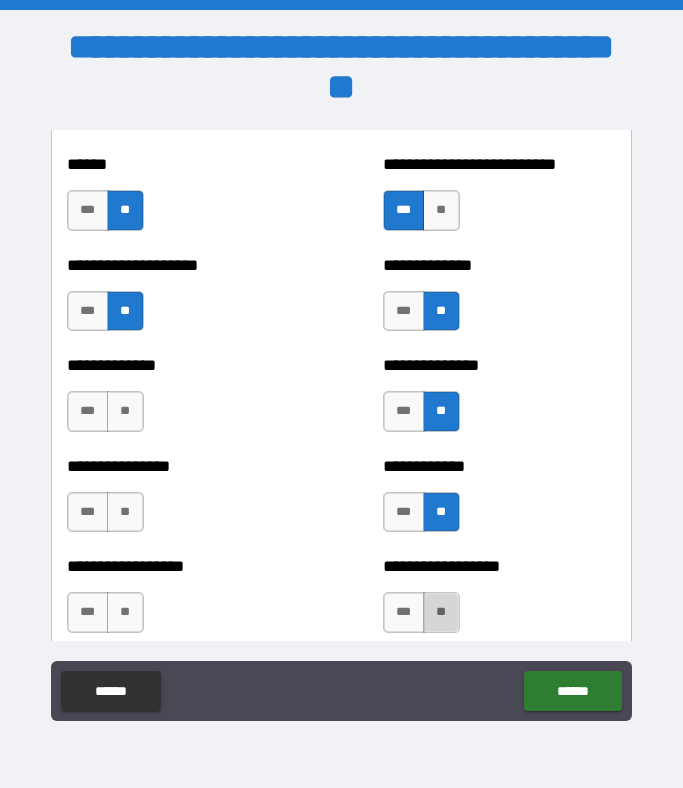 click on "**" at bounding box center [441, 612] 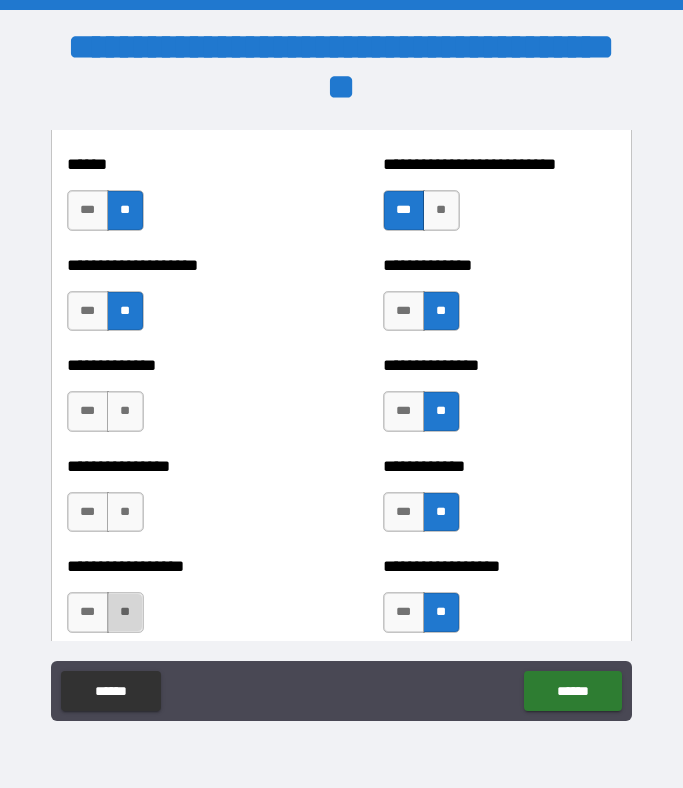 click on "**" at bounding box center (125, 612) 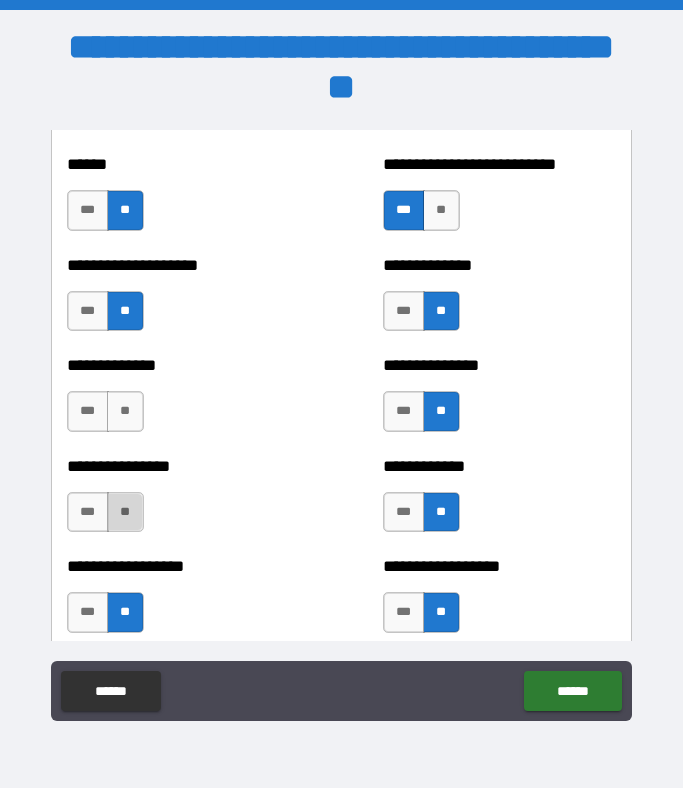 click on "**" at bounding box center (125, 512) 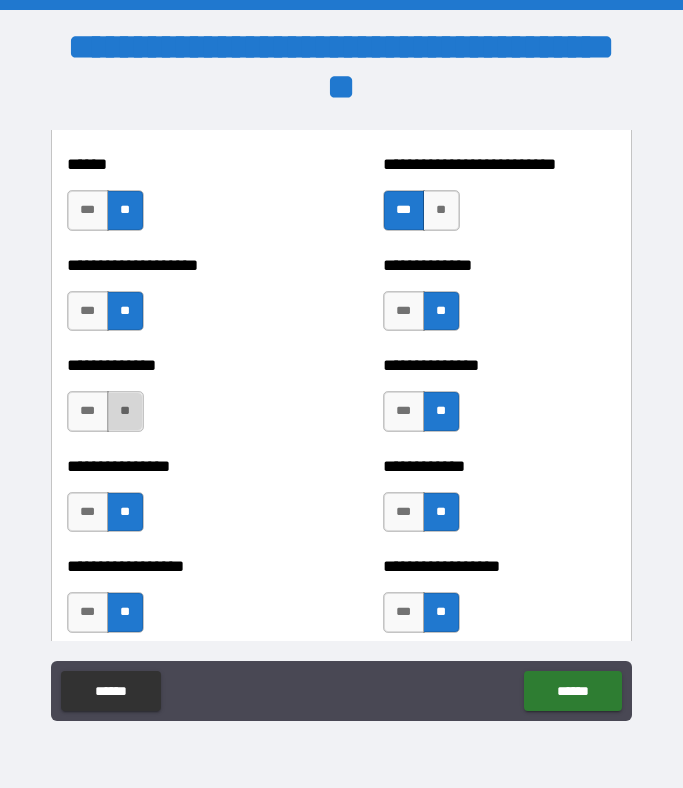click on "**" at bounding box center (125, 411) 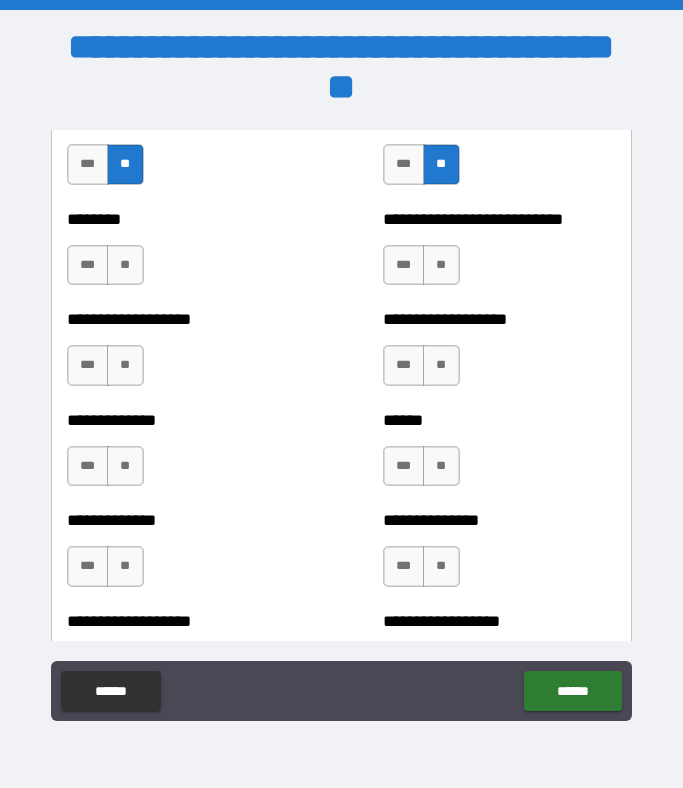 scroll, scrollTop: 4642, scrollLeft: 0, axis: vertical 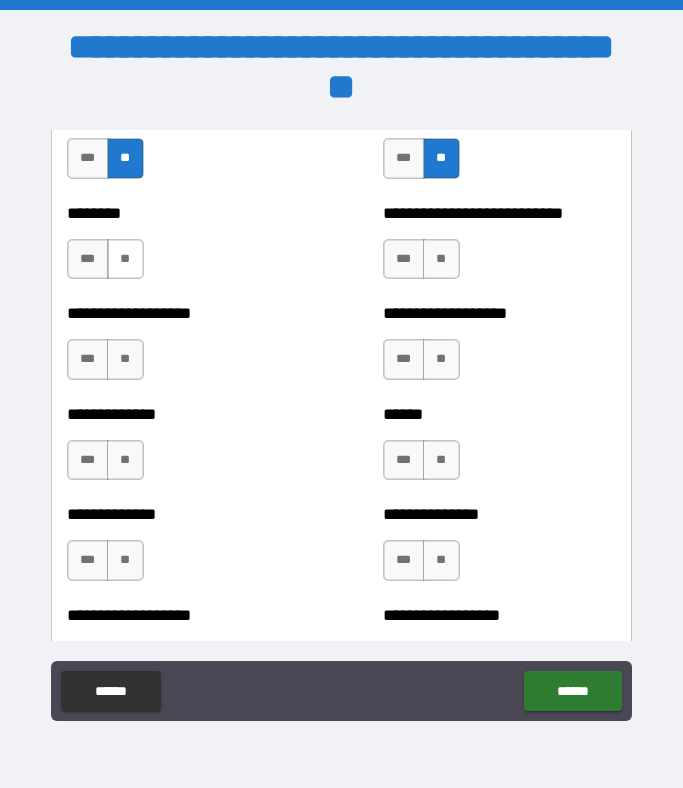 click on "**" at bounding box center [125, 259] 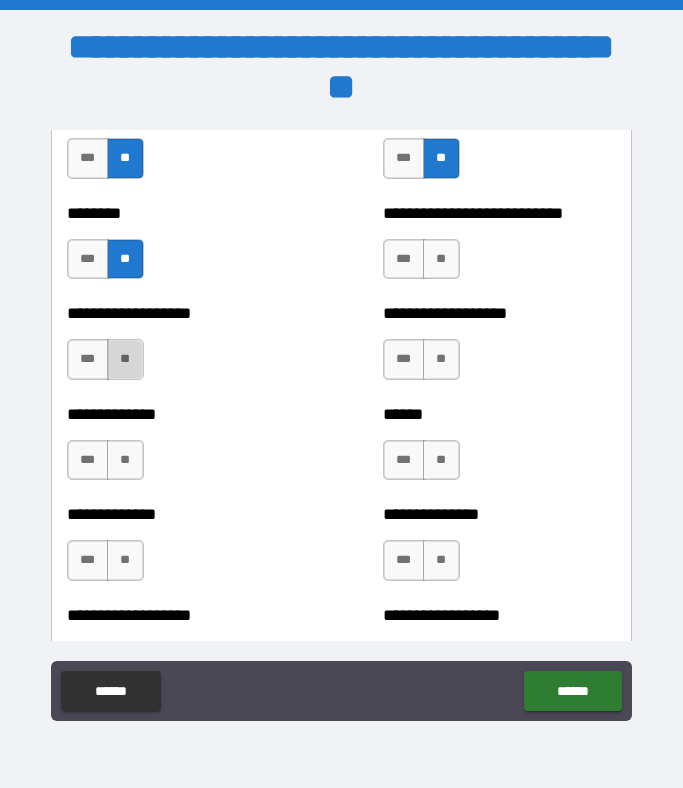 click on "**" at bounding box center (125, 359) 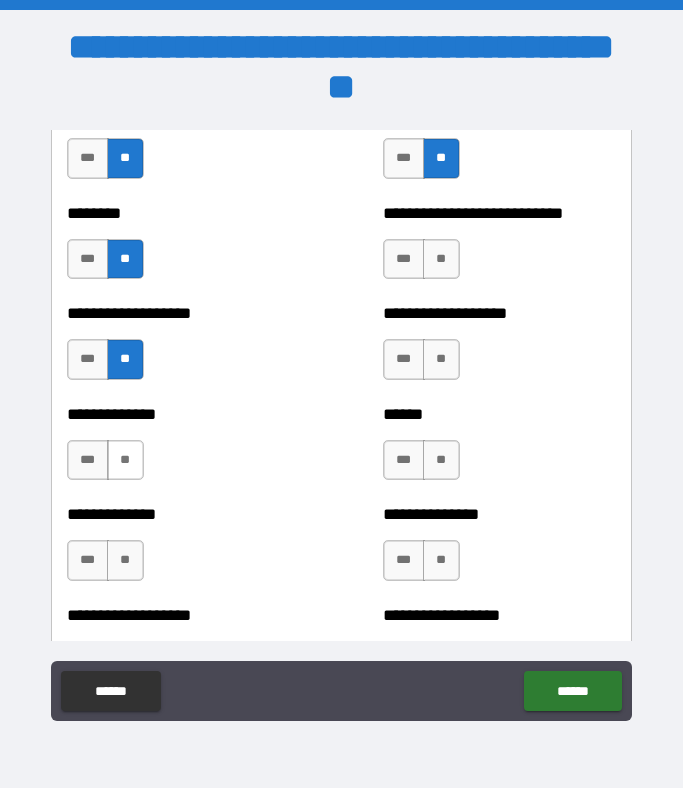 click on "**" at bounding box center (125, 460) 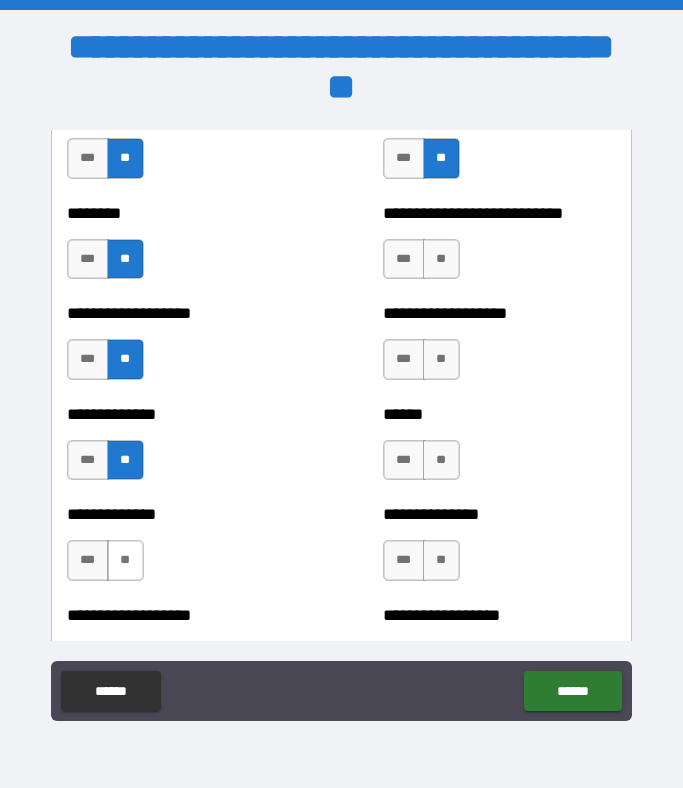 click on "**" at bounding box center [125, 560] 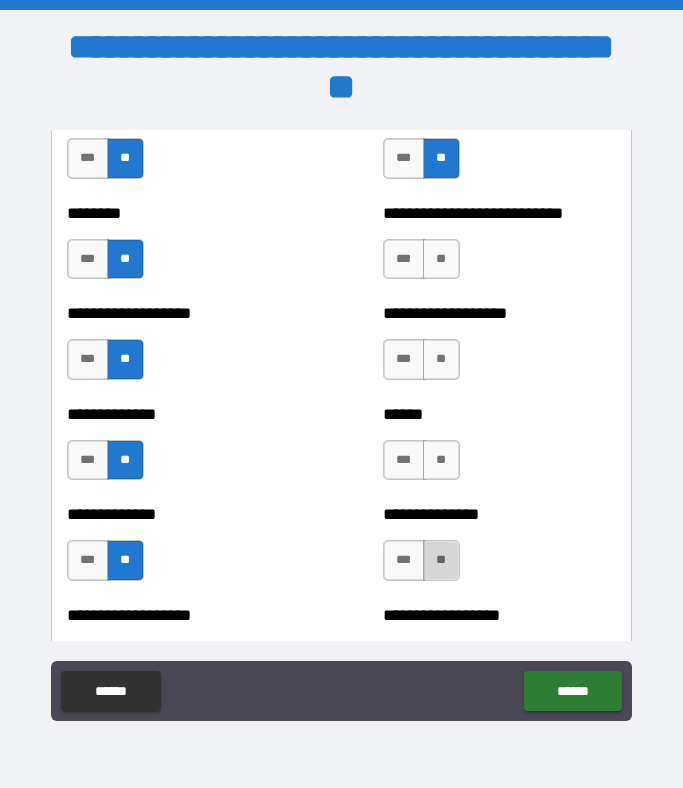 click on "**" at bounding box center [441, 560] 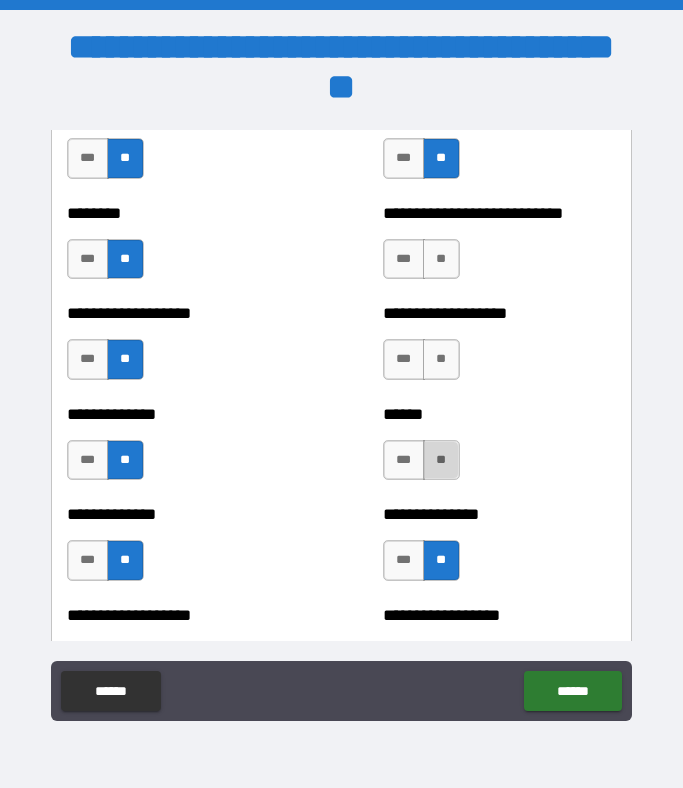 click on "**" at bounding box center (441, 460) 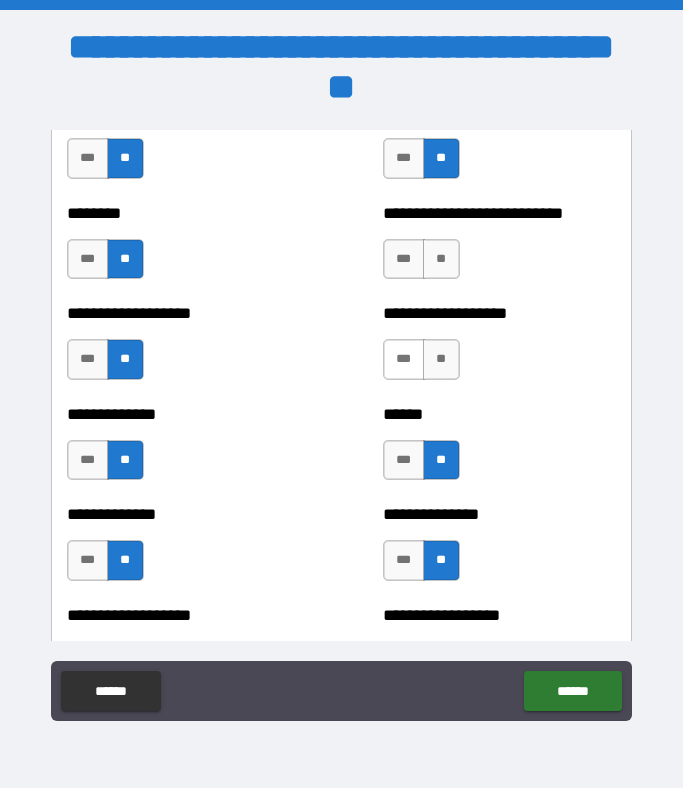 click on "***" at bounding box center [404, 359] 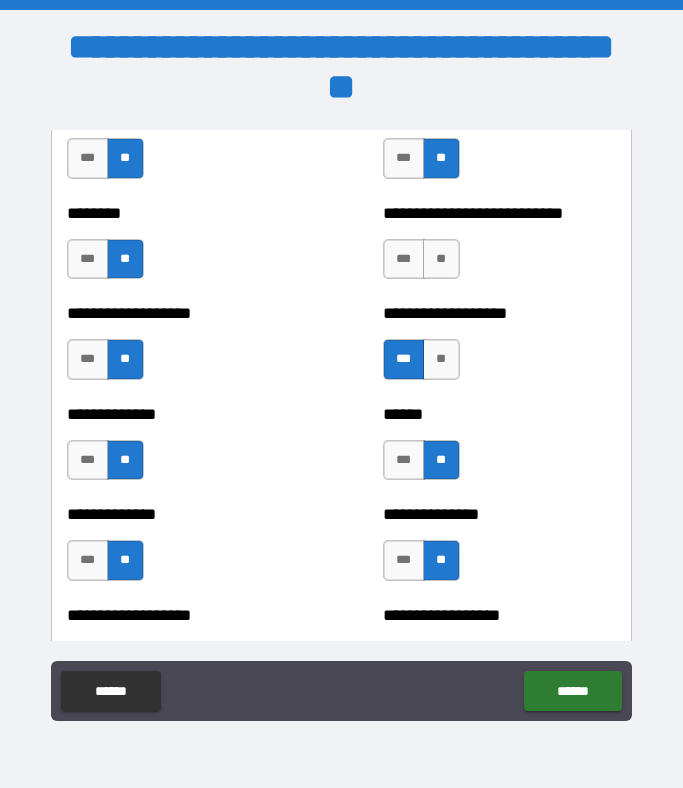 click on "*** **" at bounding box center [424, 264] 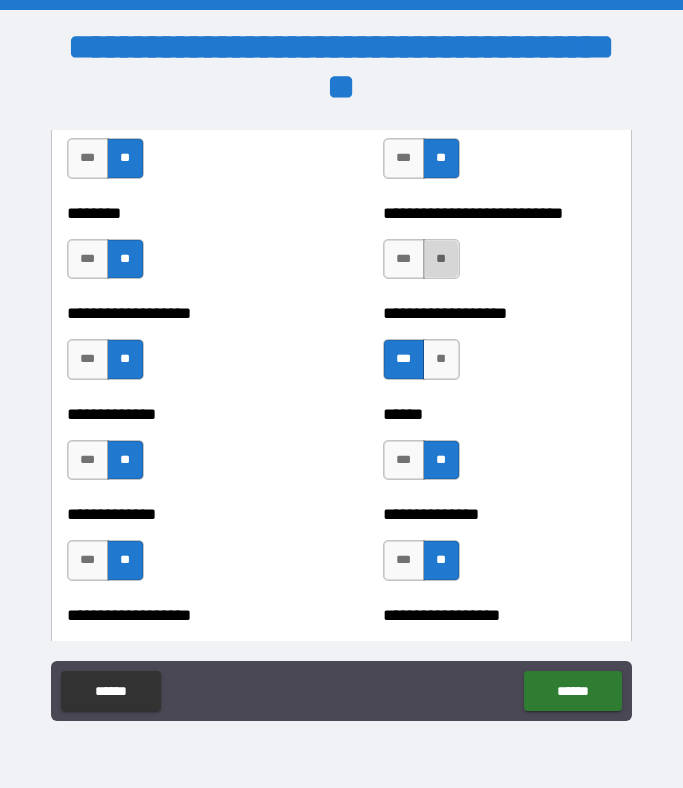click on "**" at bounding box center (441, 259) 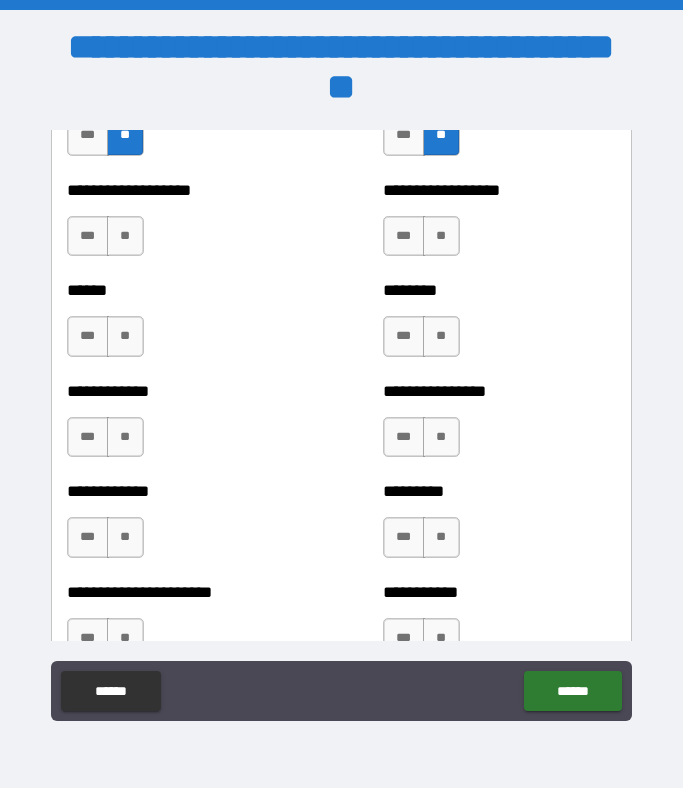 scroll, scrollTop: 5068, scrollLeft: 0, axis: vertical 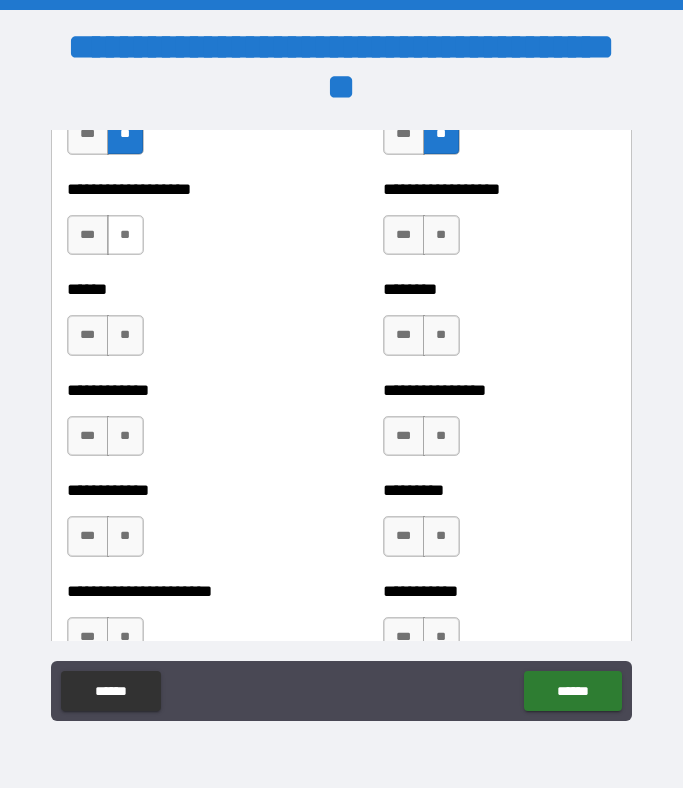 click on "**" at bounding box center [125, 235] 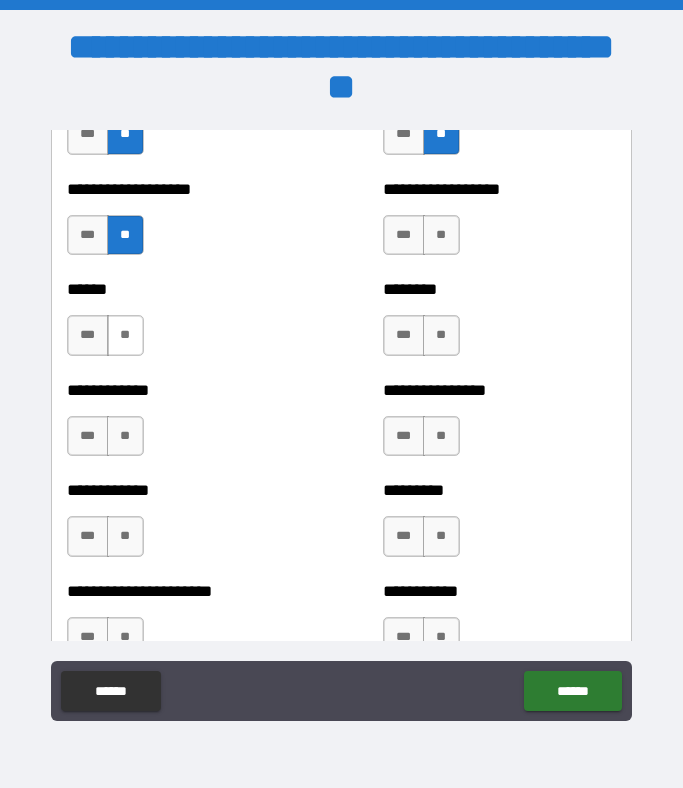 click on "**" at bounding box center [125, 335] 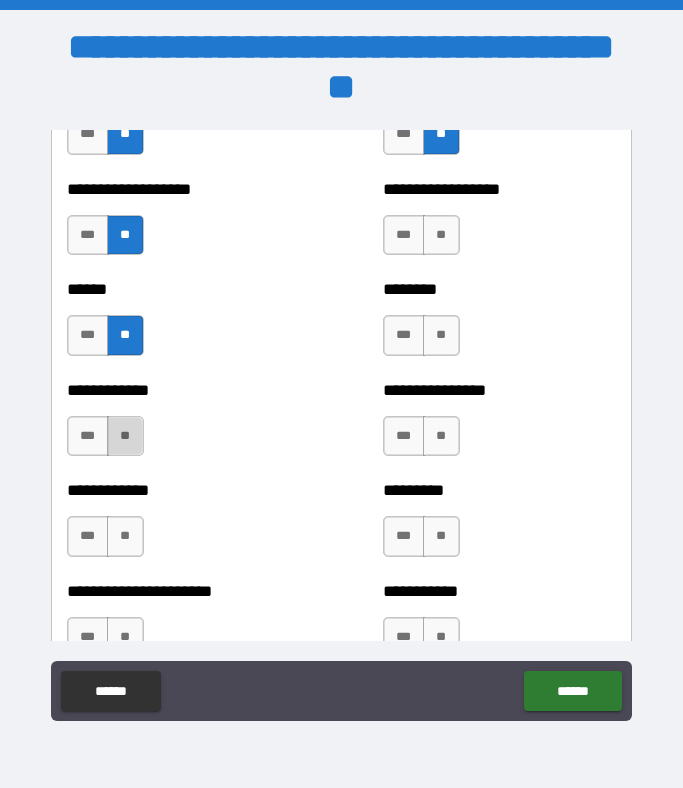 click on "**" at bounding box center [125, 436] 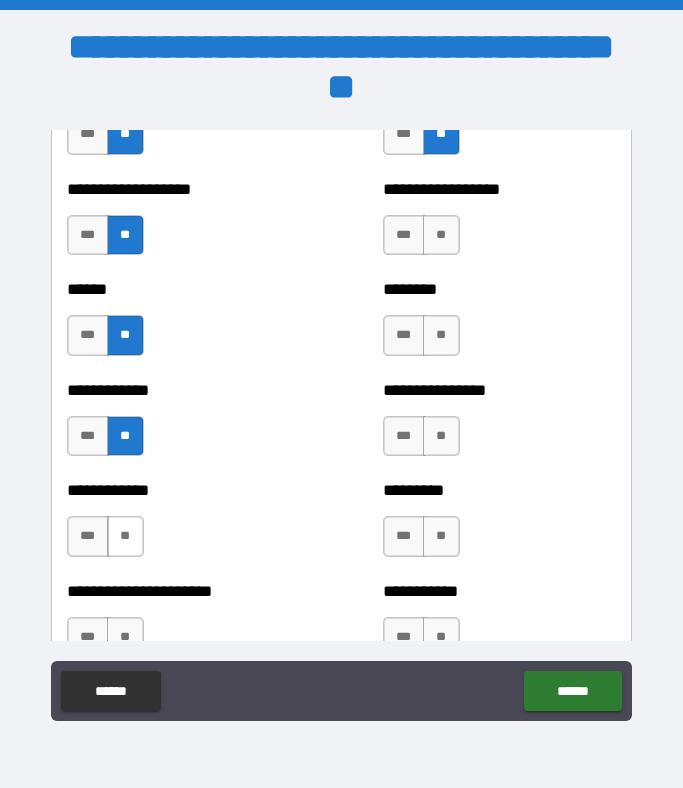 click on "**" at bounding box center [125, 536] 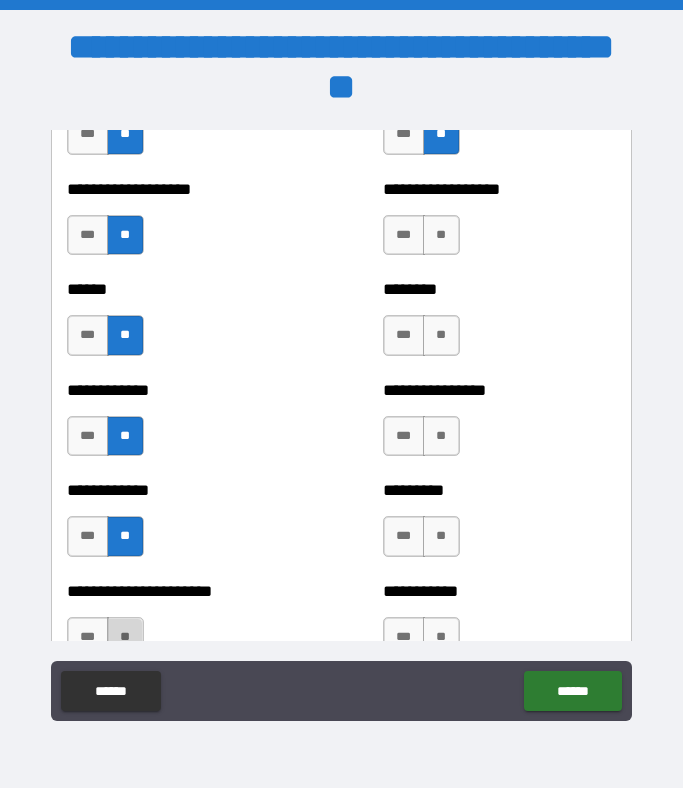 click on "**" at bounding box center (125, 637) 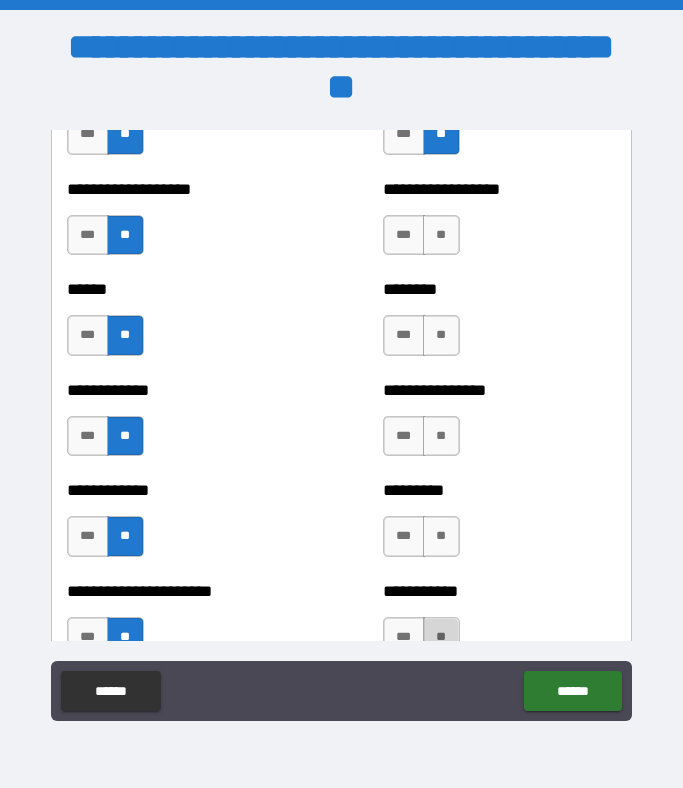 click on "**" at bounding box center [441, 637] 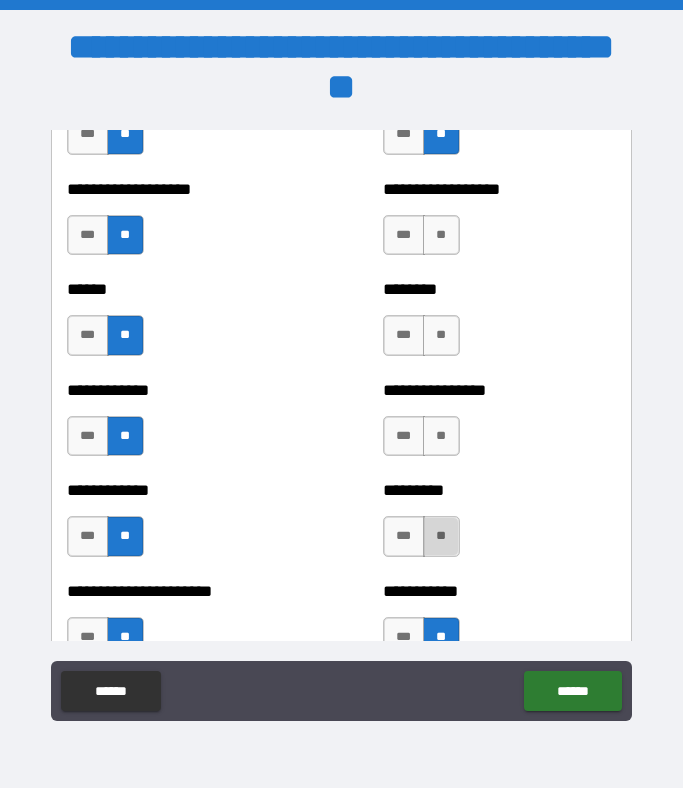 click on "**" at bounding box center (441, 536) 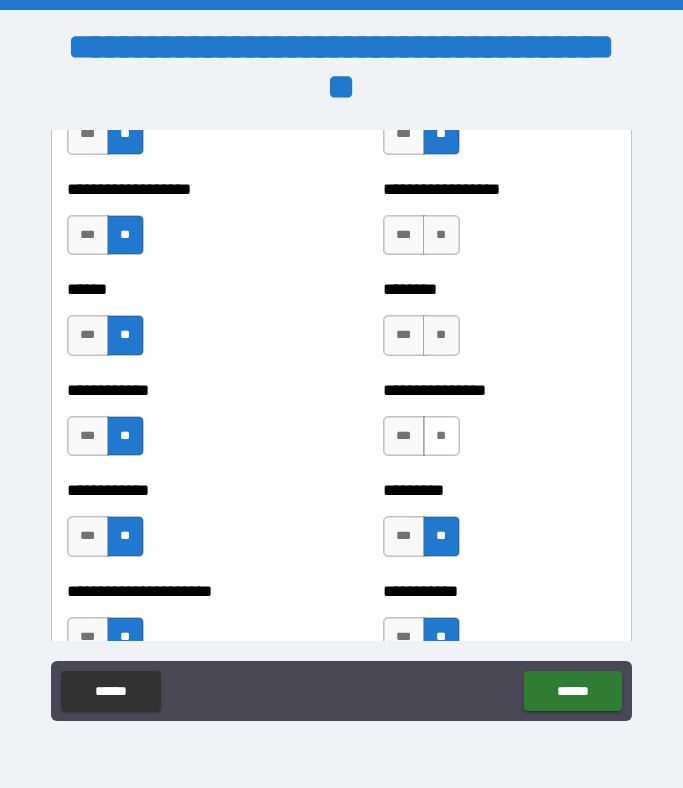 click on "**" at bounding box center [441, 436] 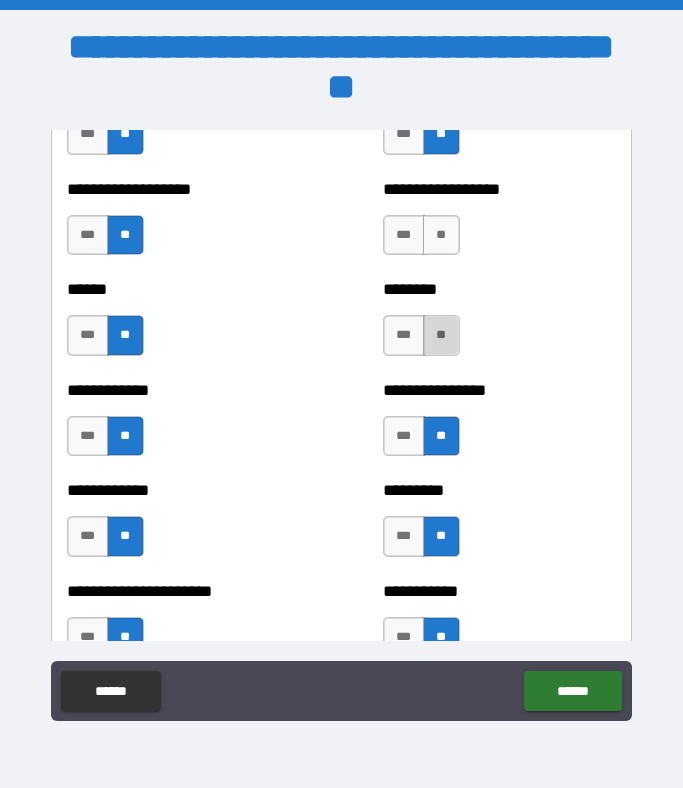 click on "**" at bounding box center [441, 335] 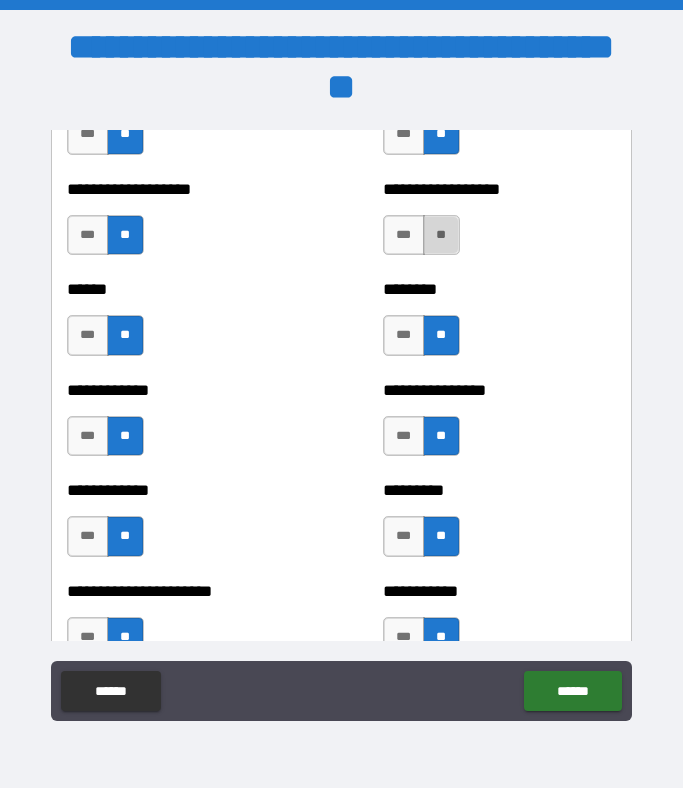 click on "**" at bounding box center [441, 235] 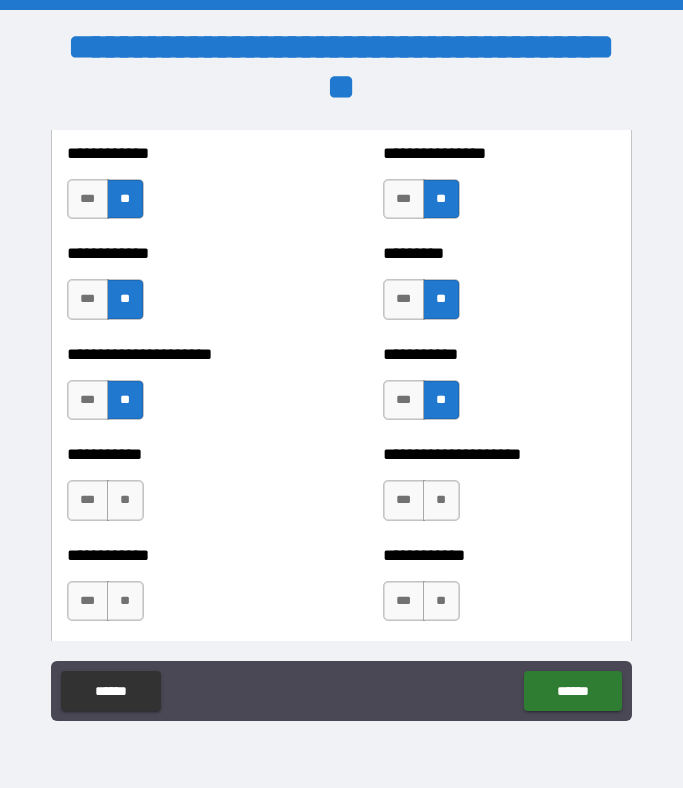 scroll, scrollTop: 5336, scrollLeft: 0, axis: vertical 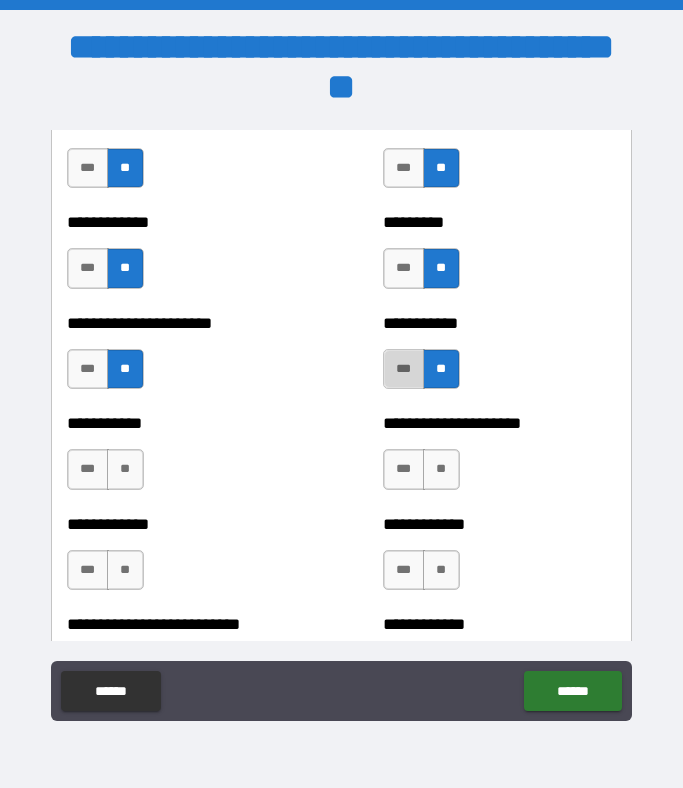 click on "***" at bounding box center (404, 369) 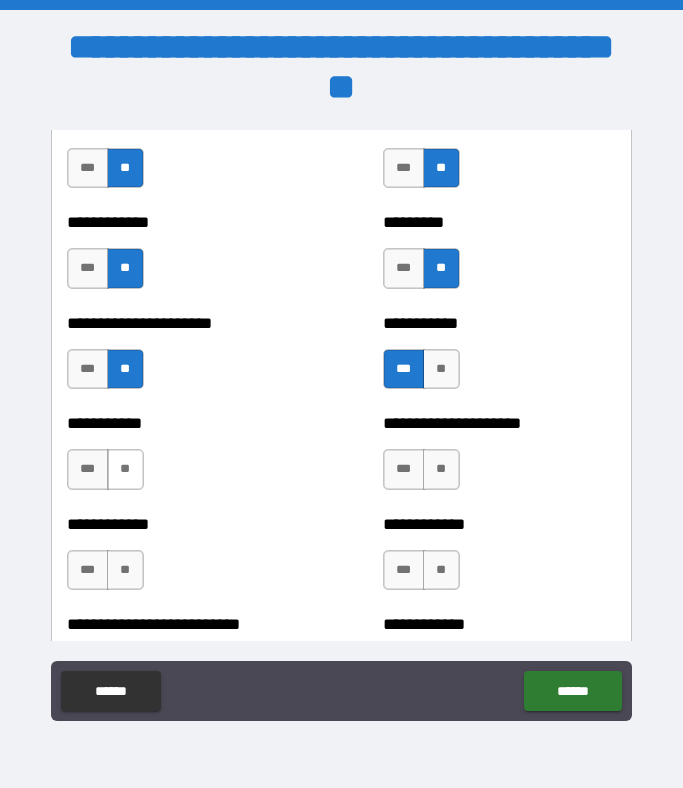 click on "**" at bounding box center (125, 469) 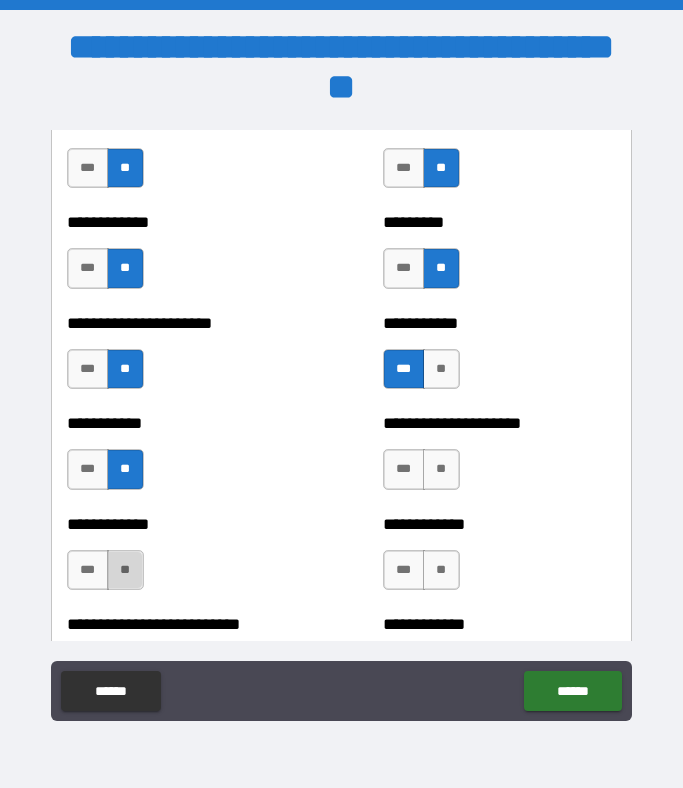 click on "**" at bounding box center (125, 570) 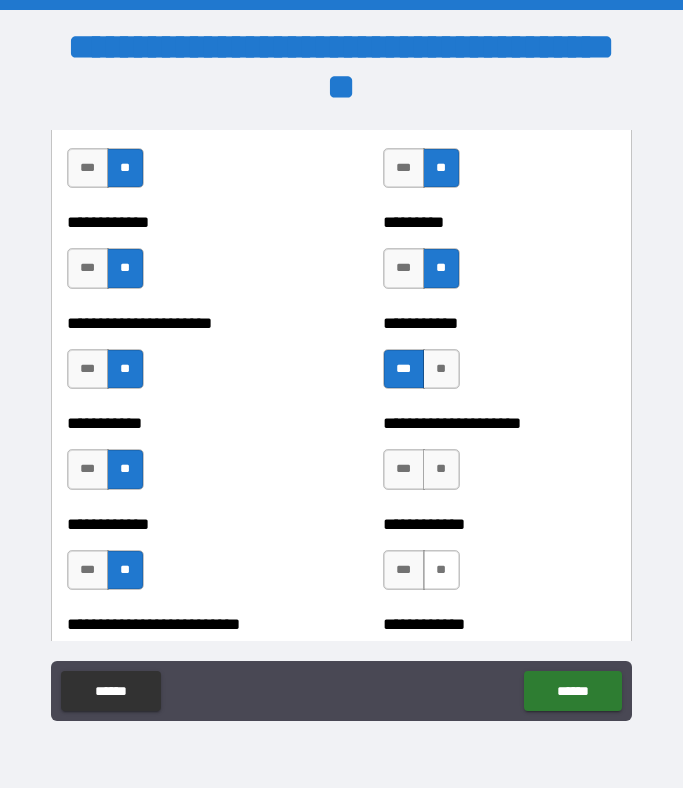 click on "**" at bounding box center [441, 570] 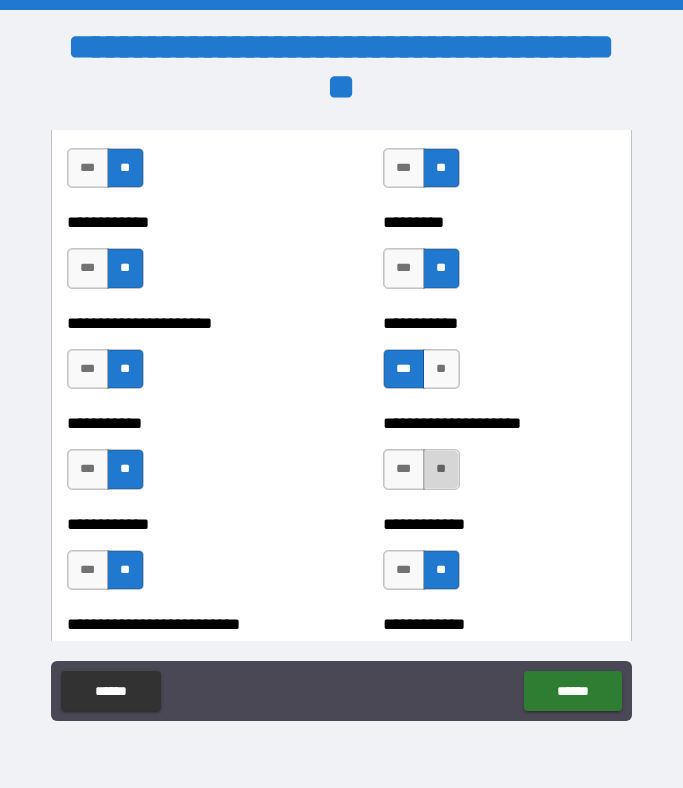 click on "**" at bounding box center (441, 469) 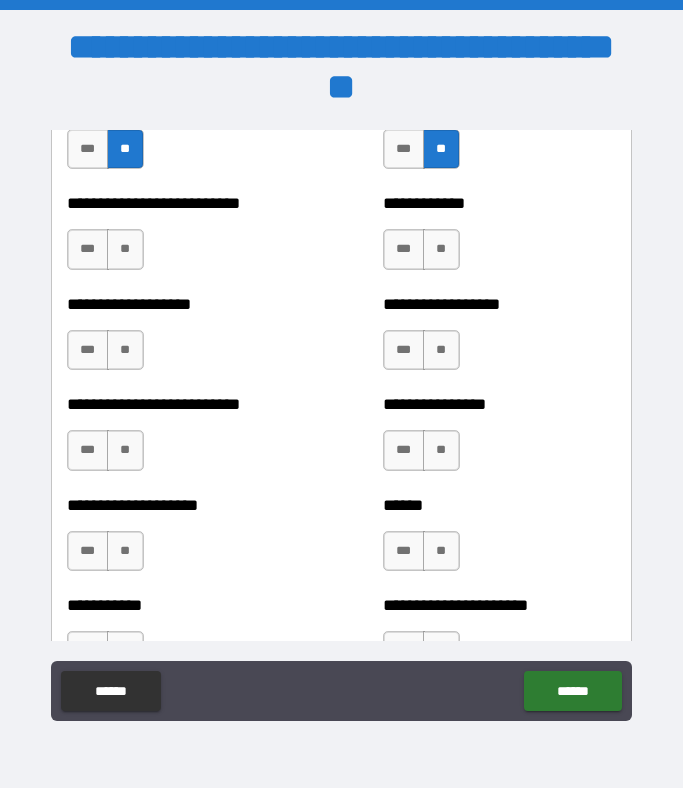 scroll, scrollTop: 5760, scrollLeft: 0, axis: vertical 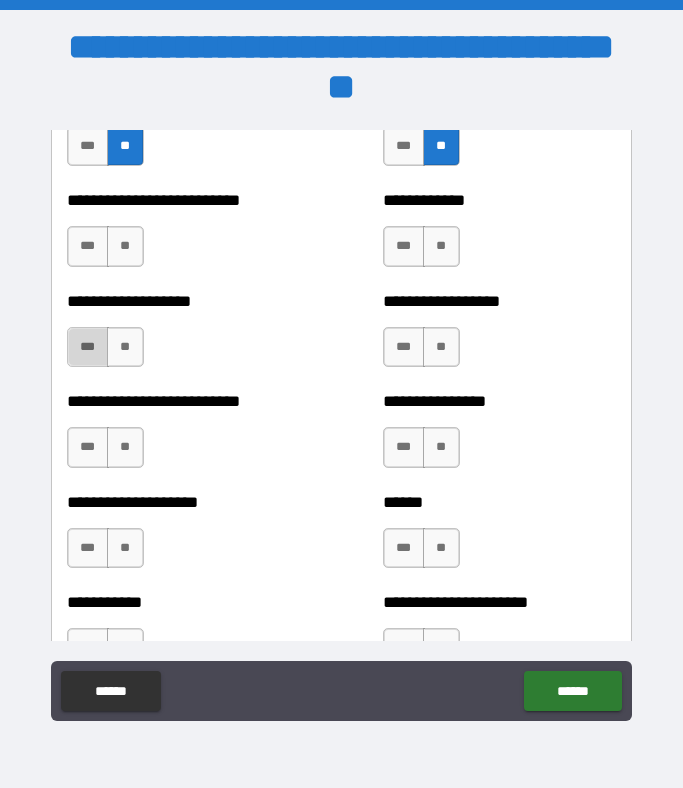 click on "***" at bounding box center [88, 347] 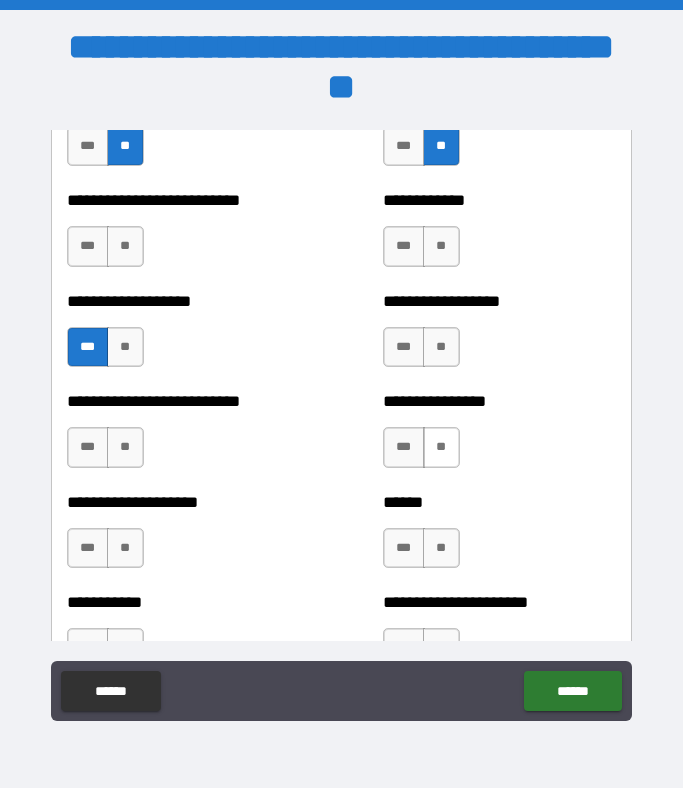 click on "**" at bounding box center [441, 447] 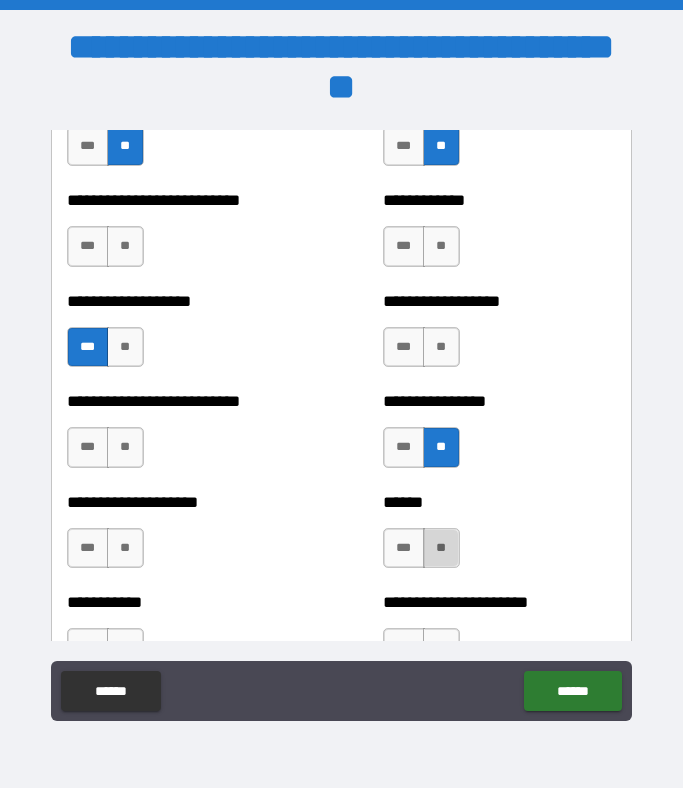 click on "**" at bounding box center (441, 548) 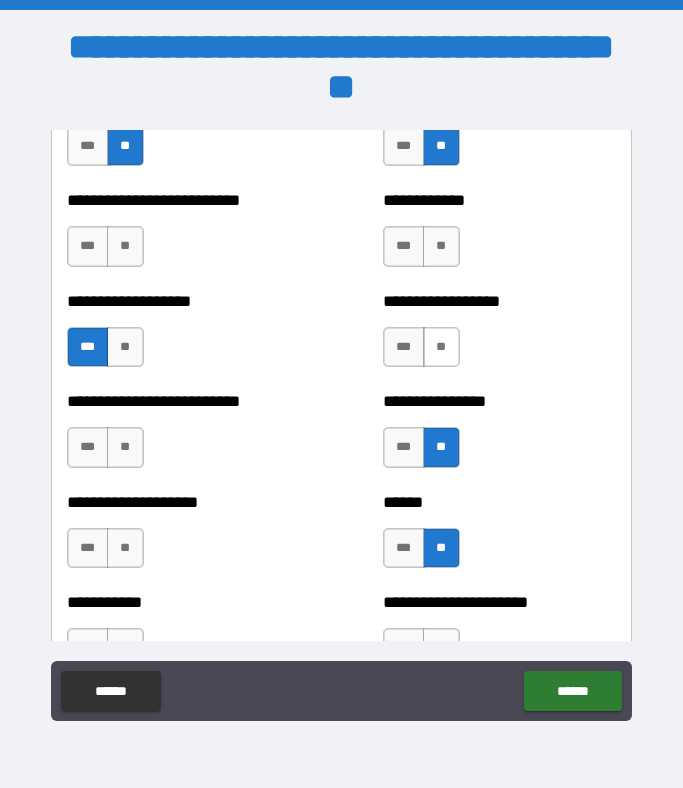 click on "**" at bounding box center (441, 347) 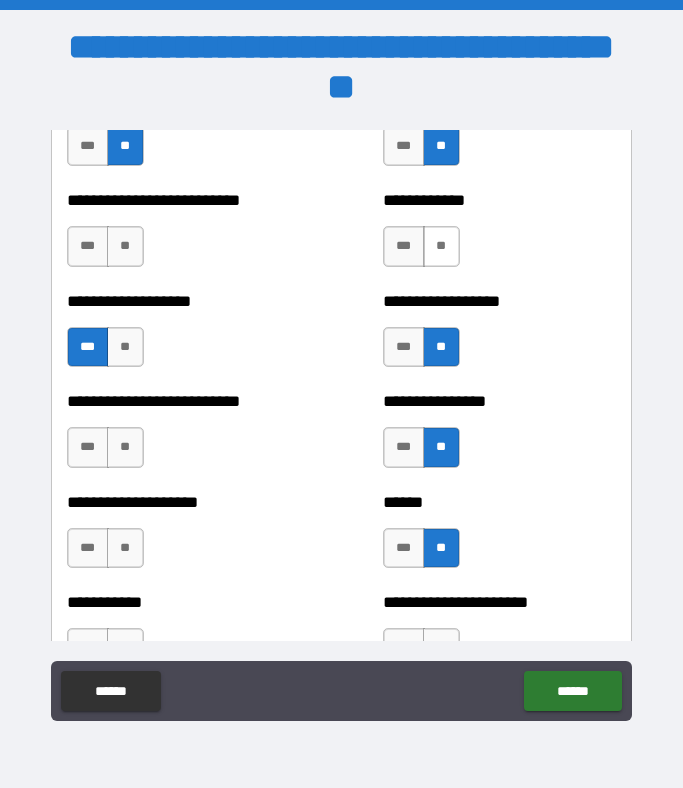 click on "**" at bounding box center [441, 246] 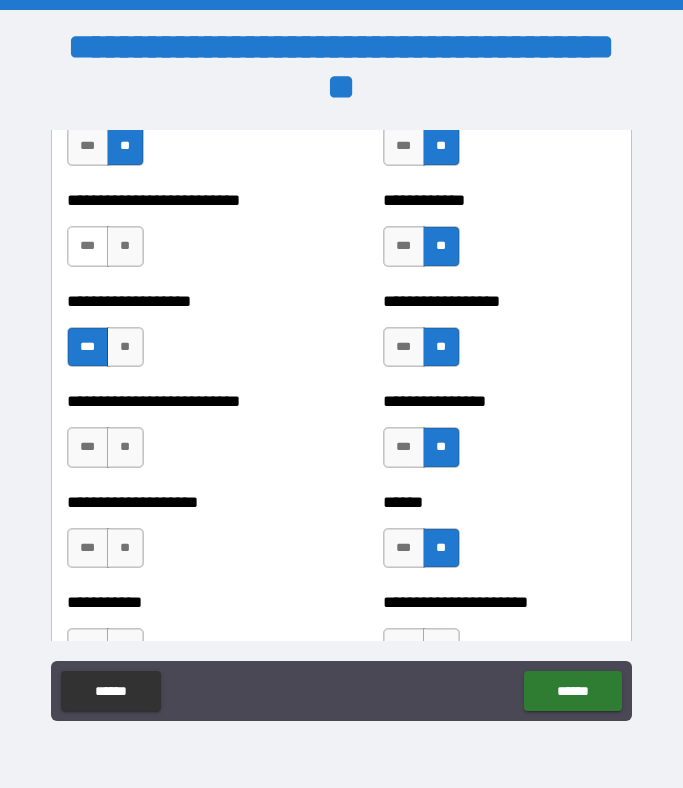 click on "***" at bounding box center (88, 246) 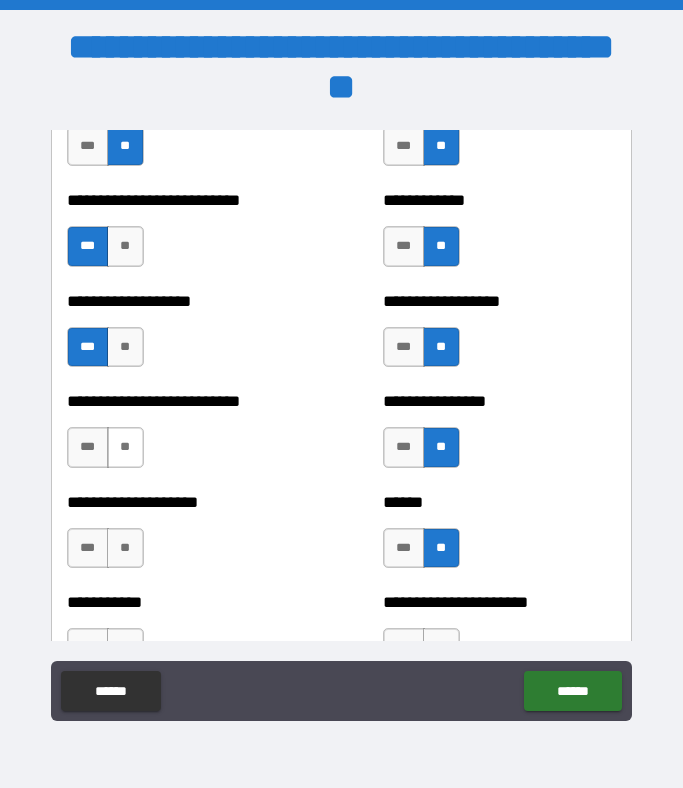 click on "**" at bounding box center (125, 447) 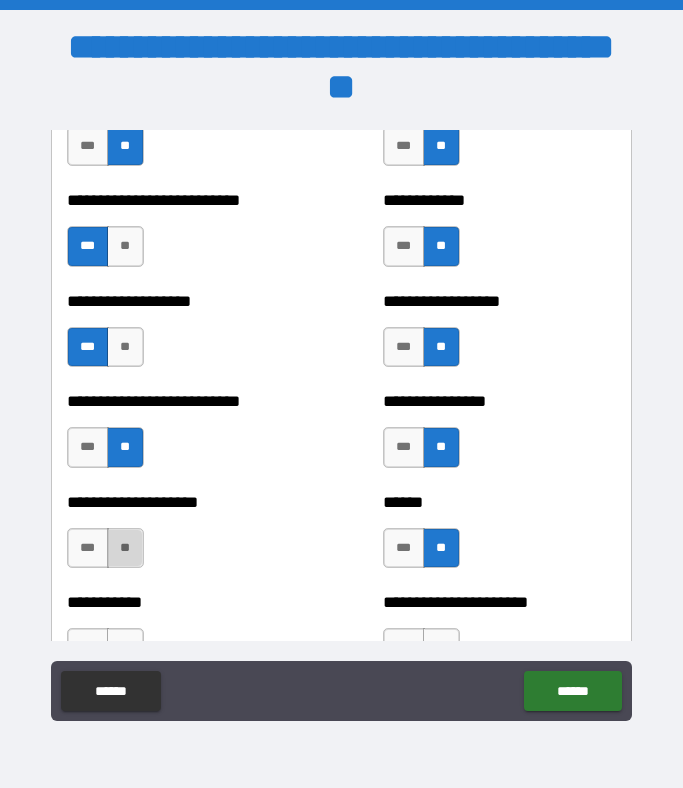 click on "**" at bounding box center [125, 548] 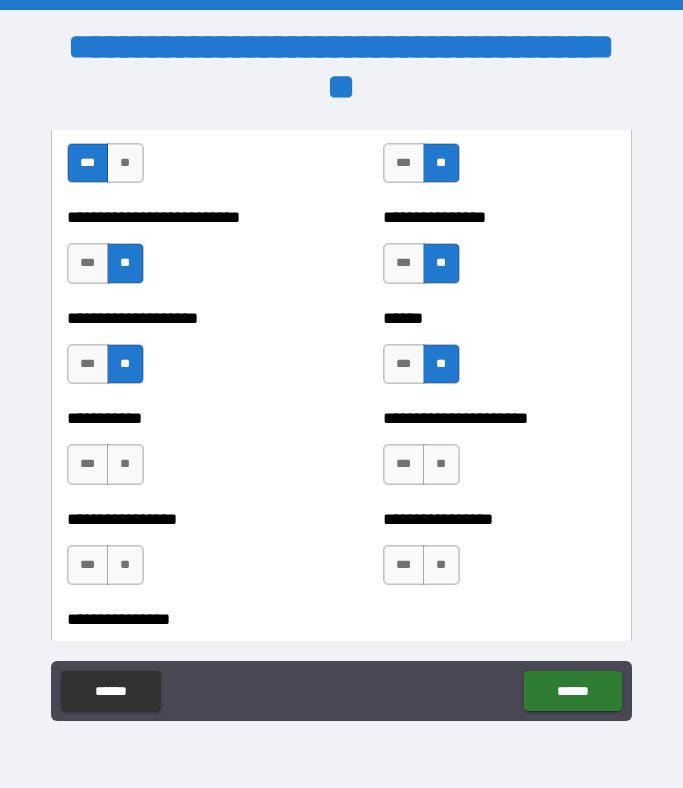 scroll, scrollTop: 5950, scrollLeft: 0, axis: vertical 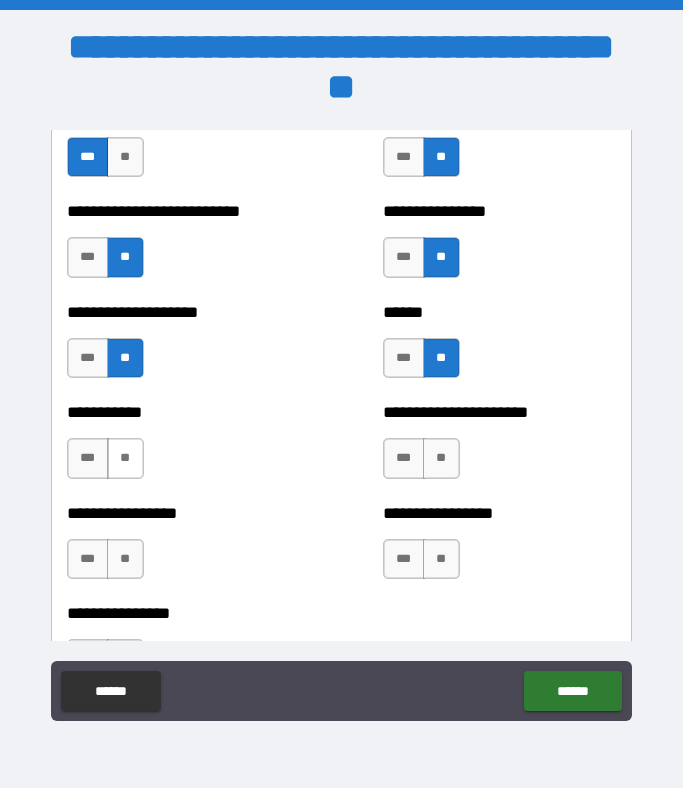 click on "**" at bounding box center (125, 458) 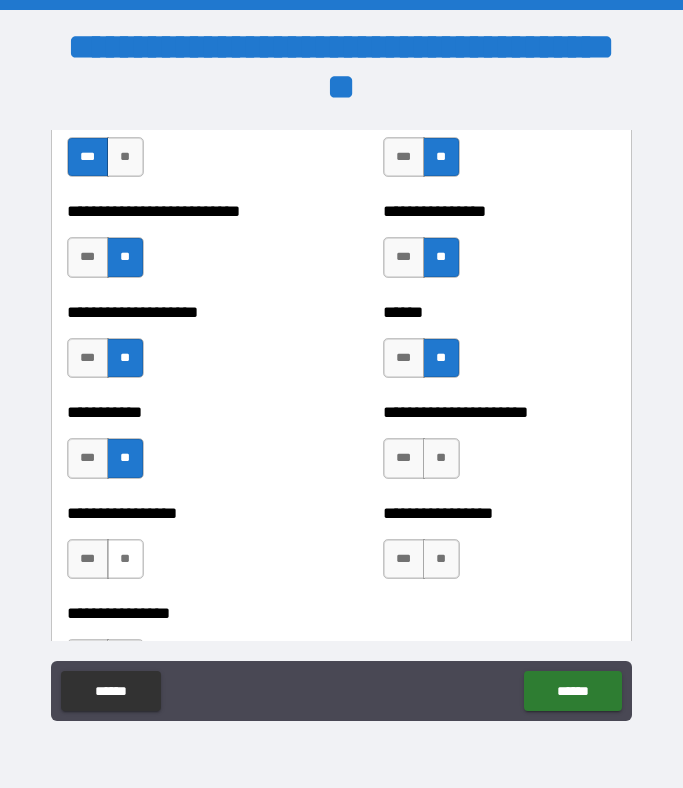click on "**" at bounding box center [125, 559] 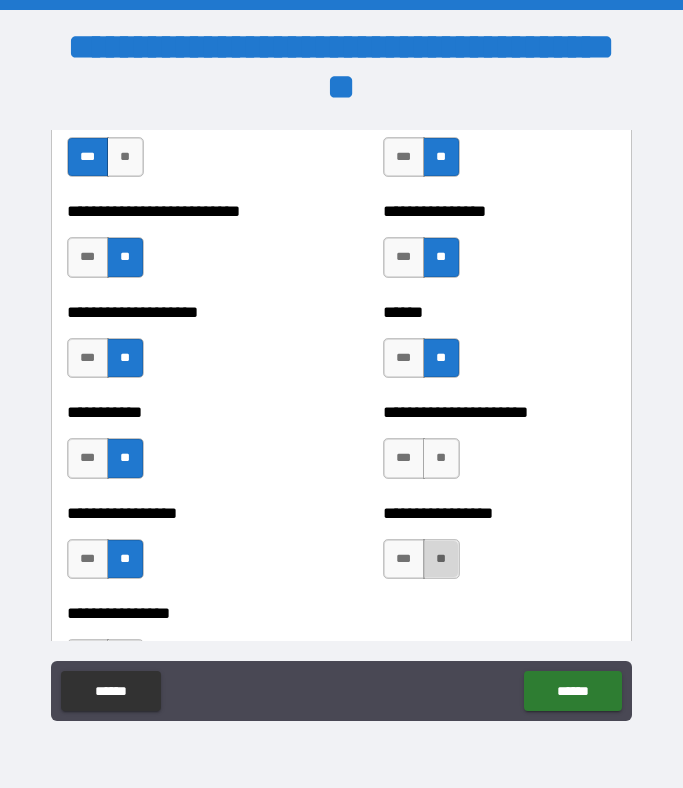 click on "**" at bounding box center [441, 559] 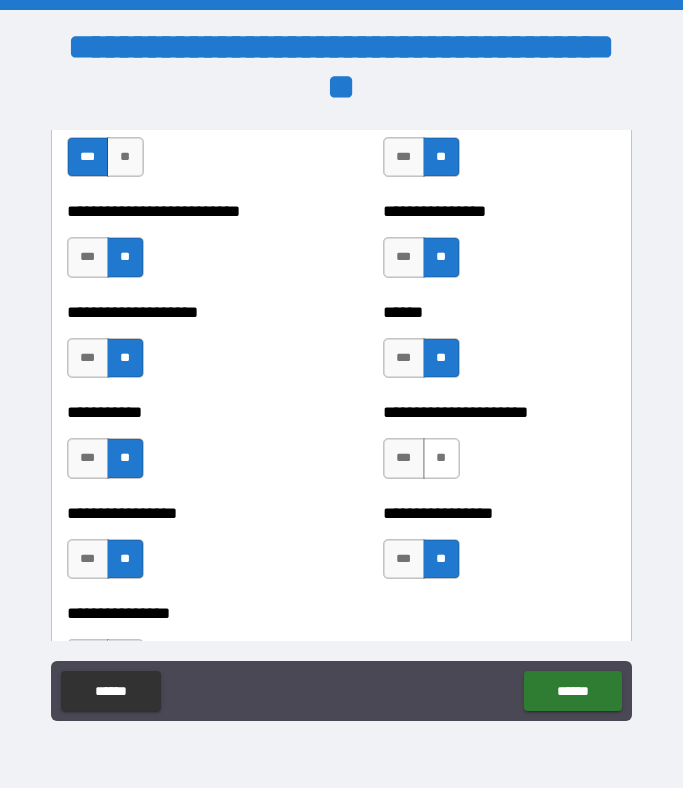 click on "**" at bounding box center [441, 458] 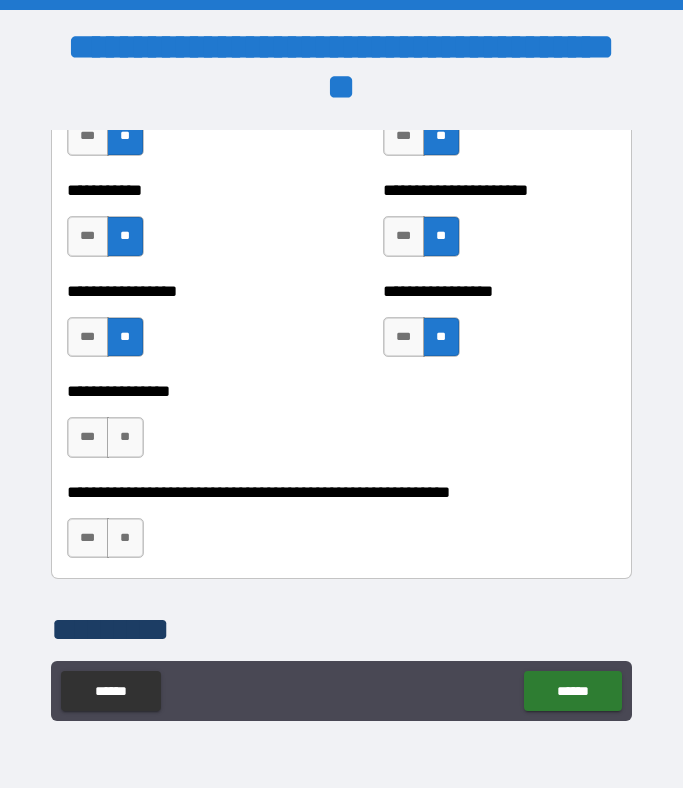 scroll, scrollTop: 6192, scrollLeft: 0, axis: vertical 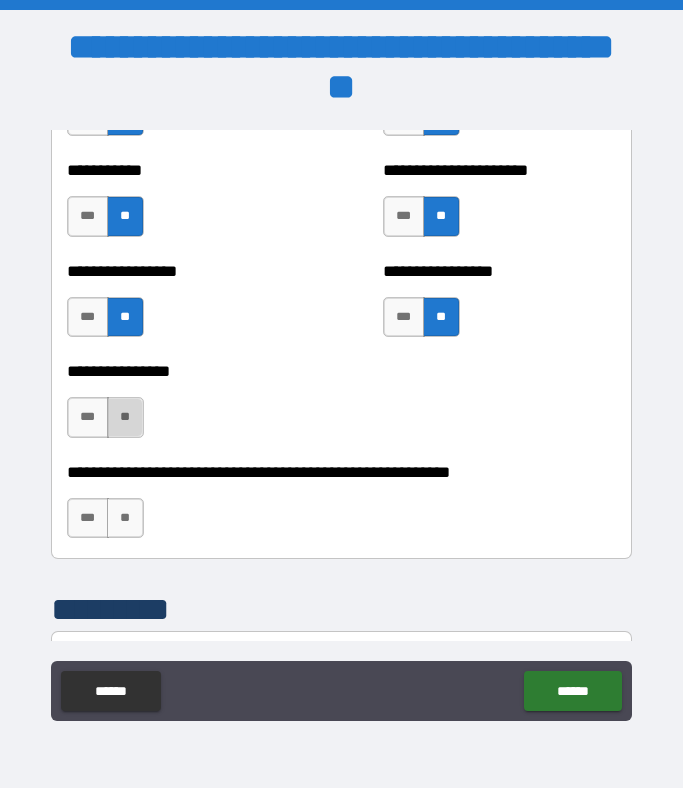 click on "**" at bounding box center (125, 417) 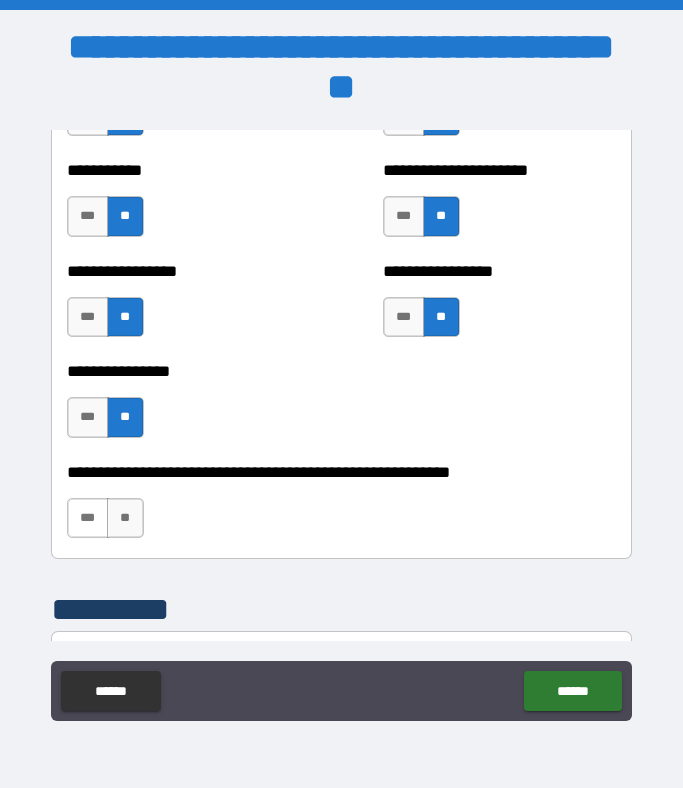 click on "***" at bounding box center (88, 518) 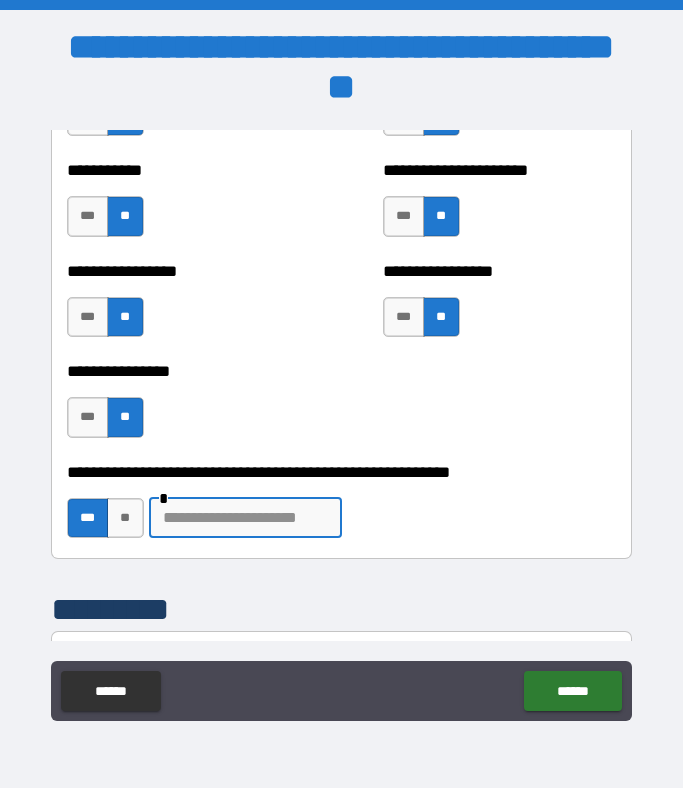 click at bounding box center (245, 518) 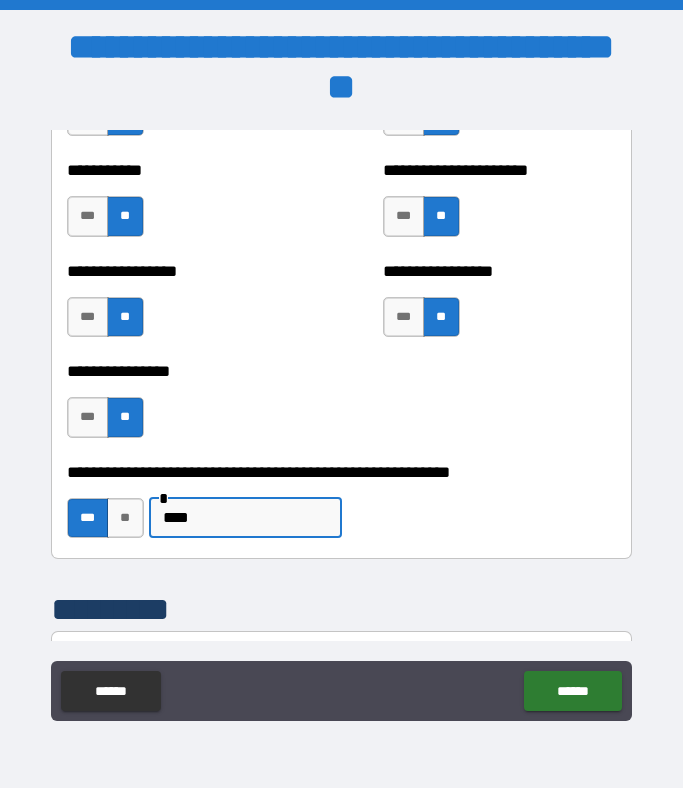 type on "****" 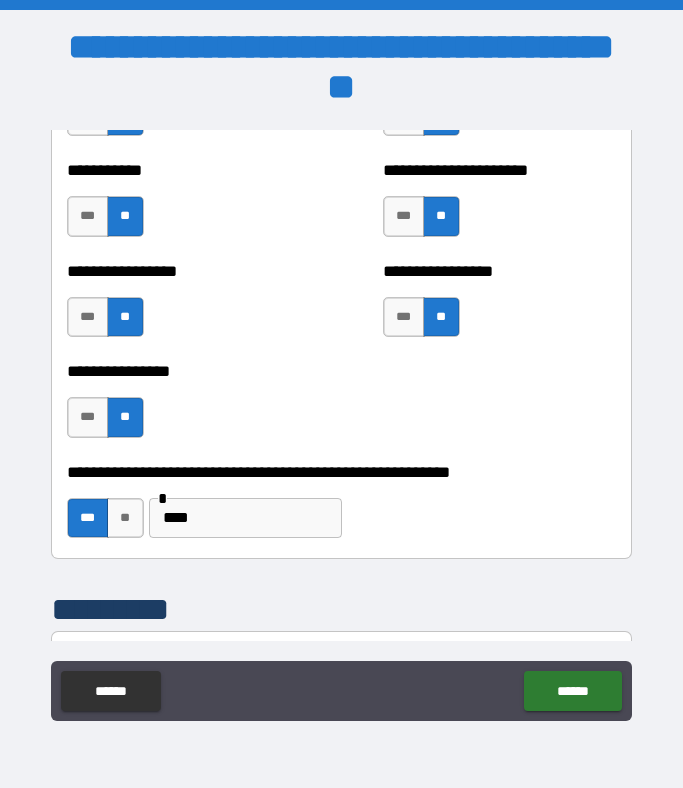 click on "**********" at bounding box center [342, 407] 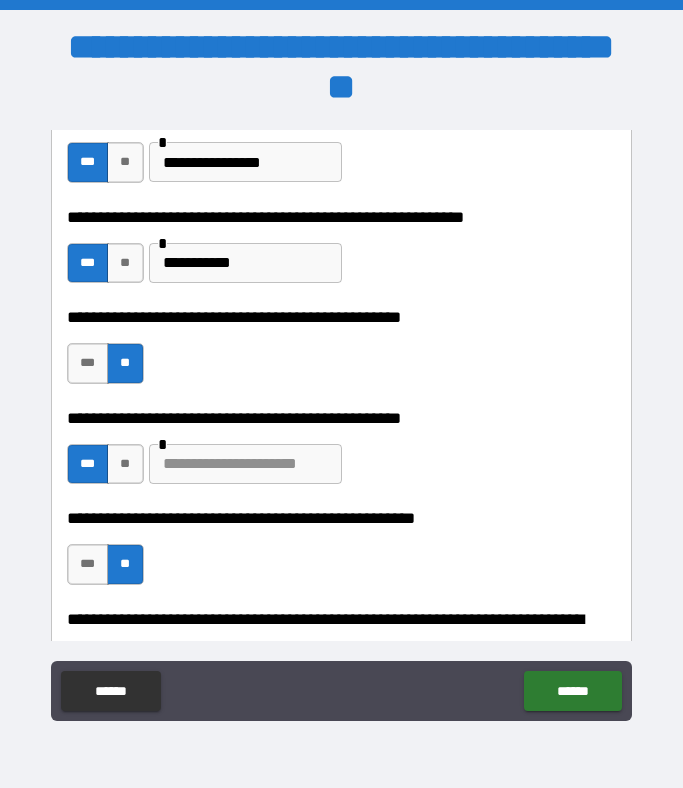 scroll, scrollTop: 557, scrollLeft: 0, axis: vertical 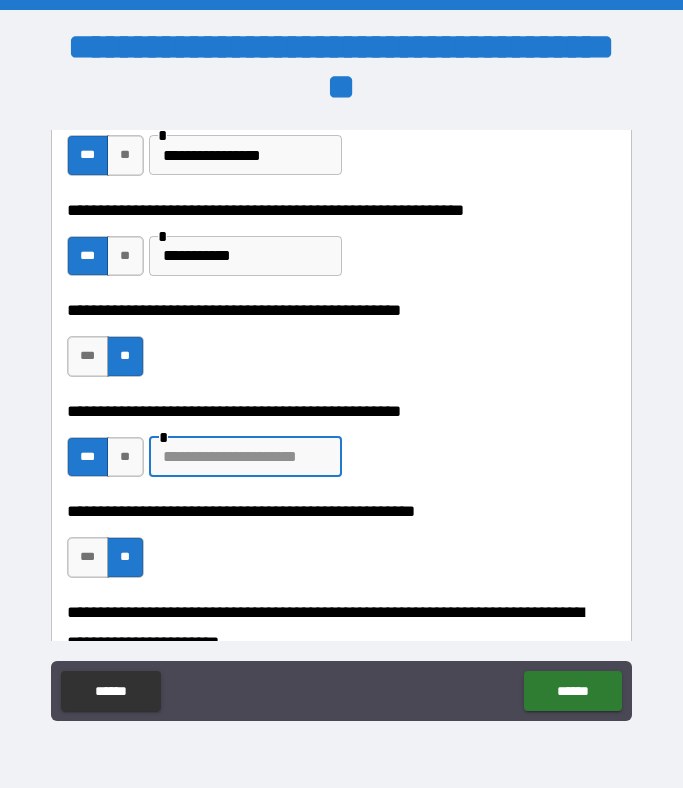 click at bounding box center [245, 457] 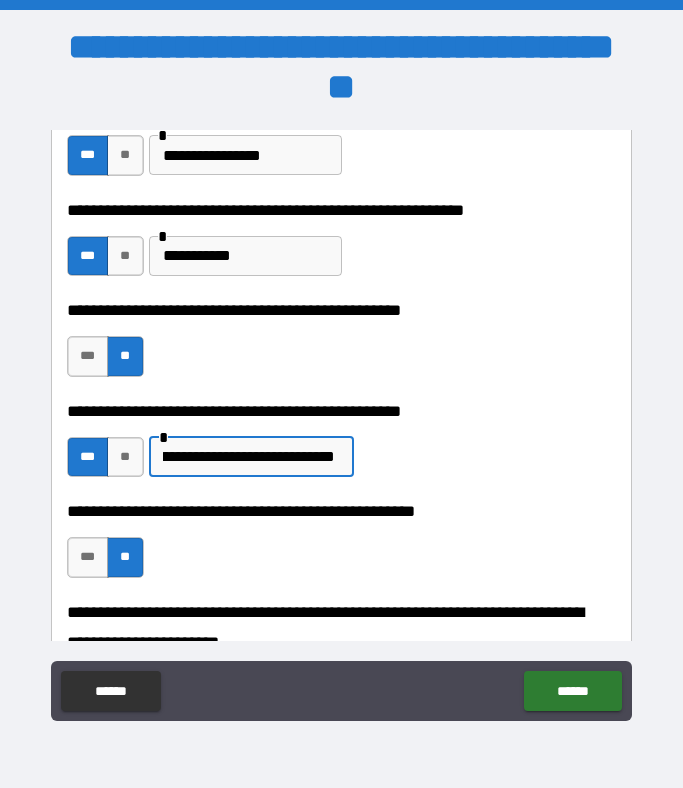scroll, scrollTop: 0, scrollLeft: 527, axis: horizontal 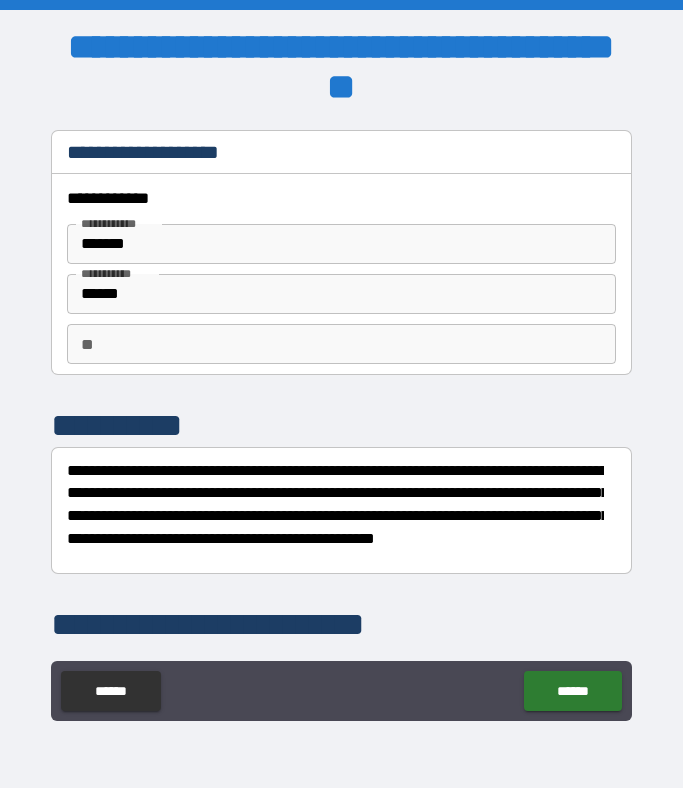type on "**********" 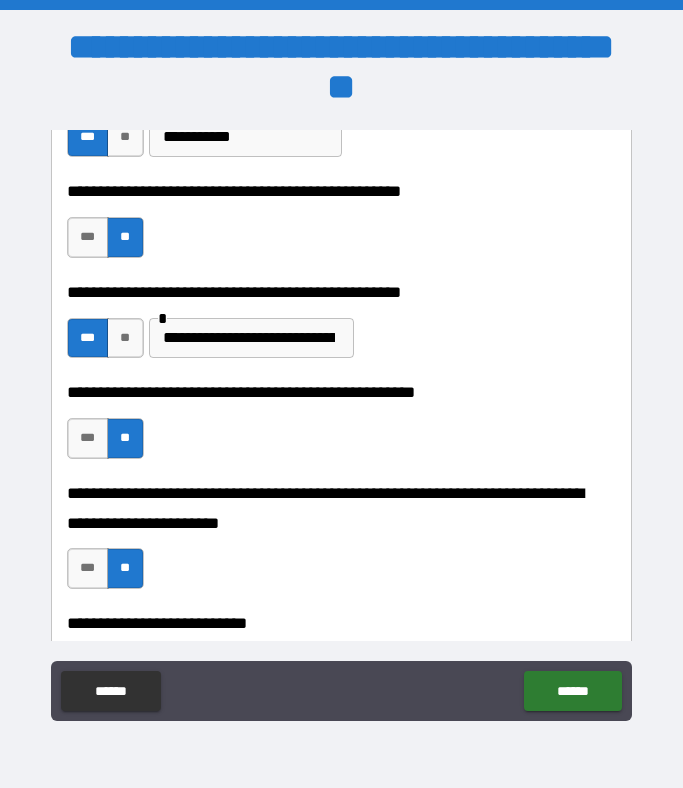 scroll, scrollTop: 678, scrollLeft: 0, axis: vertical 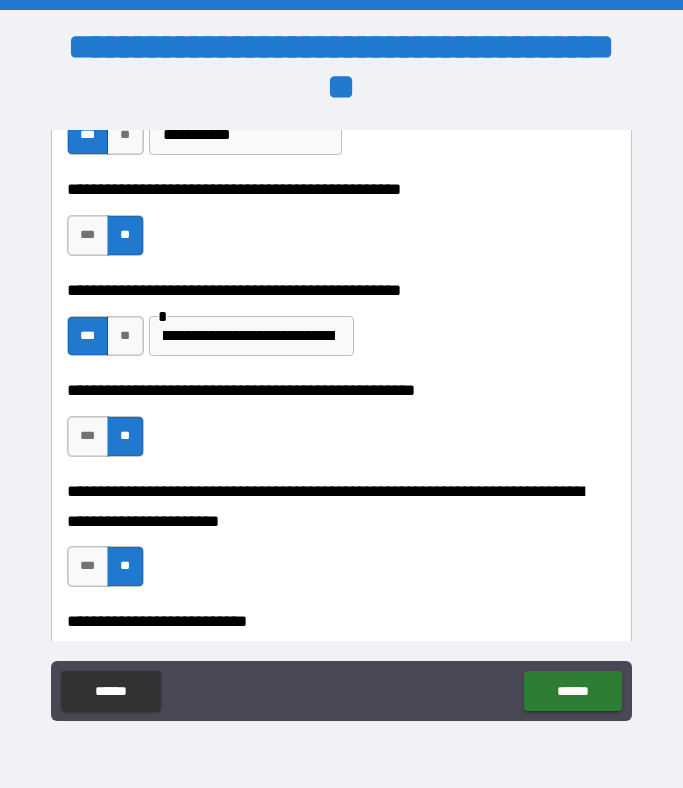 type on "*" 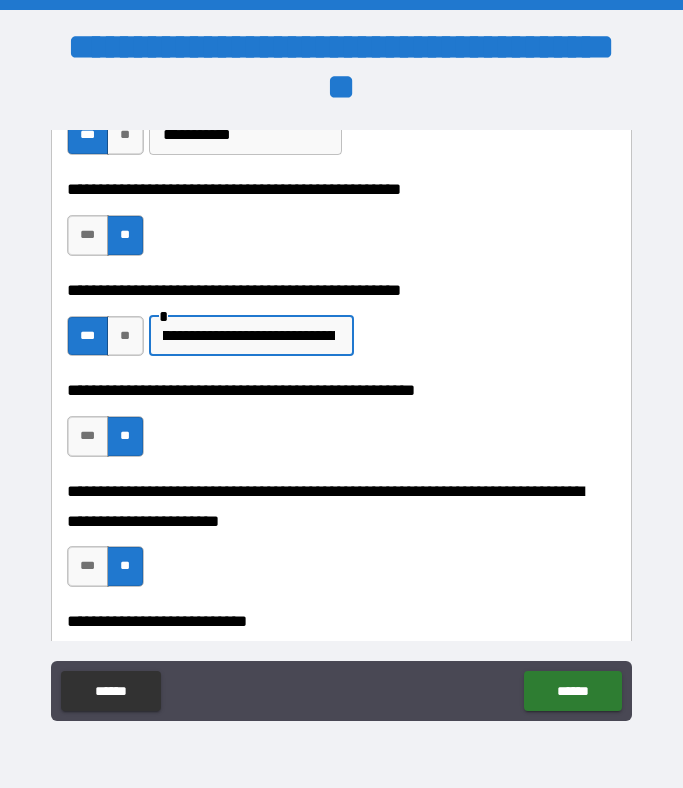 click on "**********" at bounding box center [249, 336] 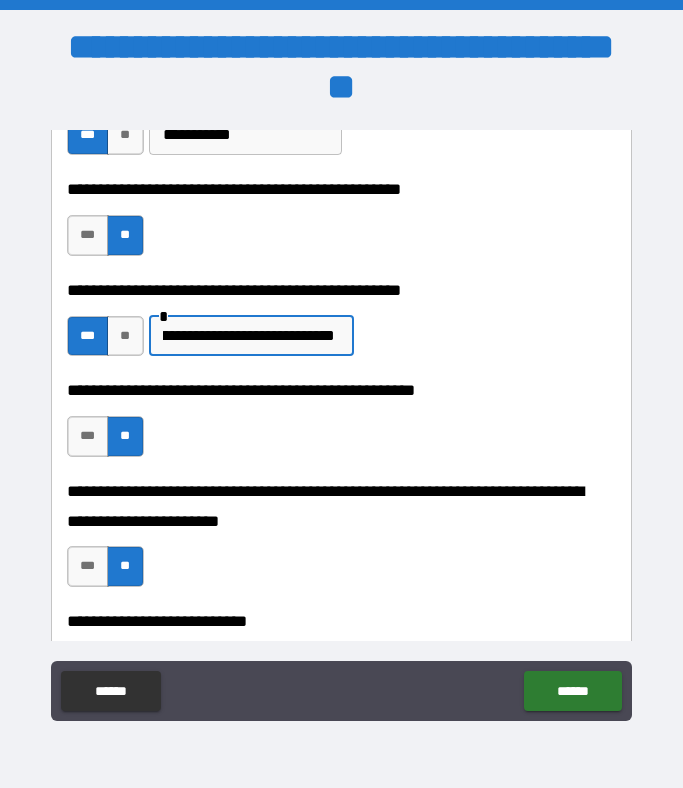 scroll, scrollTop: 0, scrollLeft: 519, axis: horizontal 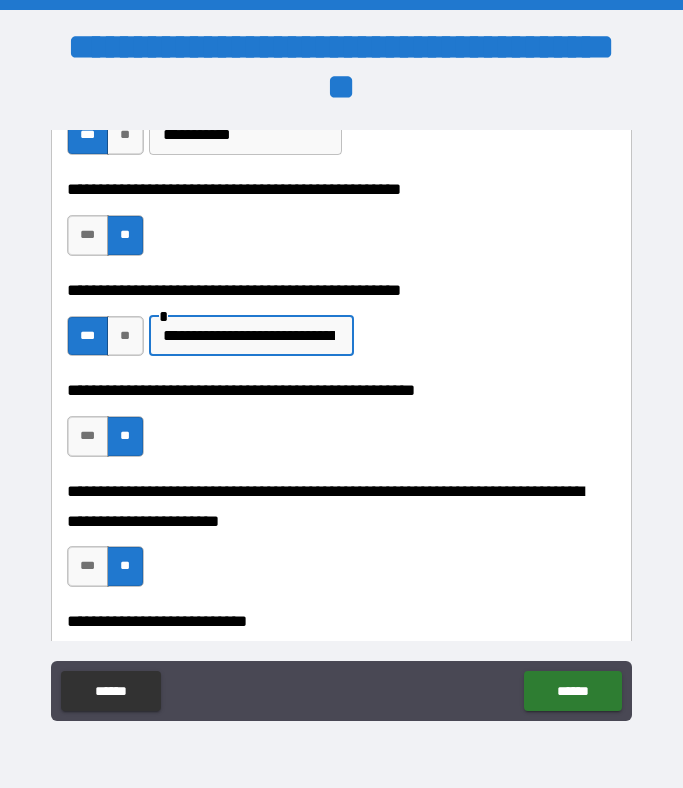click on "**********" at bounding box center (249, 336) 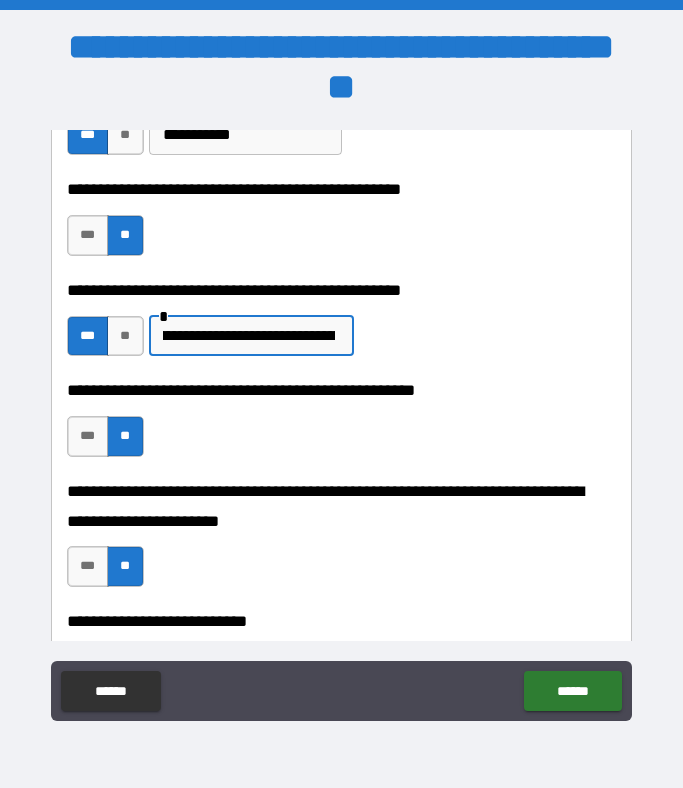 scroll, scrollTop: 0, scrollLeft: 519, axis: horizontal 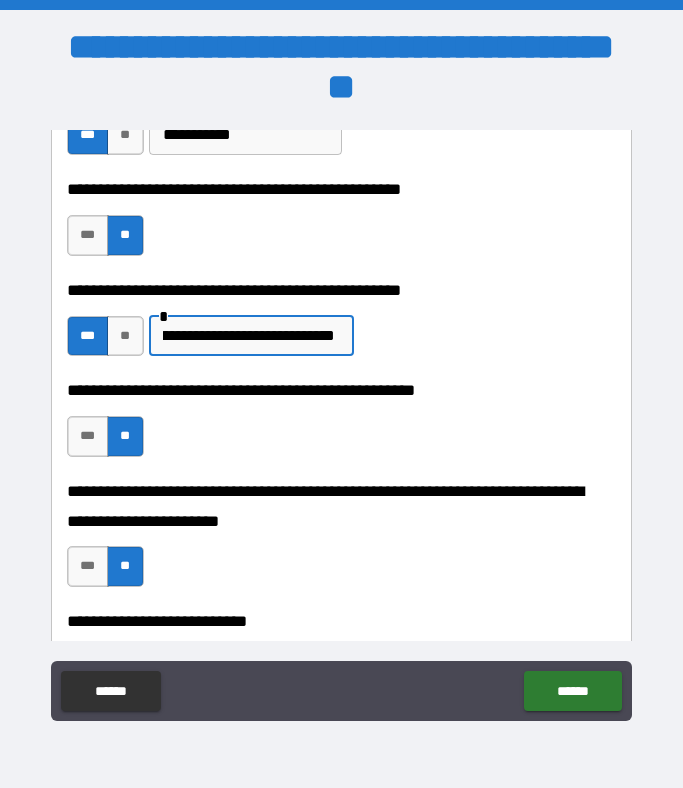 click on "**********" at bounding box center [249, 336] 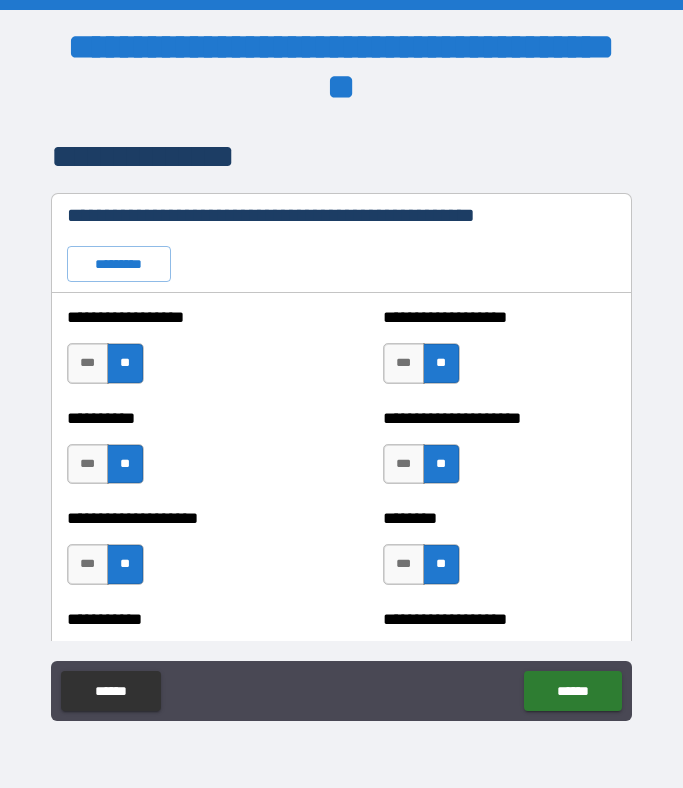 scroll, scrollTop: 2424, scrollLeft: 0, axis: vertical 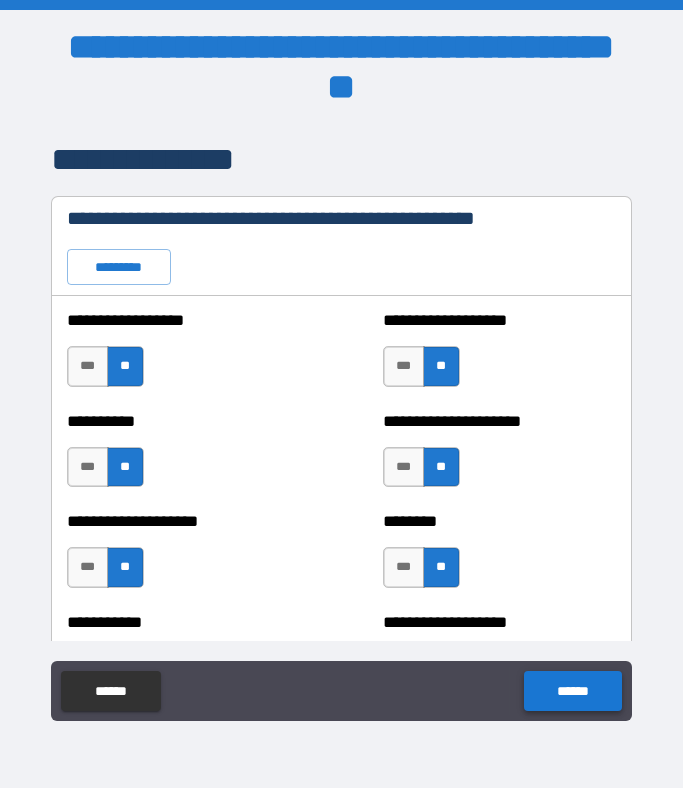 type on "**********" 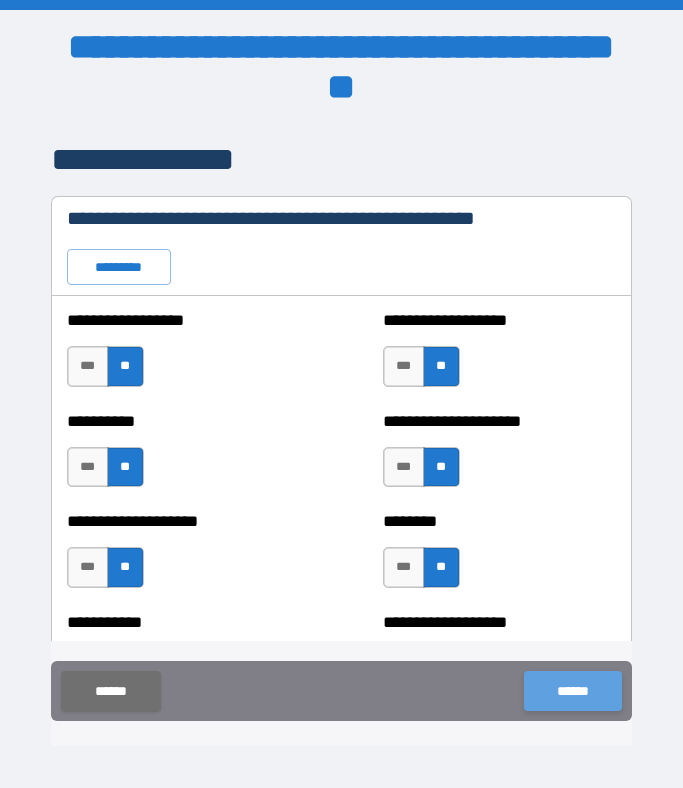 click on "******" at bounding box center [572, 691] 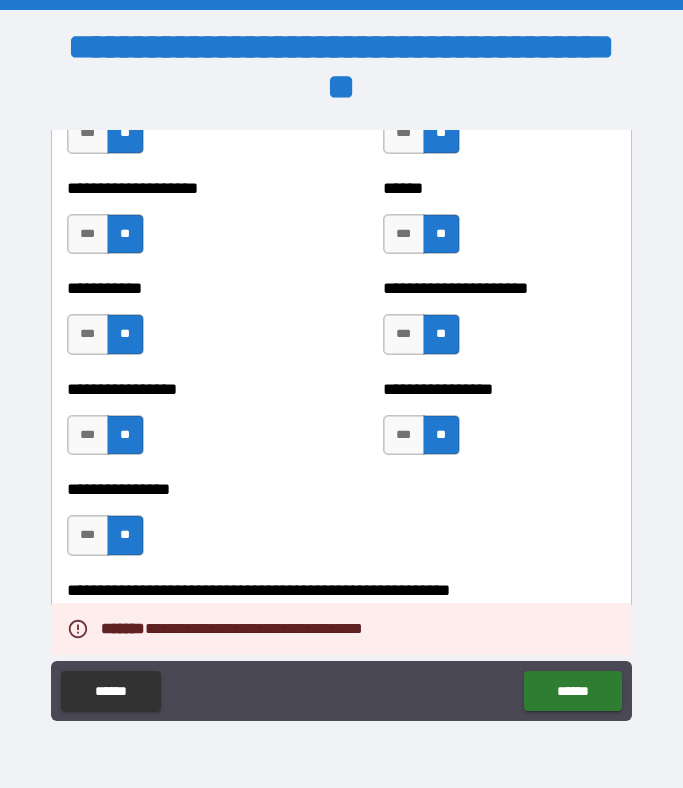 scroll, scrollTop: 6536, scrollLeft: 0, axis: vertical 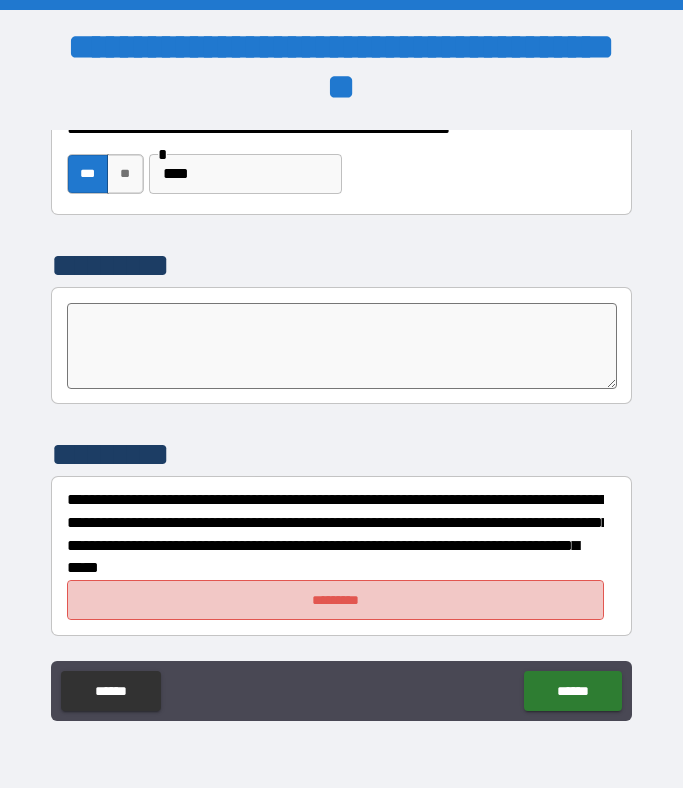 click on "*********" at bounding box center (336, 600) 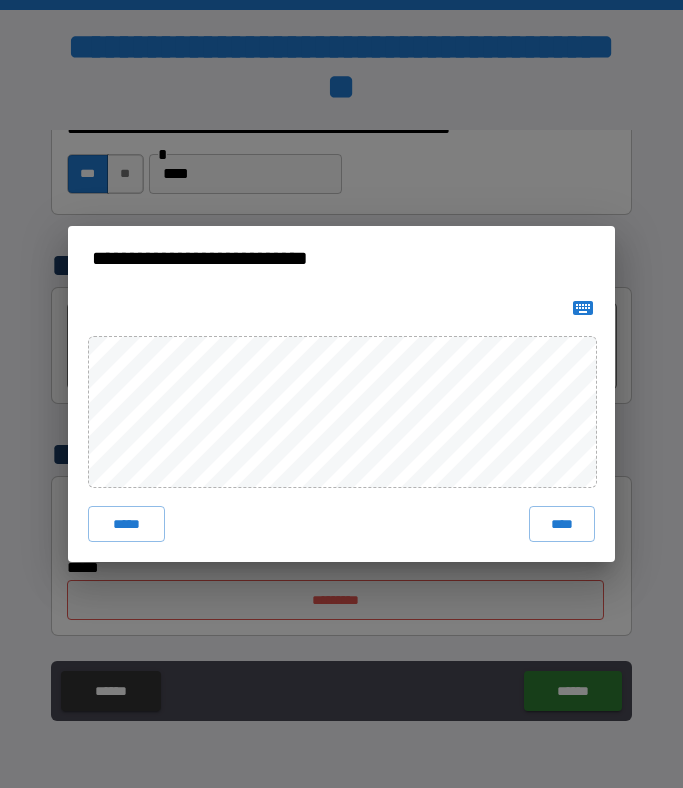 click on "**********" at bounding box center [341, 394] 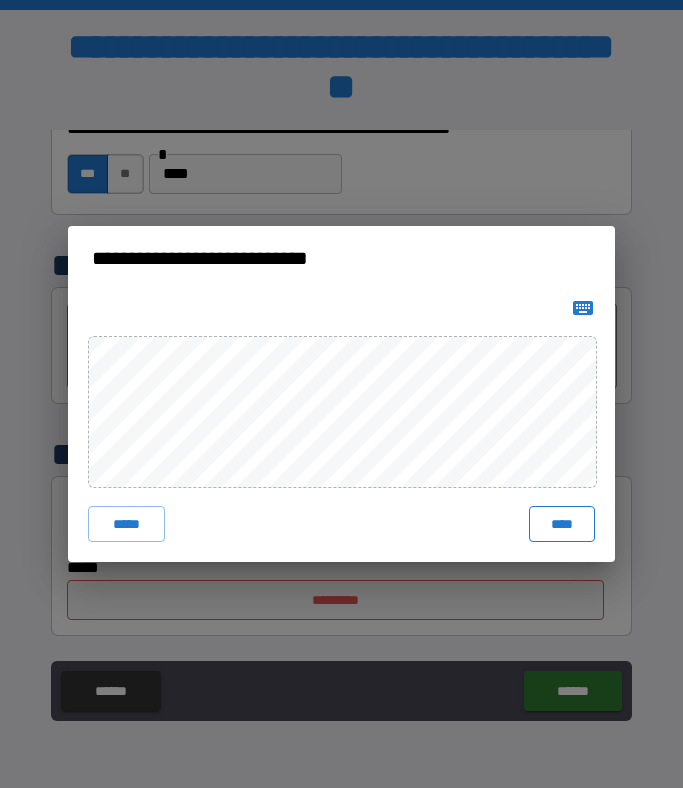 click on "****" at bounding box center [562, 524] 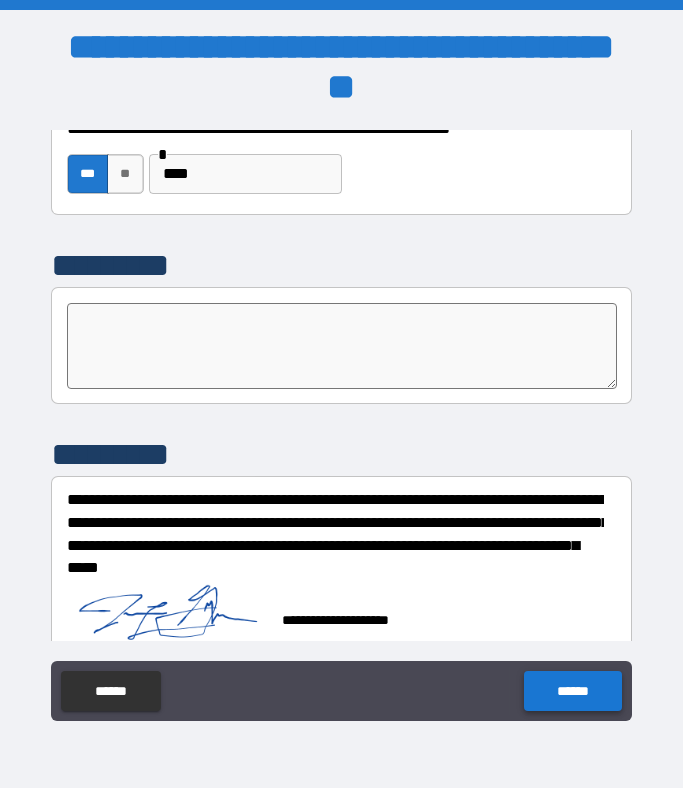 click on "******" at bounding box center [572, 691] 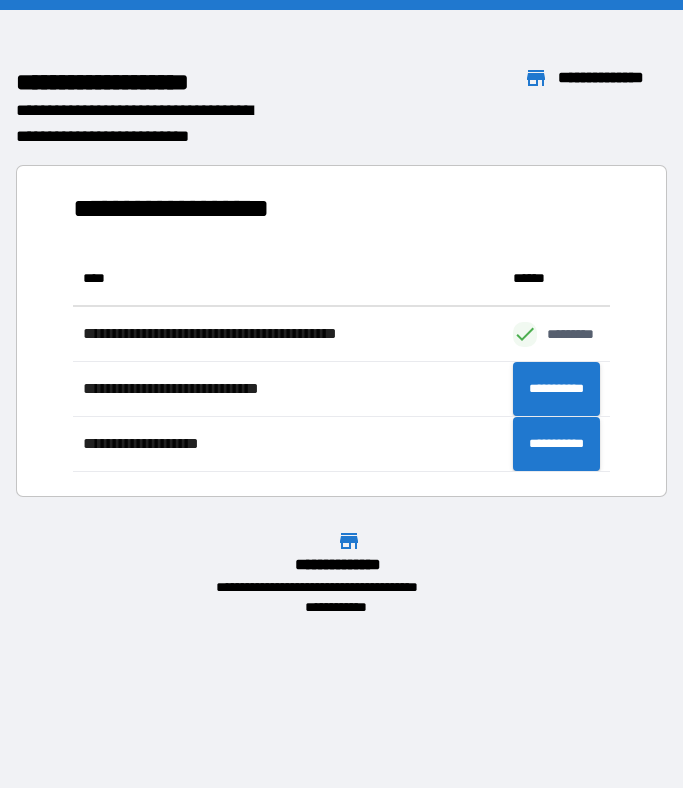 scroll, scrollTop: 16, scrollLeft: 16, axis: both 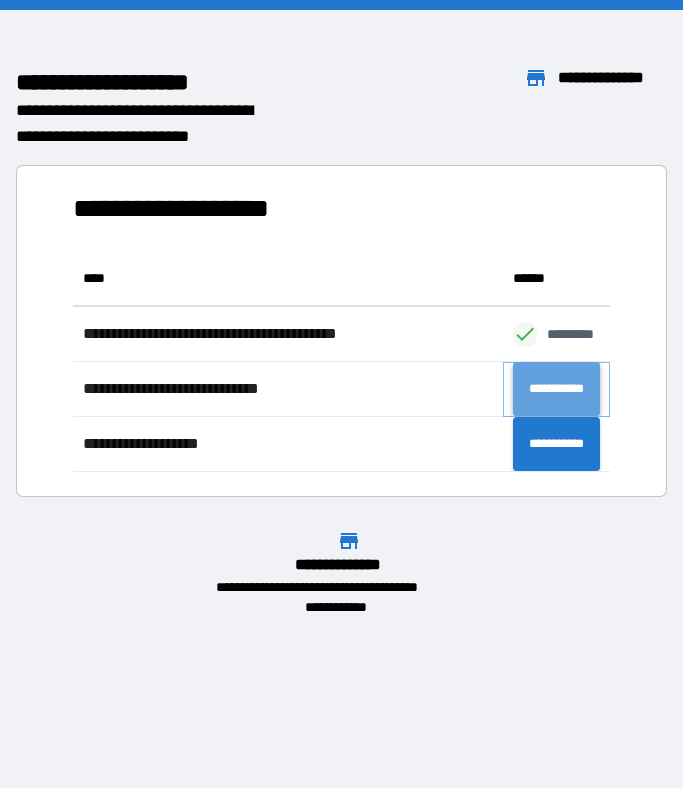 click on "**********" at bounding box center [556, 389] 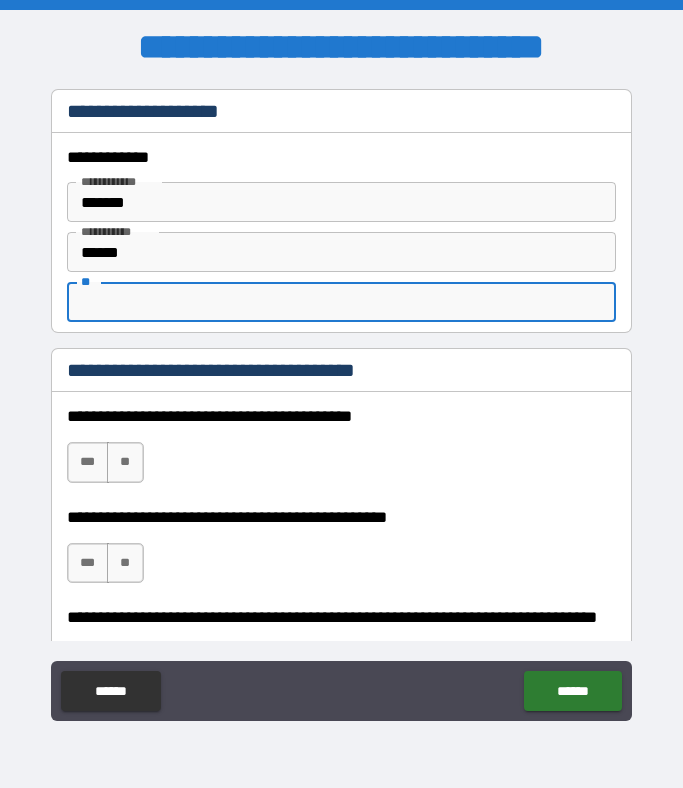 click on "**" at bounding box center [342, 302] 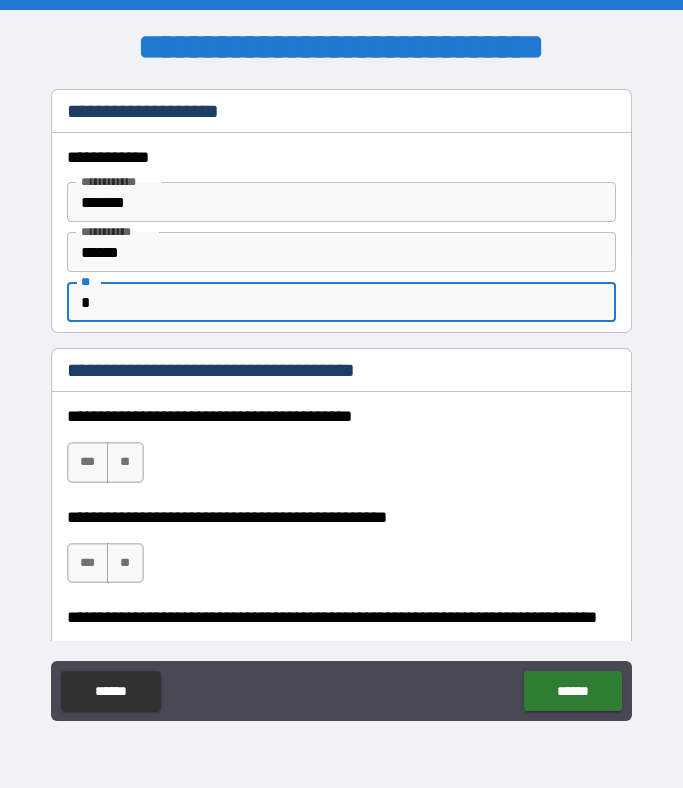 type on "*" 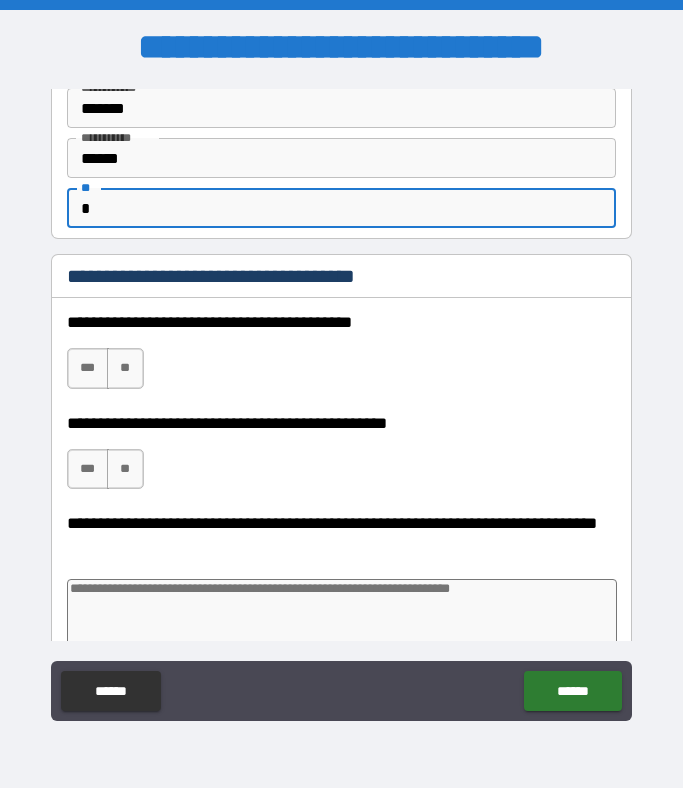 scroll, scrollTop: 97, scrollLeft: 0, axis: vertical 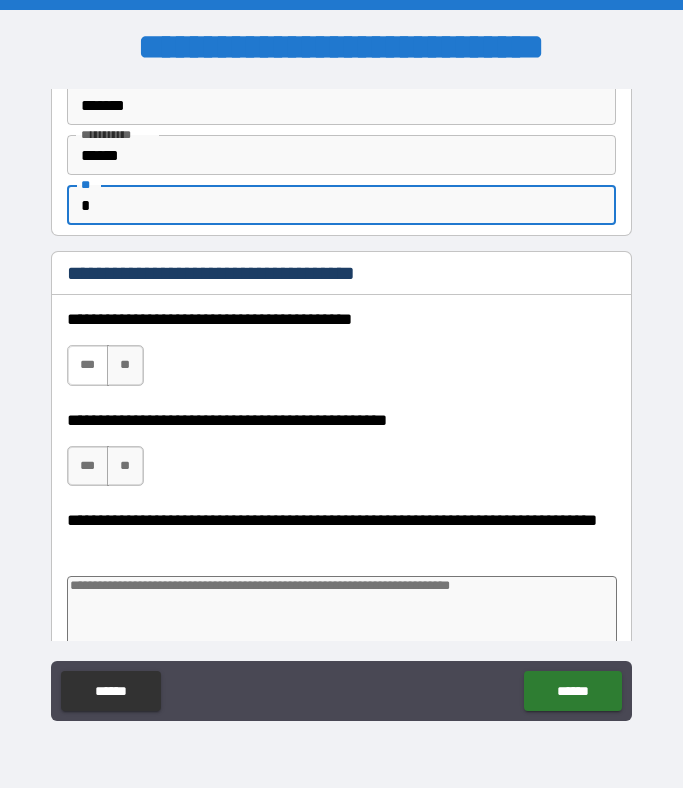 type on "*" 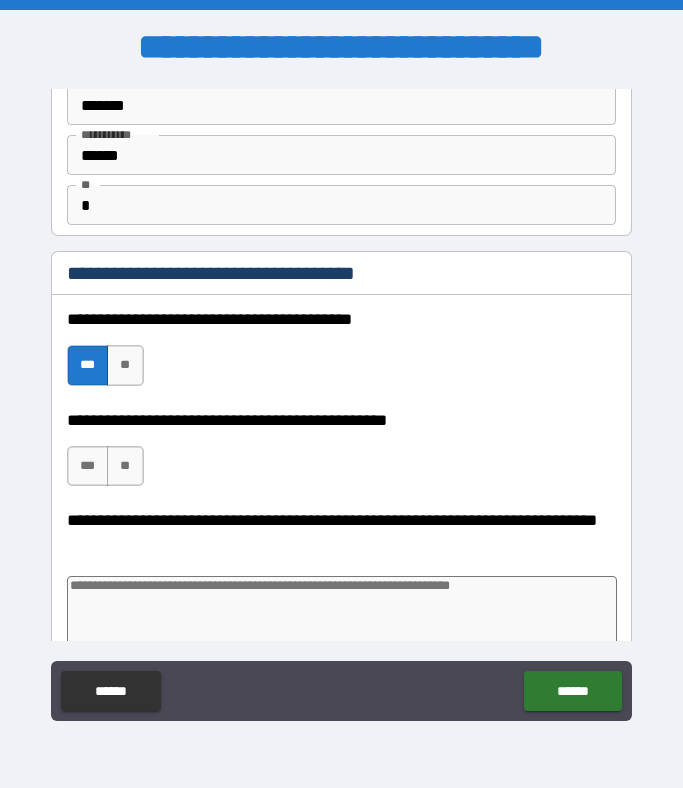 type on "*" 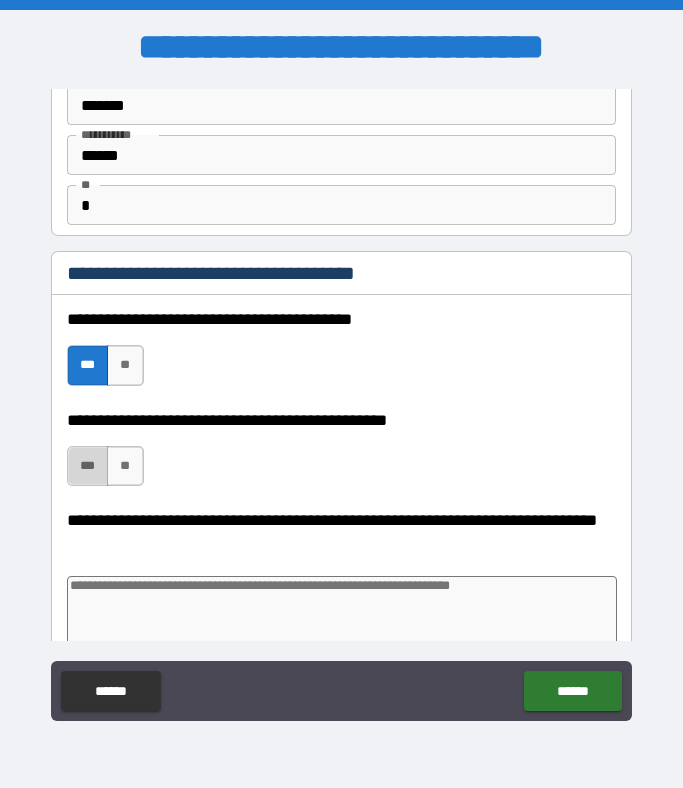click on "***" at bounding box center [88, 466] 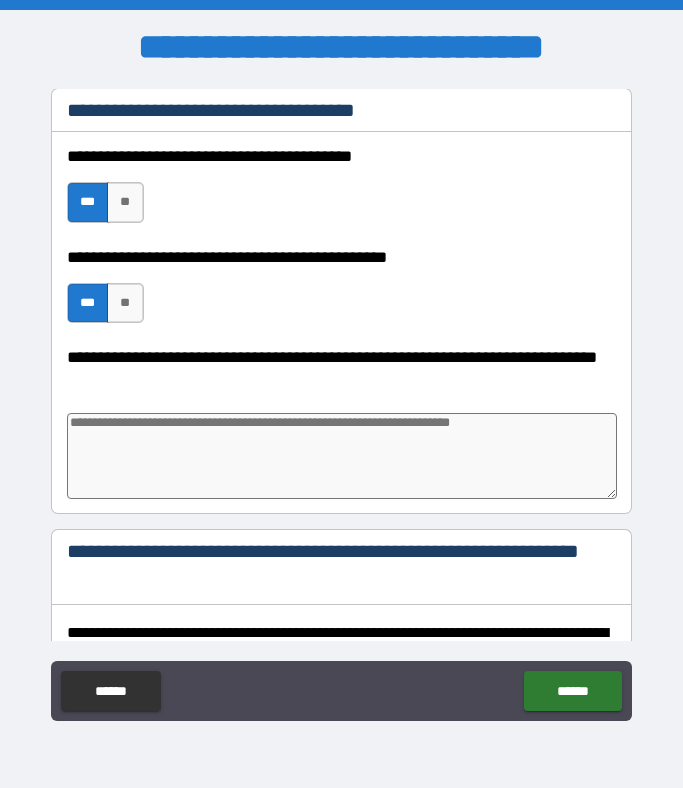 scroll, scrollTop: 262, scrollLeft: 0, axis: vertical 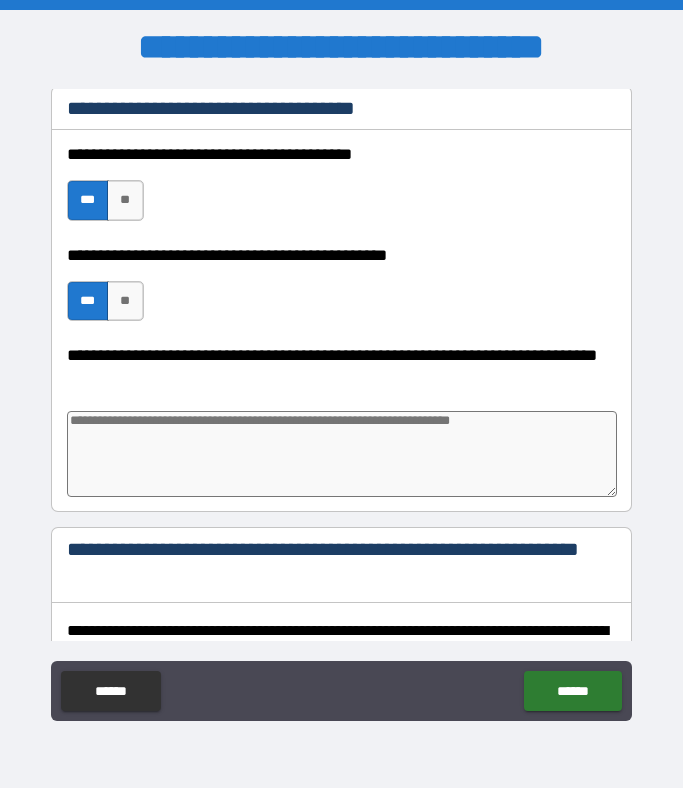 click at bounding box center [342, 454] 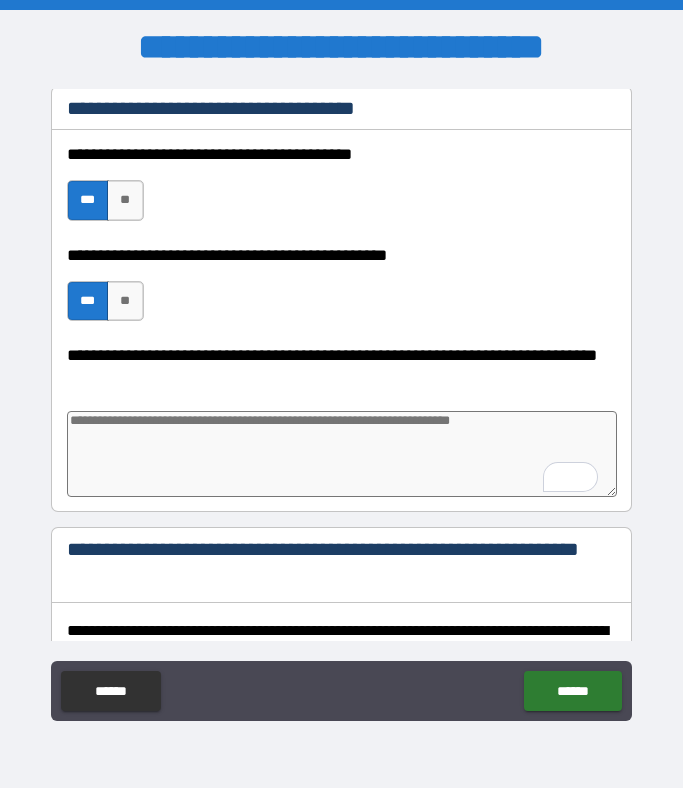 scroll, scrollTop: 262, scrollLeft: 0, axis: vertical 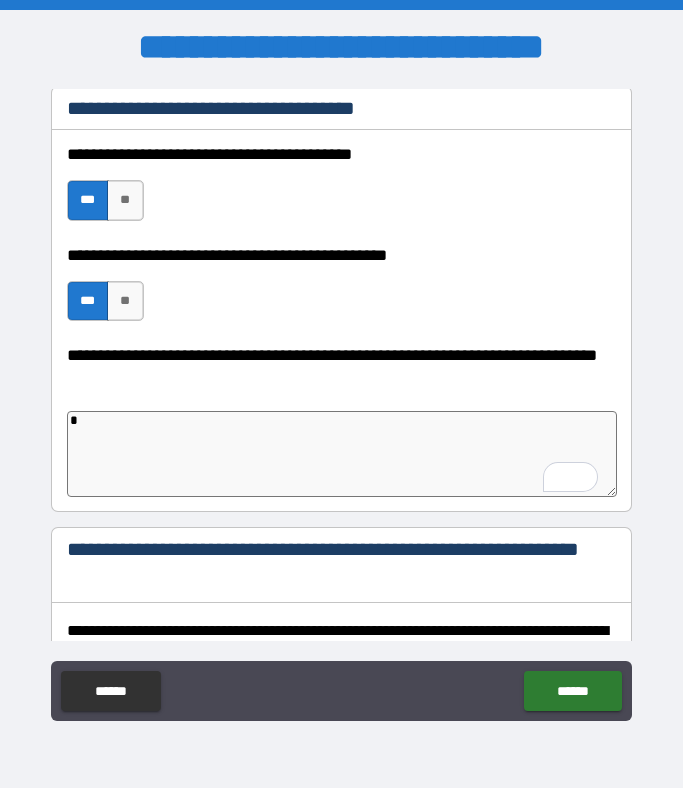 type on "**" 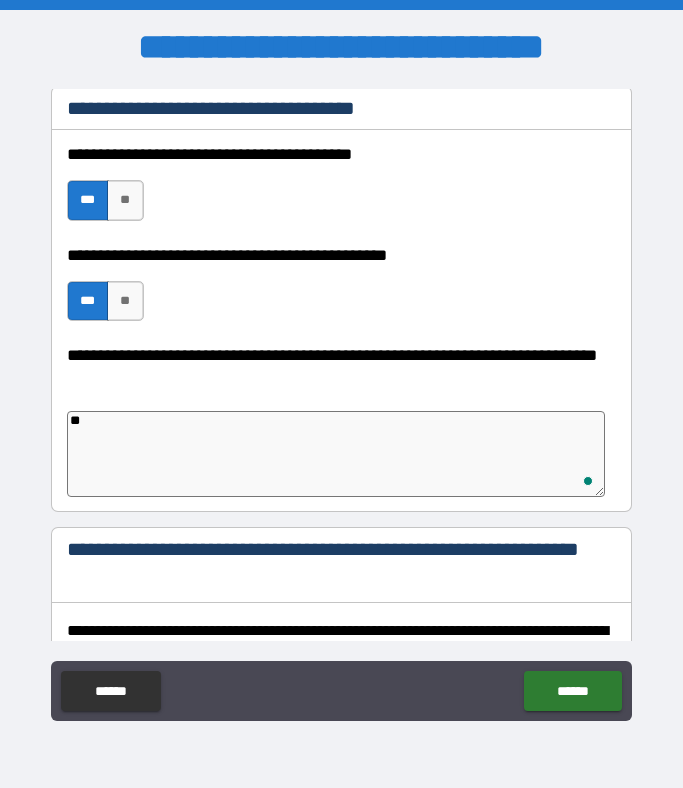 type on "*" 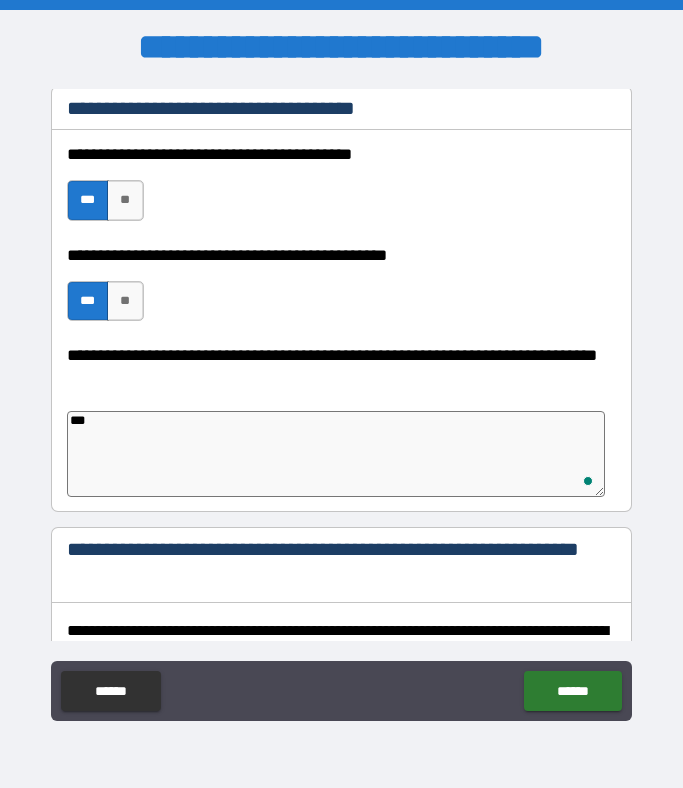 type on "****" 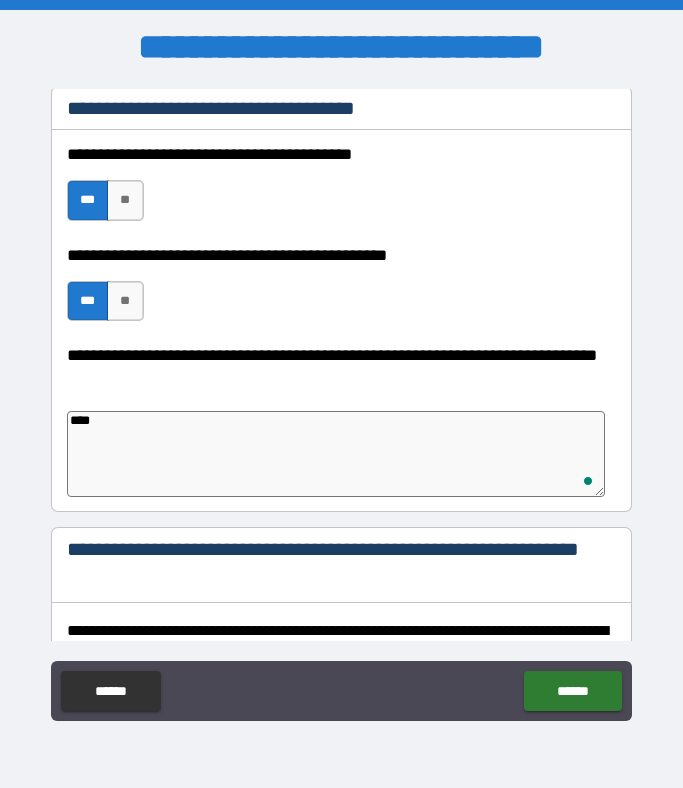 type on "*" 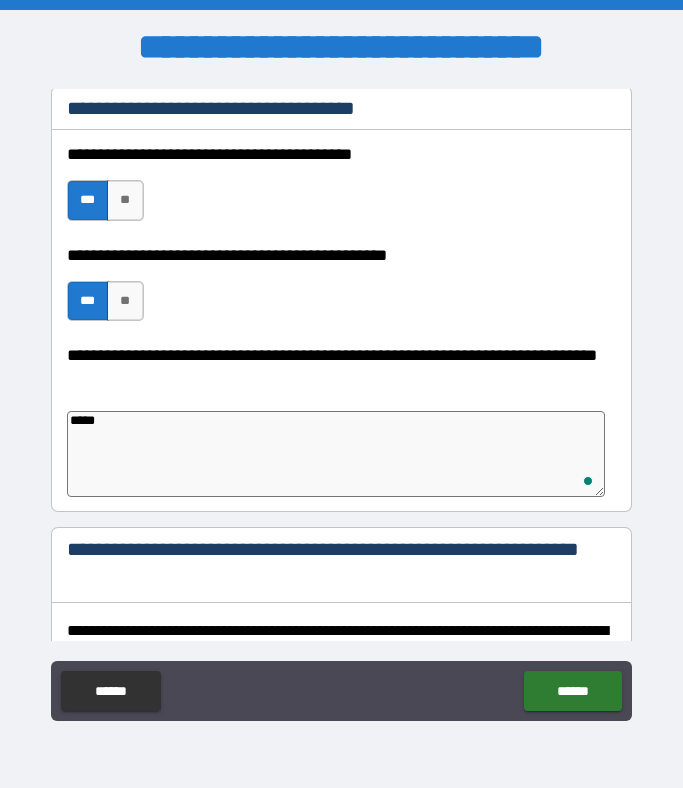 type on "******" 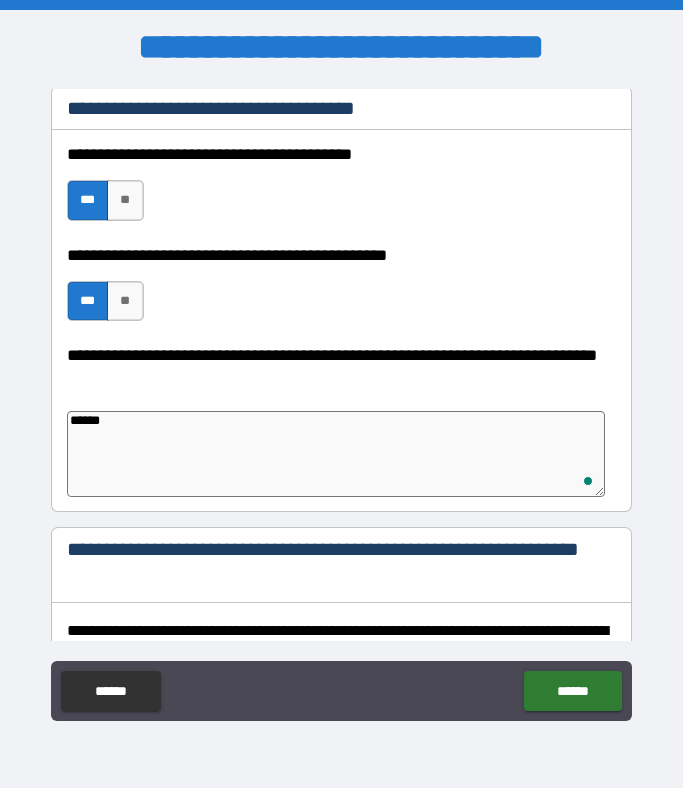 type on "*" 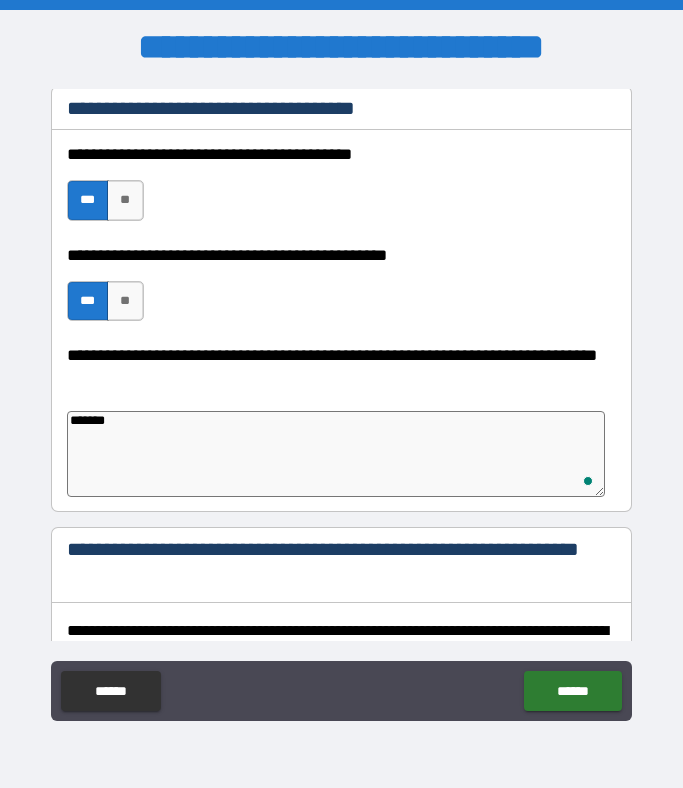 type on "********" 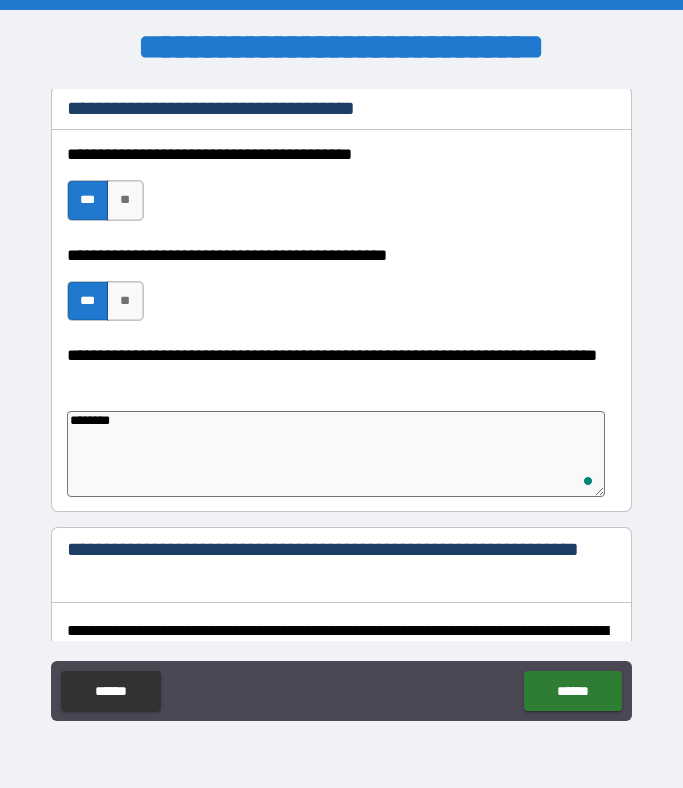 type on "*" 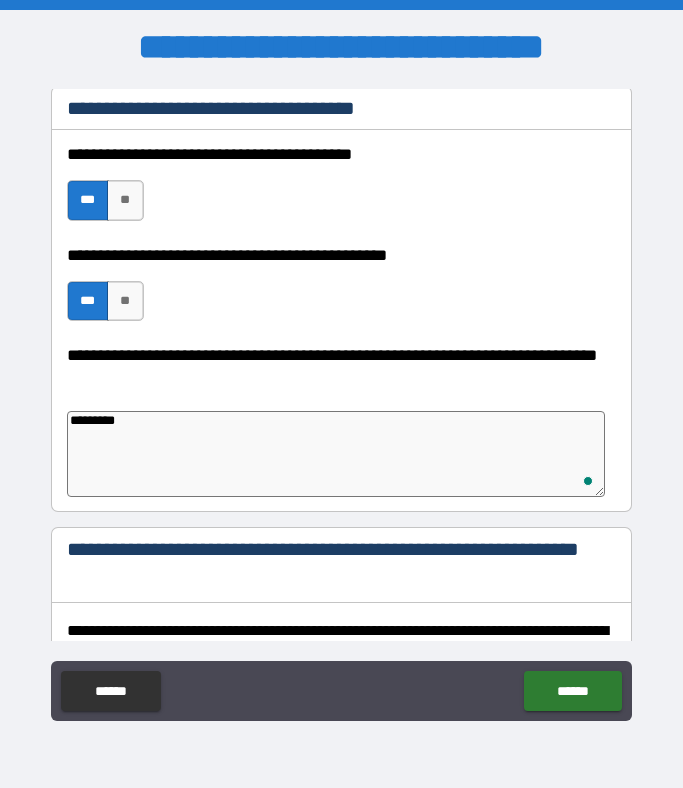 type on "**********" 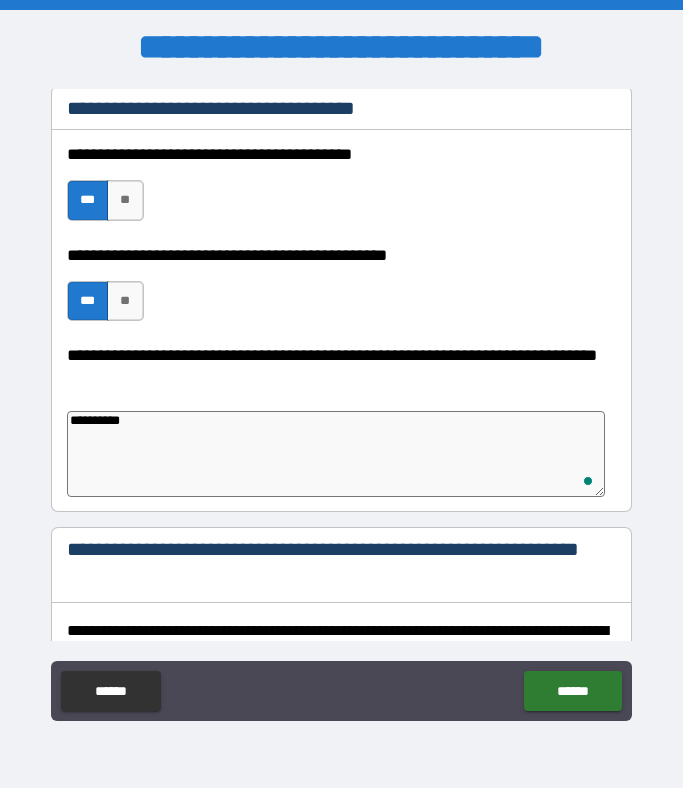 type on "**********" 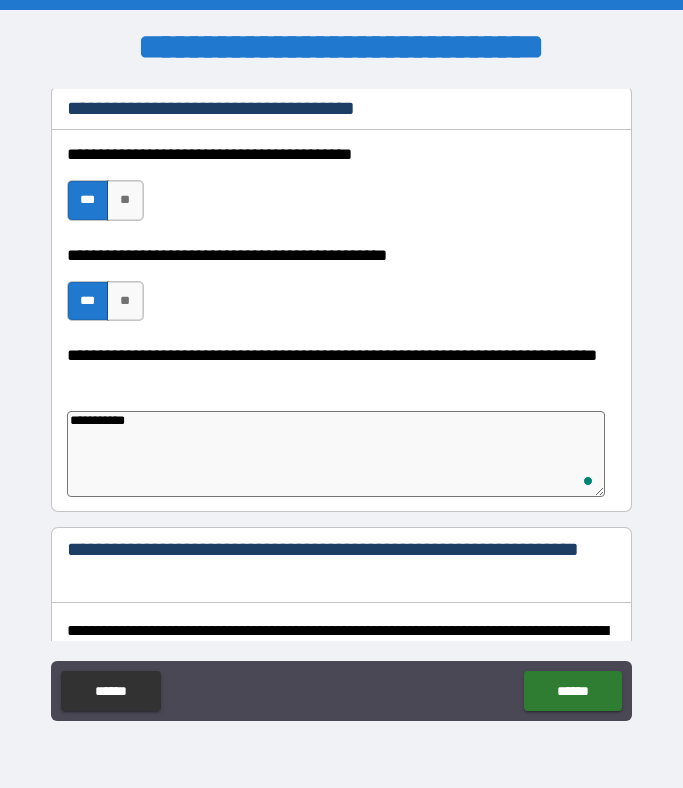 type on "*" 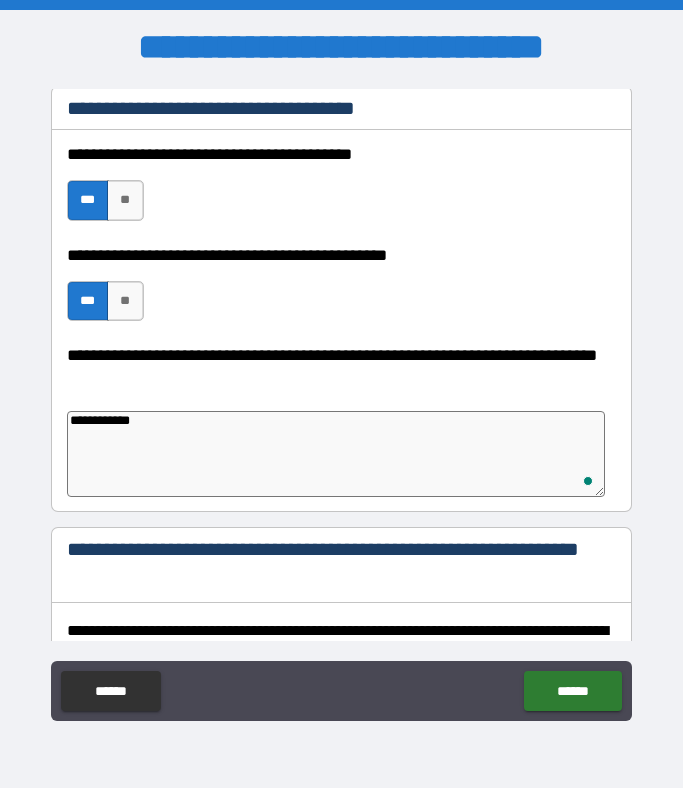 type on "**********" 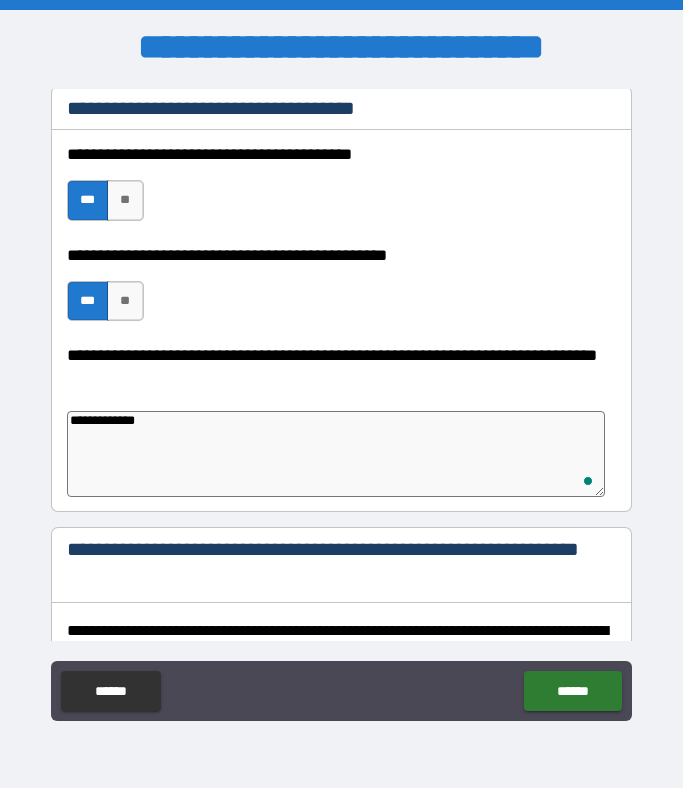 type on "*" 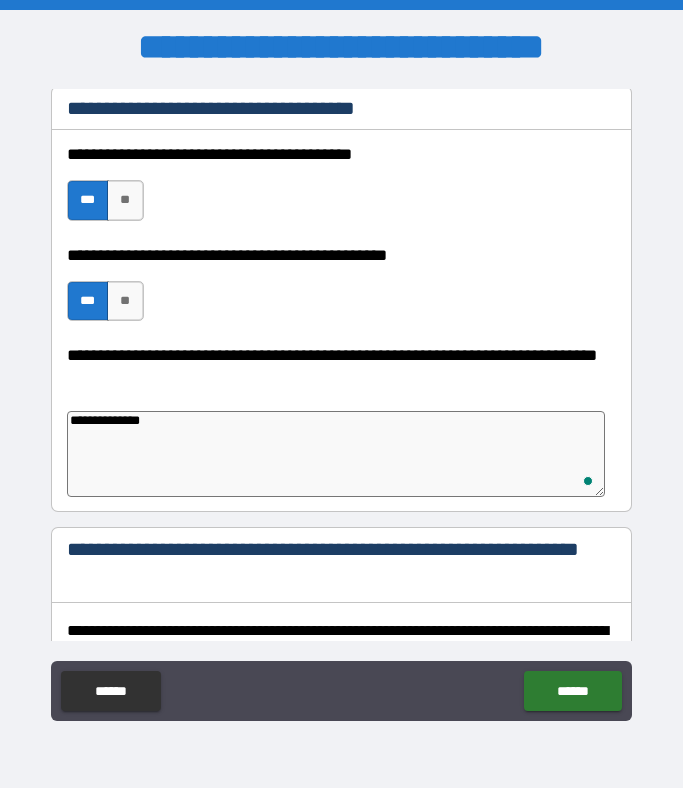 type on "*" 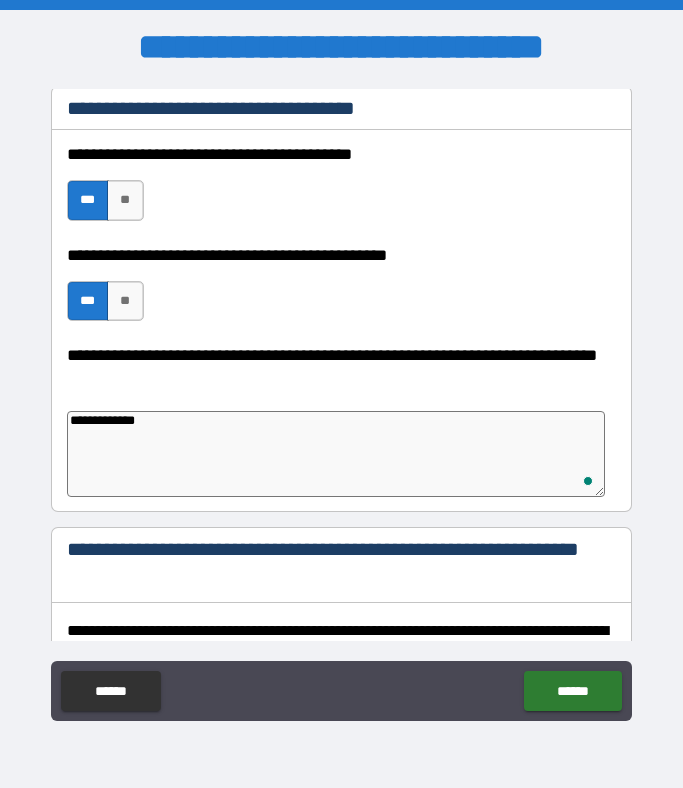 type on "**********" 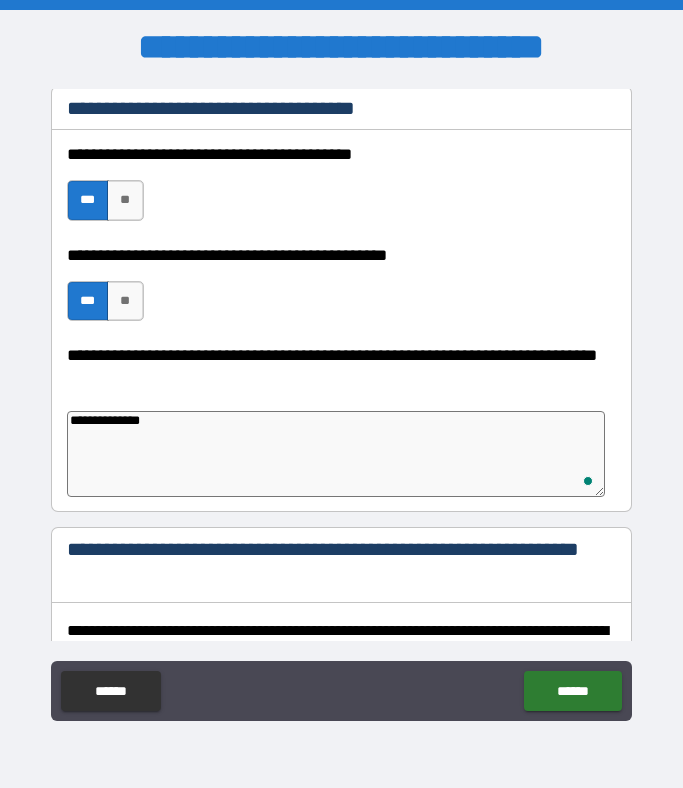 type on "*" 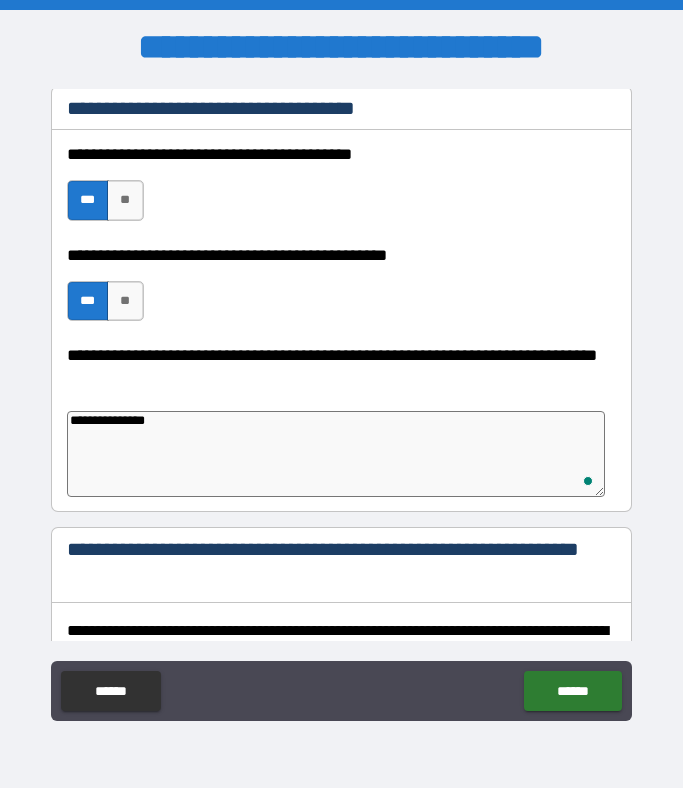 type on "*" 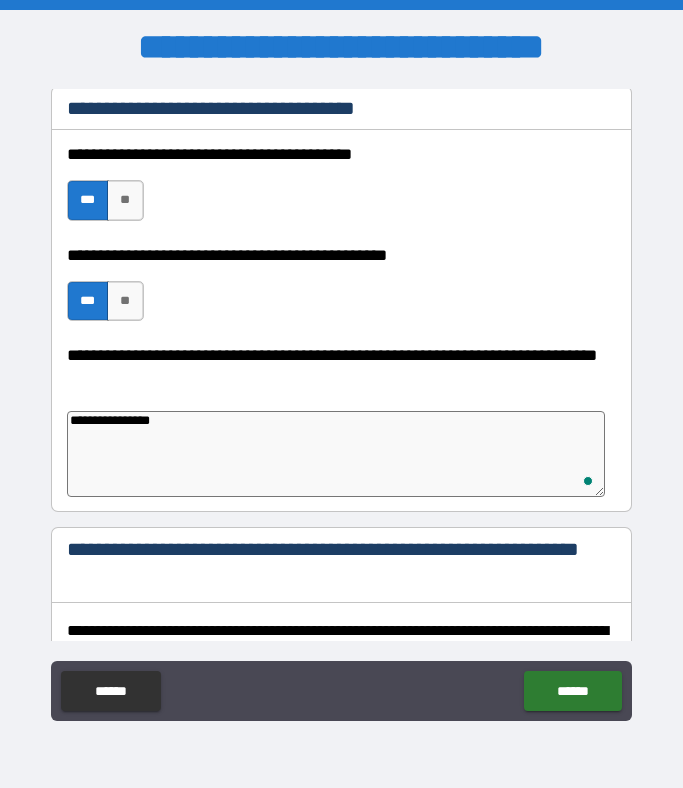 type on "**********" 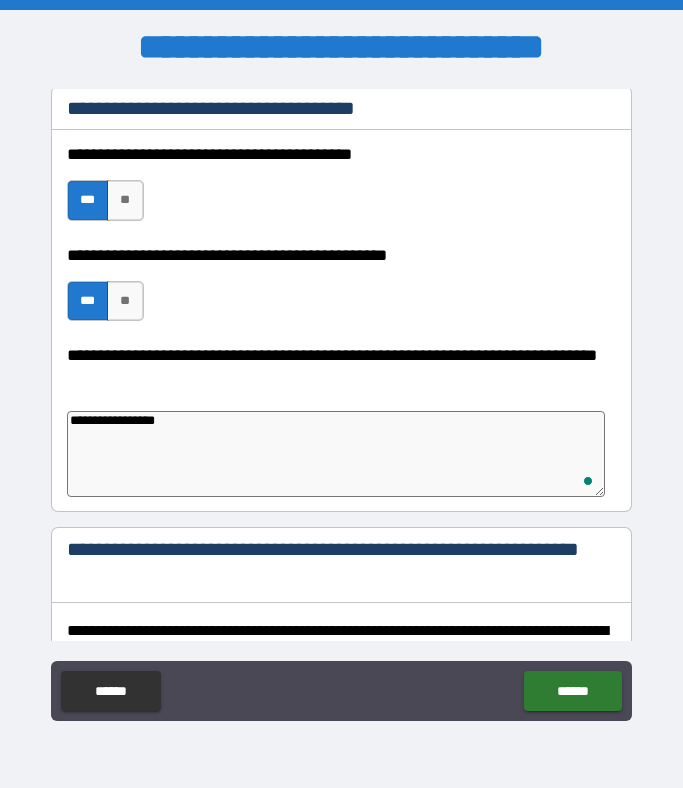 type on "*" 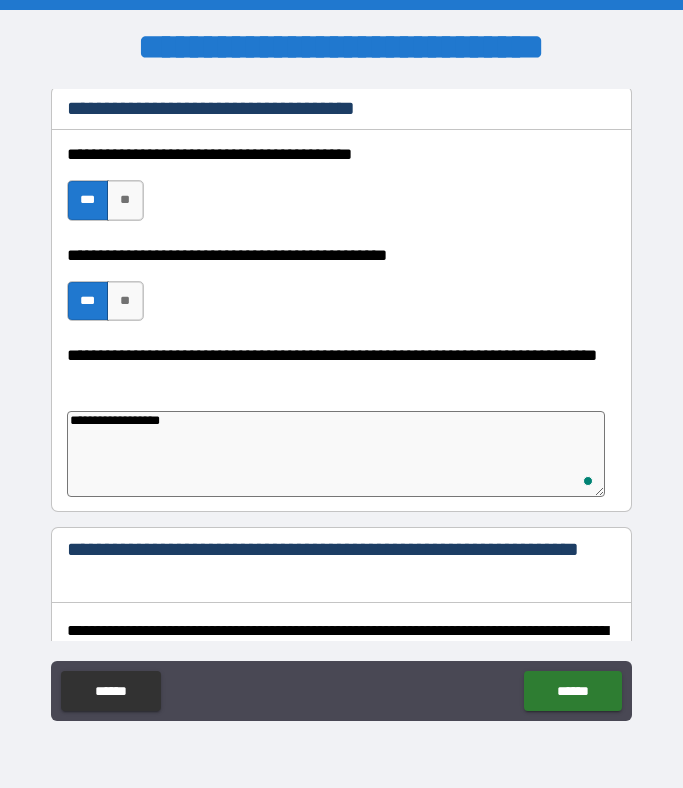 type on "**********" 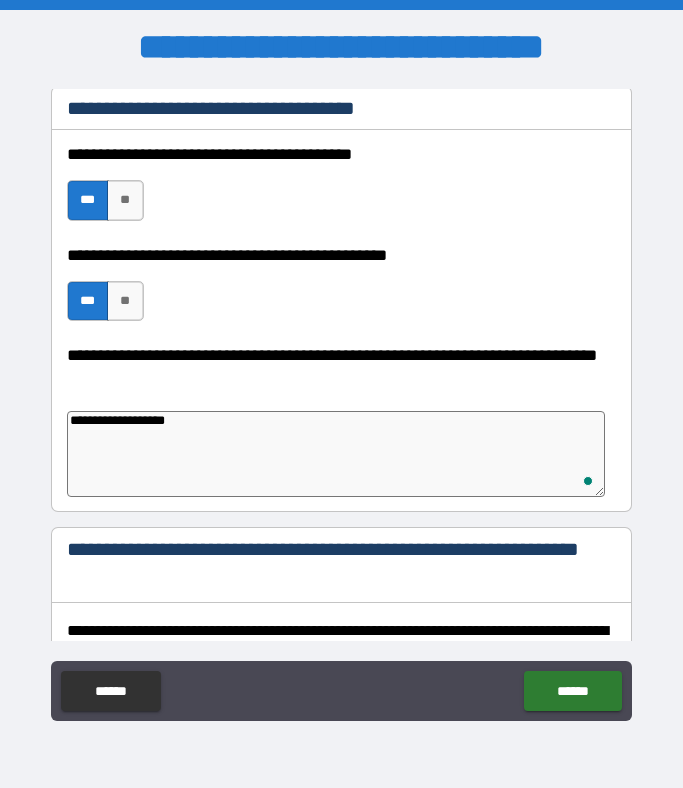 type on "*" 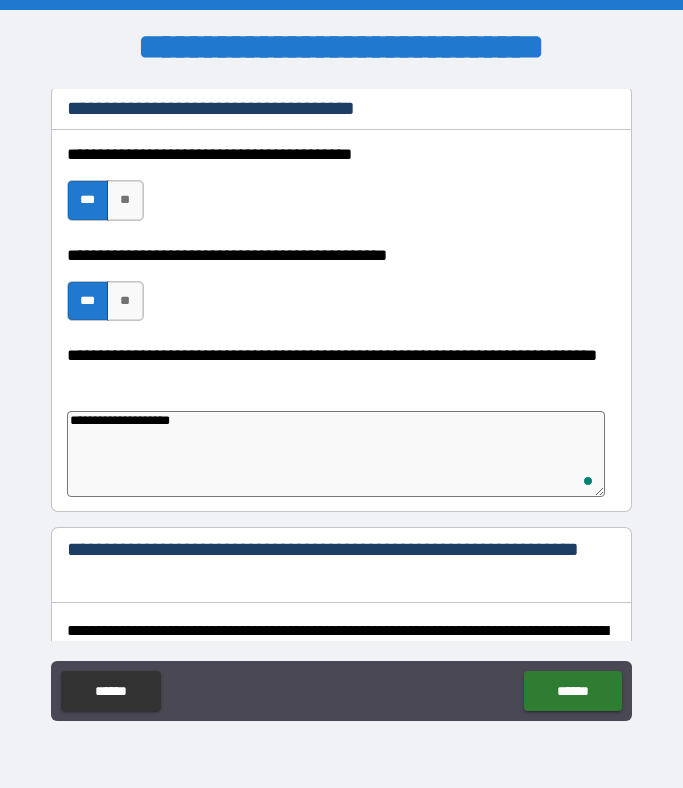type on "*" 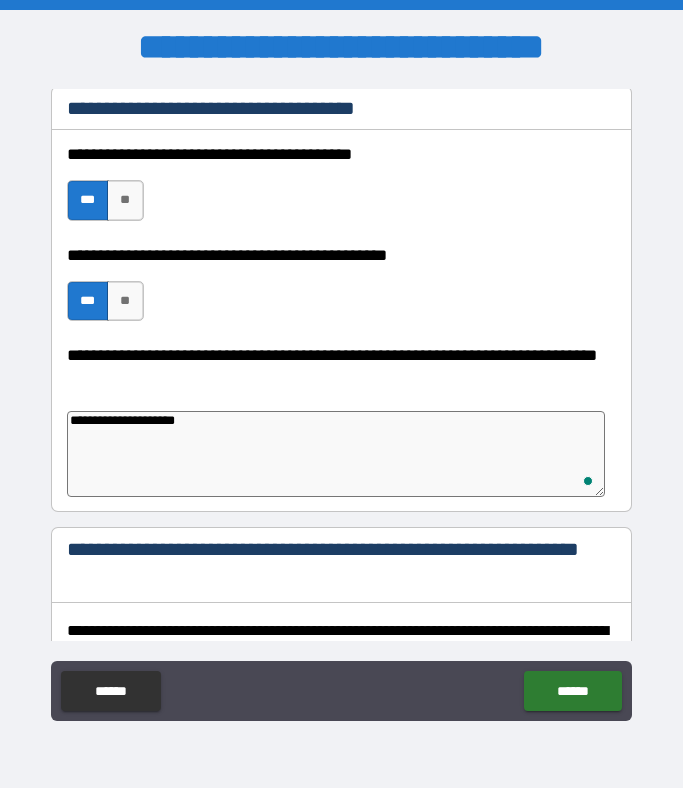 type on "**********" 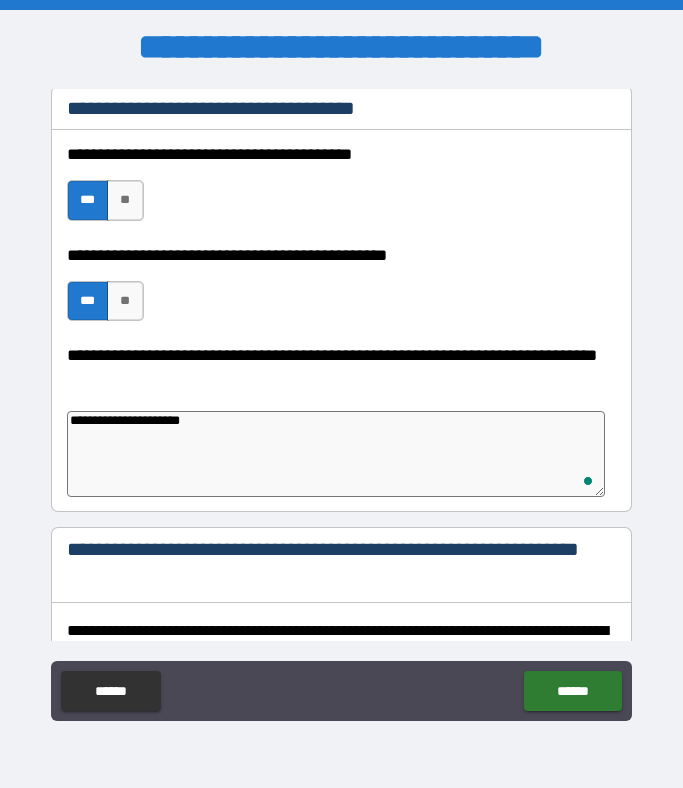 type on "*" 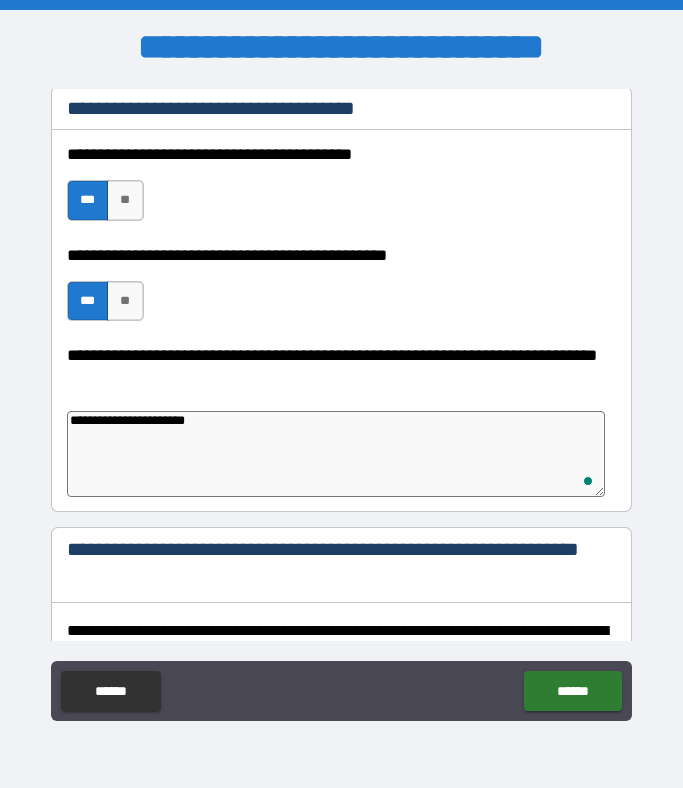 type on "*" 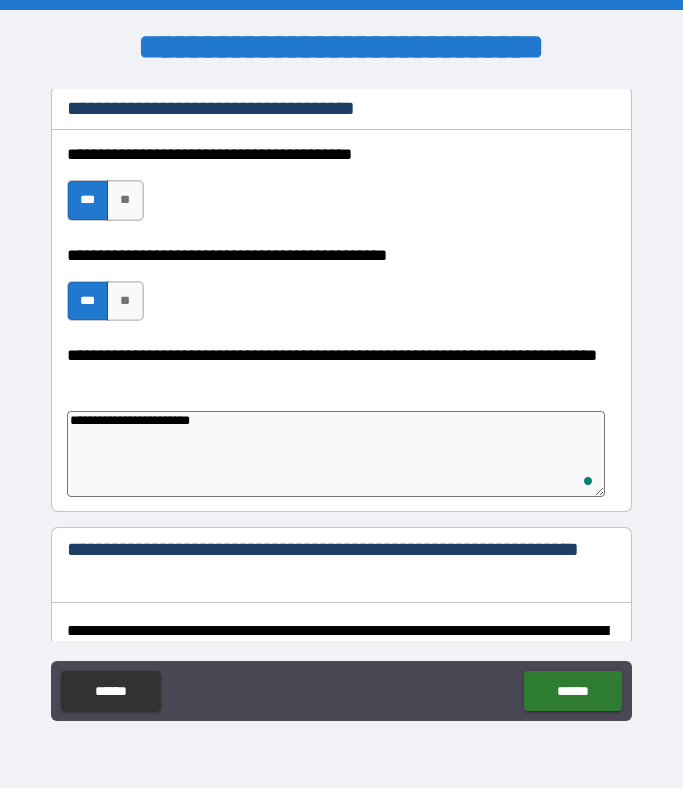 type on "*" 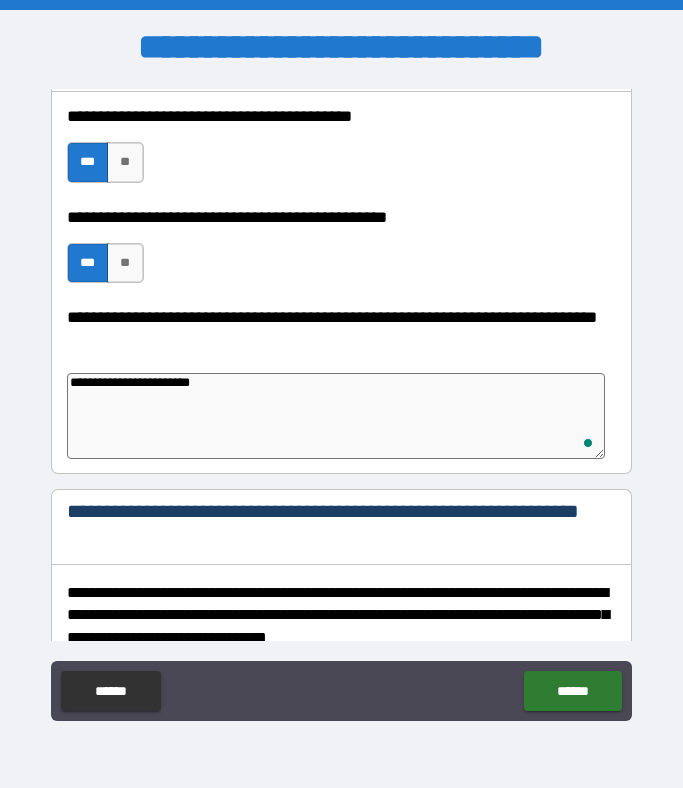 scroll, scrollTop: 346, scrollLeft: 0, axis: vertical 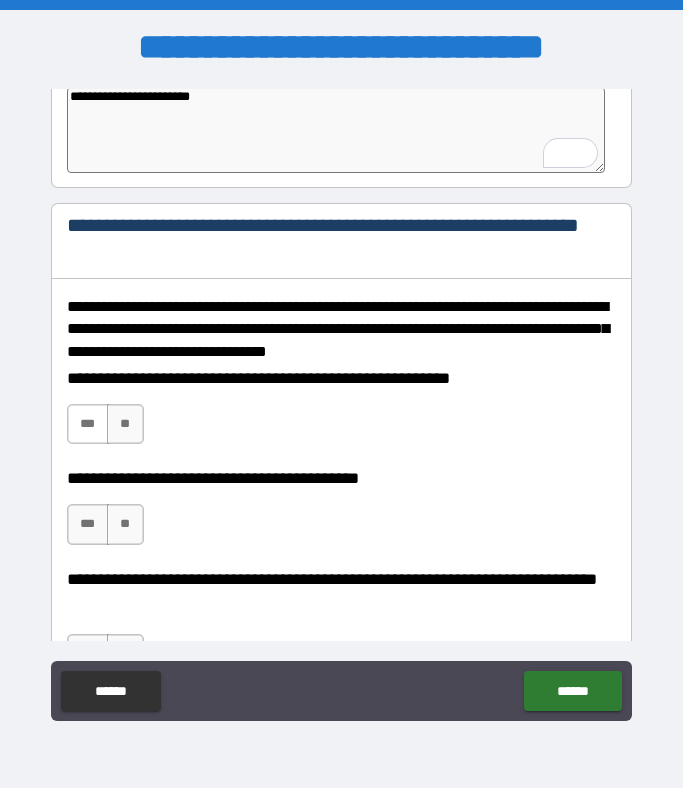 type on "**********" 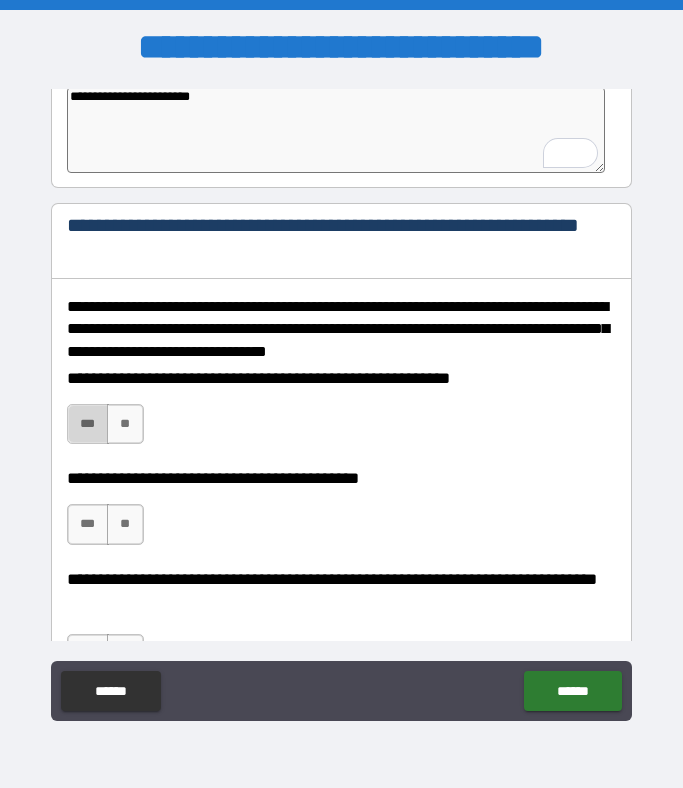 click on "***" at bounding box center [88, 424] 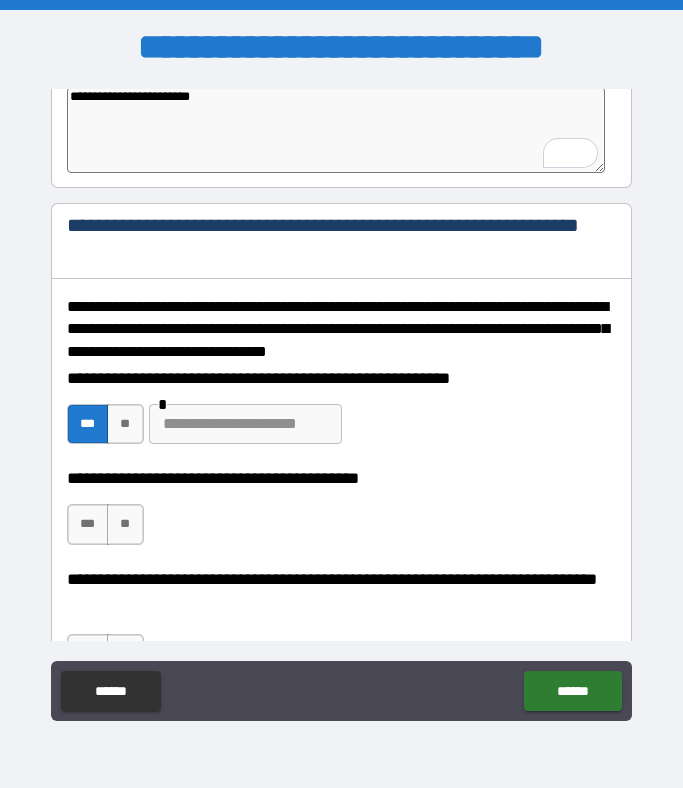 type on "*" 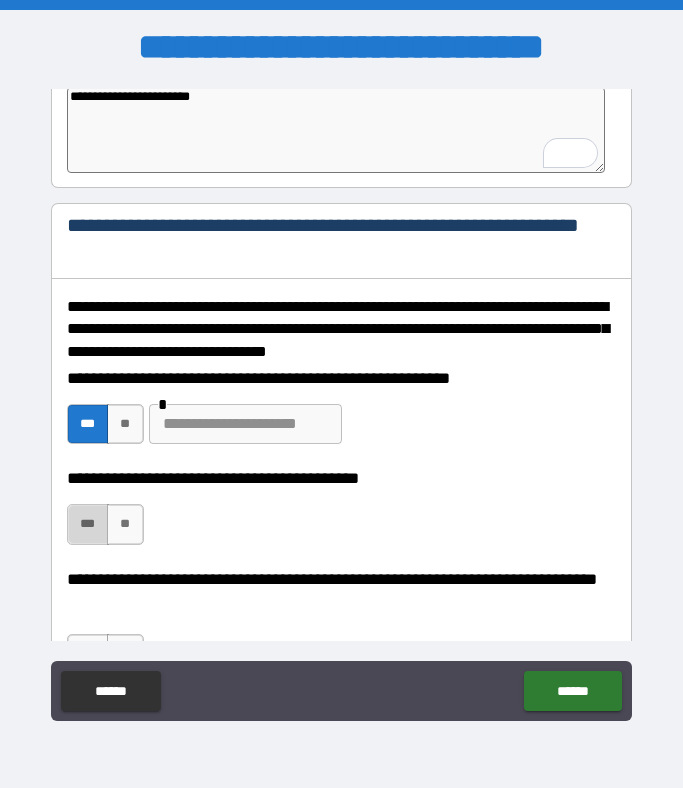 click on "***" at bounding box center (88, 524) 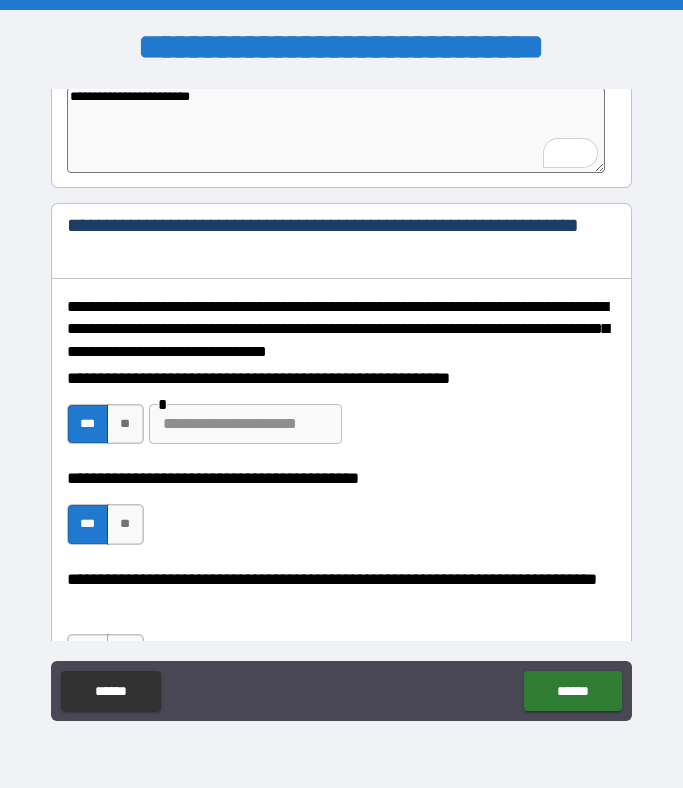 type on "*" 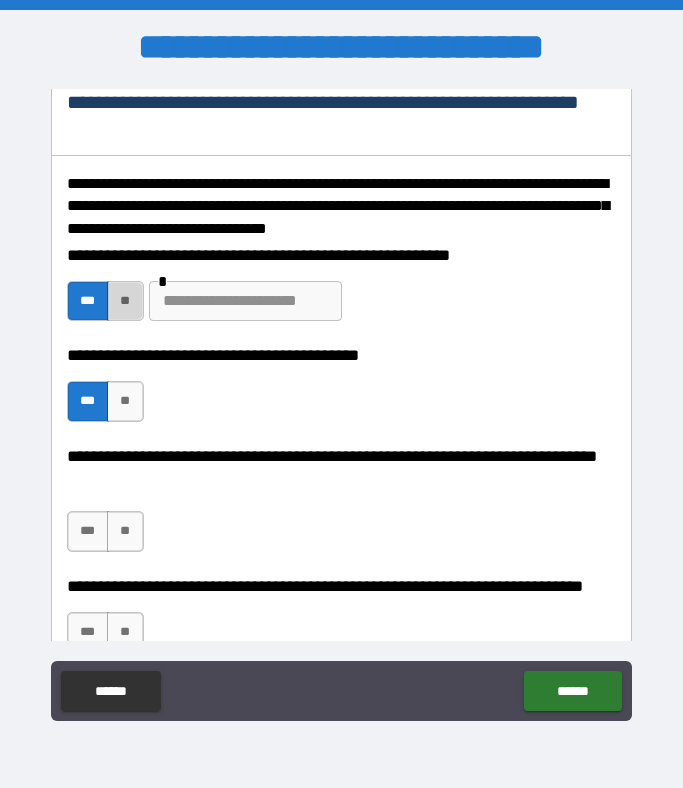 click on "**" at bounding box center (125, 301) 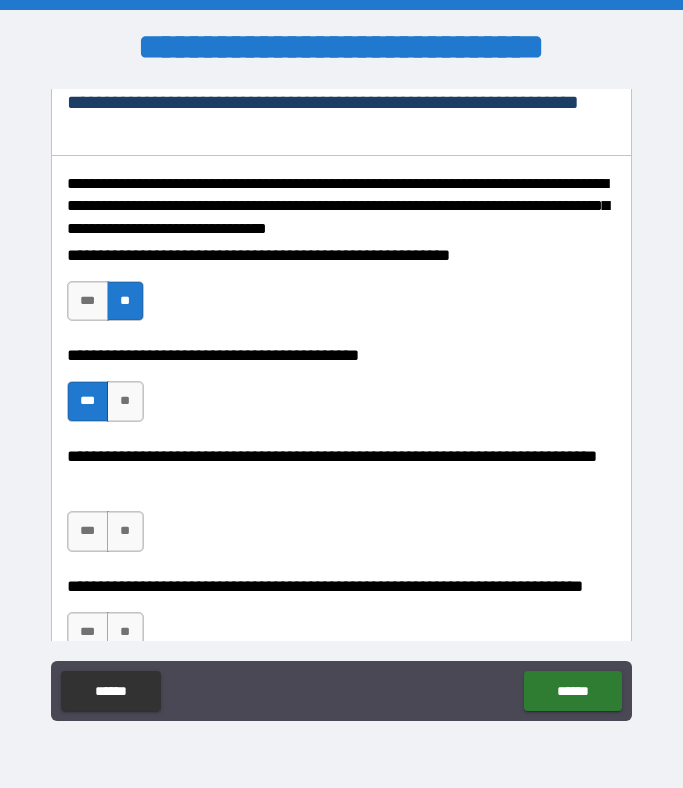 type on "*" 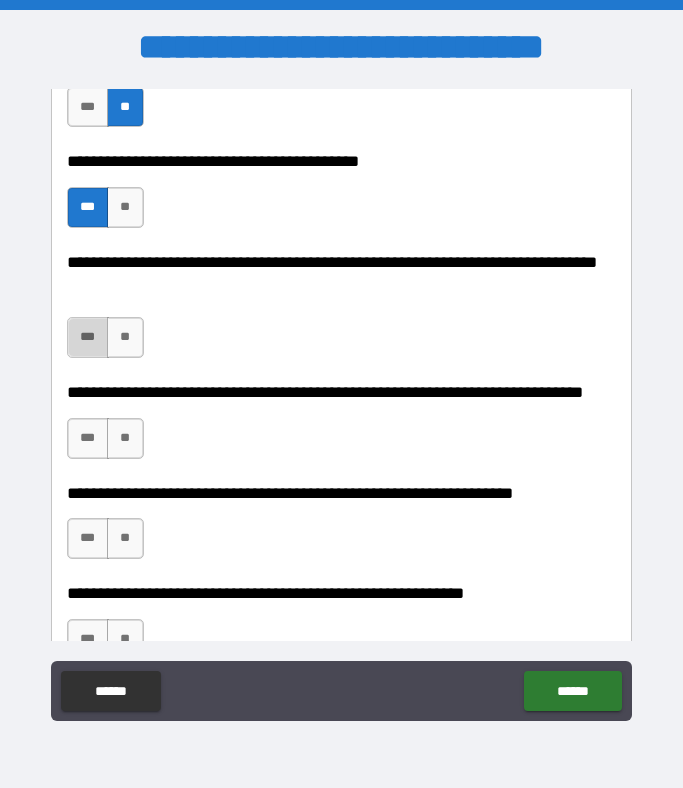 click on "***" at bounding box center (88, 337) 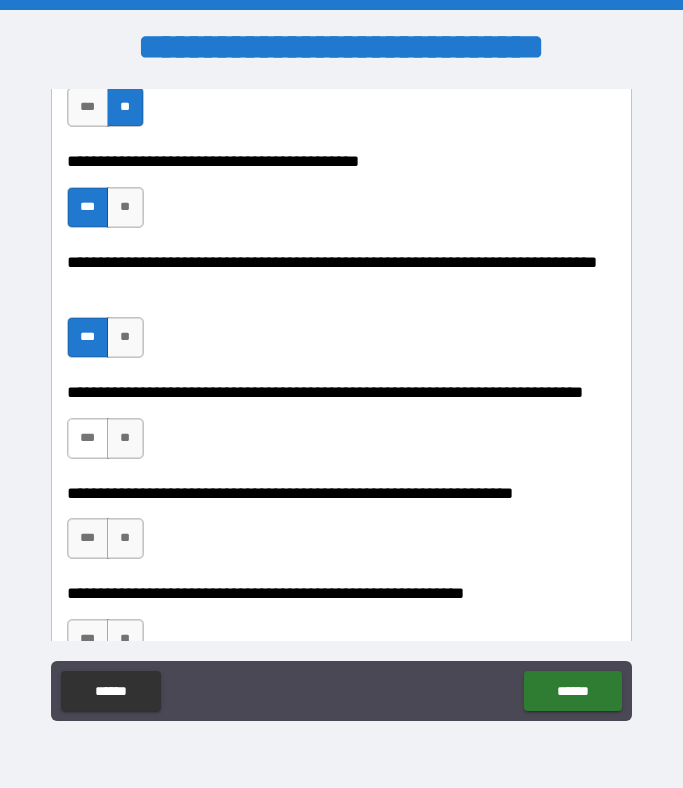 click on "***" at bounding box center [88, 438] 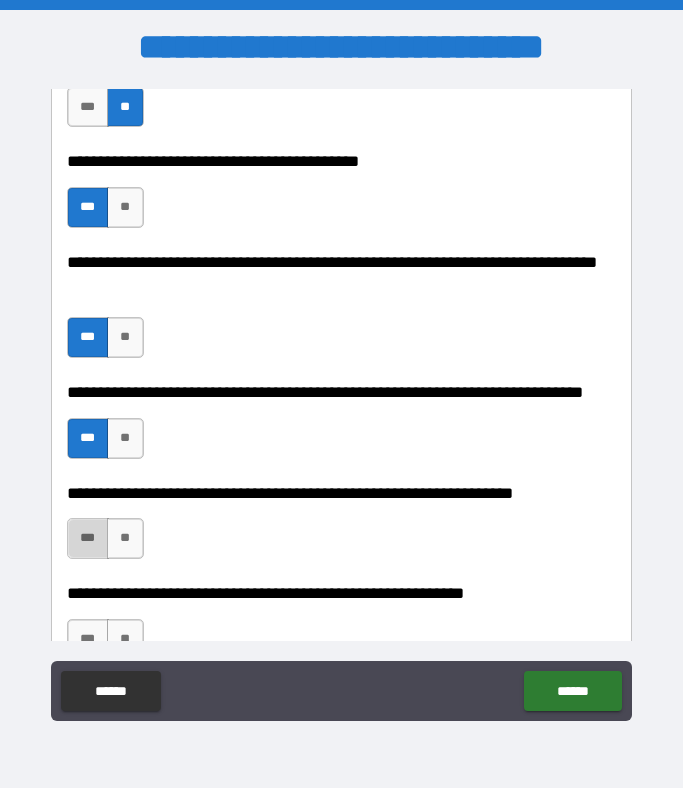 click on "***" at bounding box center [88, 538] 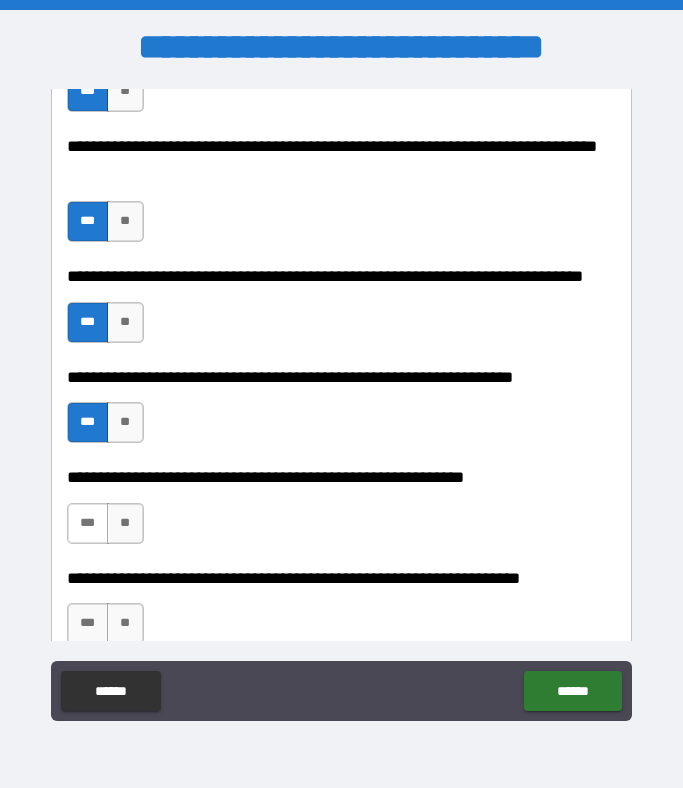 click on "***" at bounding box center [88, 523] 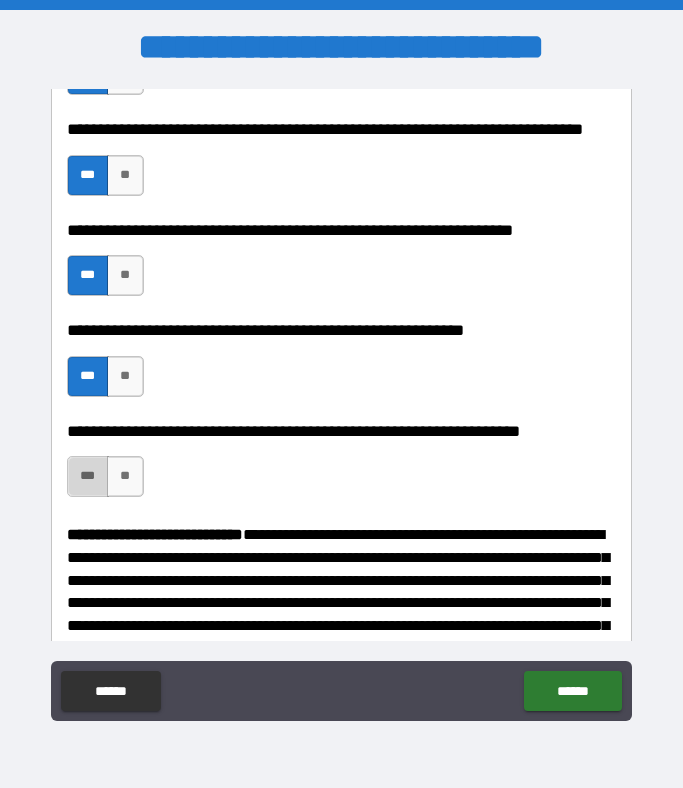 click on "***" at bounding box center (88, 476) 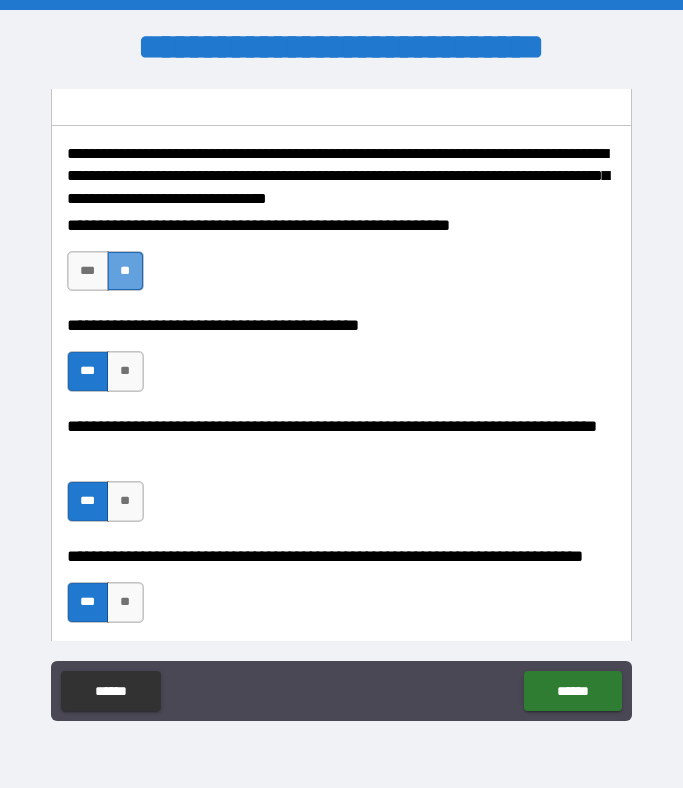 click on "**" at bounding box center (125, 271) 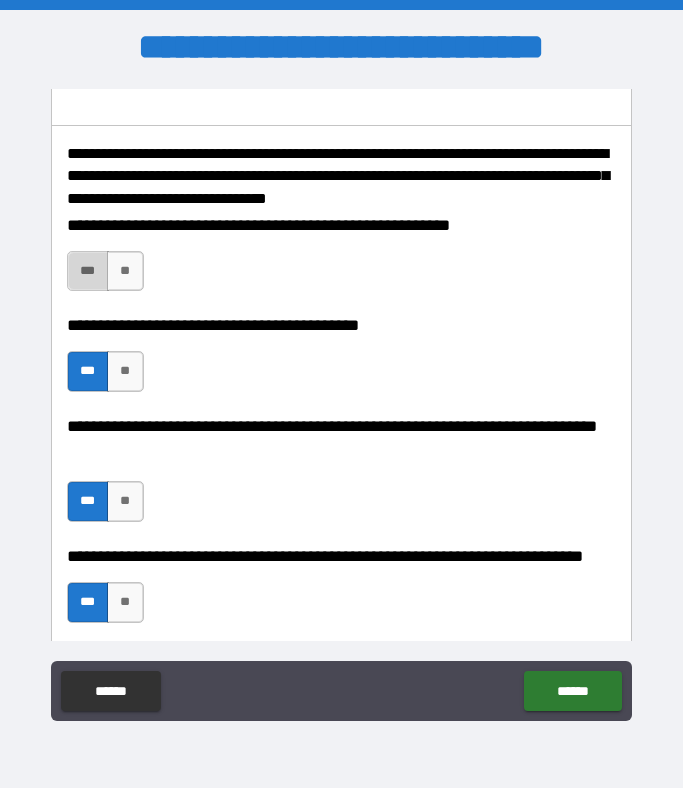 click on "***" at bounding box center [88, 271] 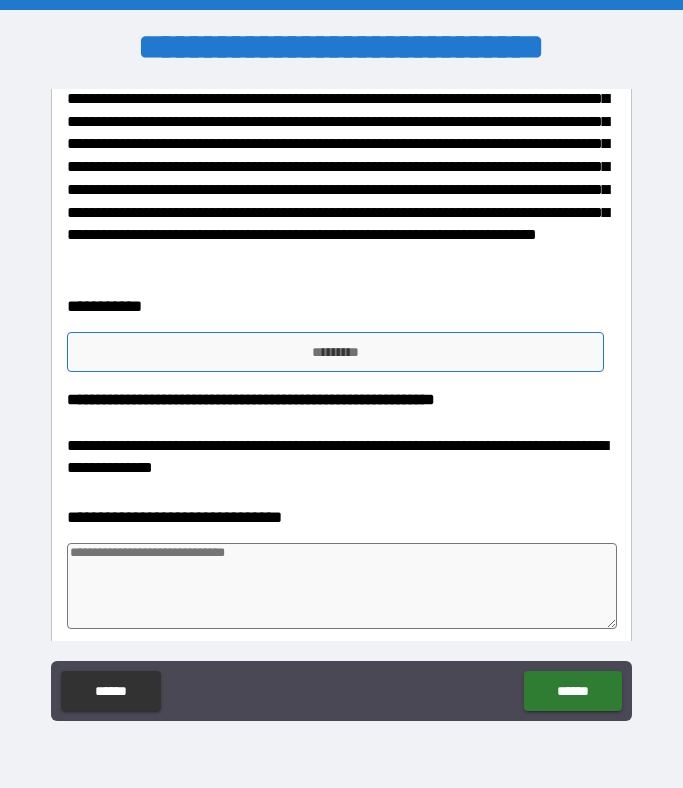click on "*********" at bounding box center [336, 352] 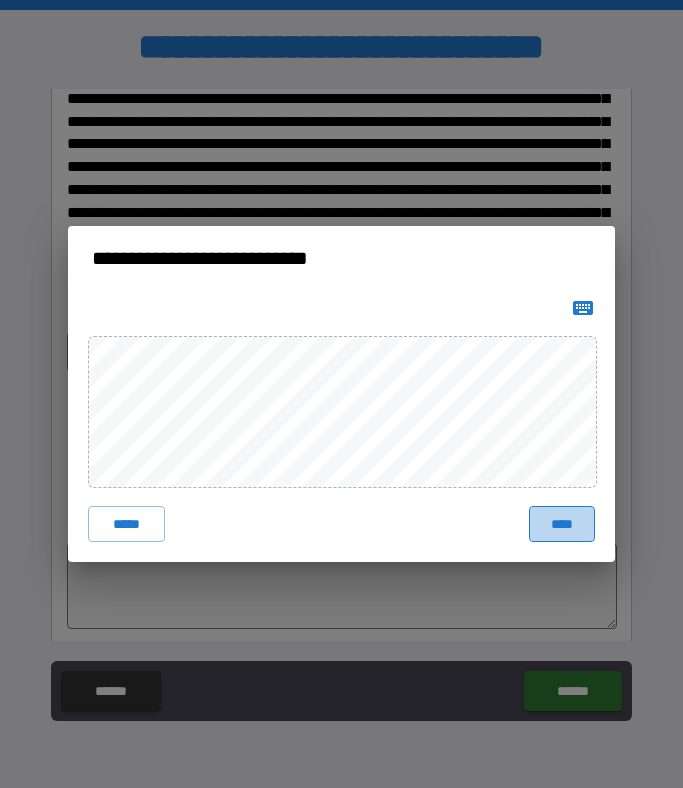 click on "****" at bounding box center (562, 524) 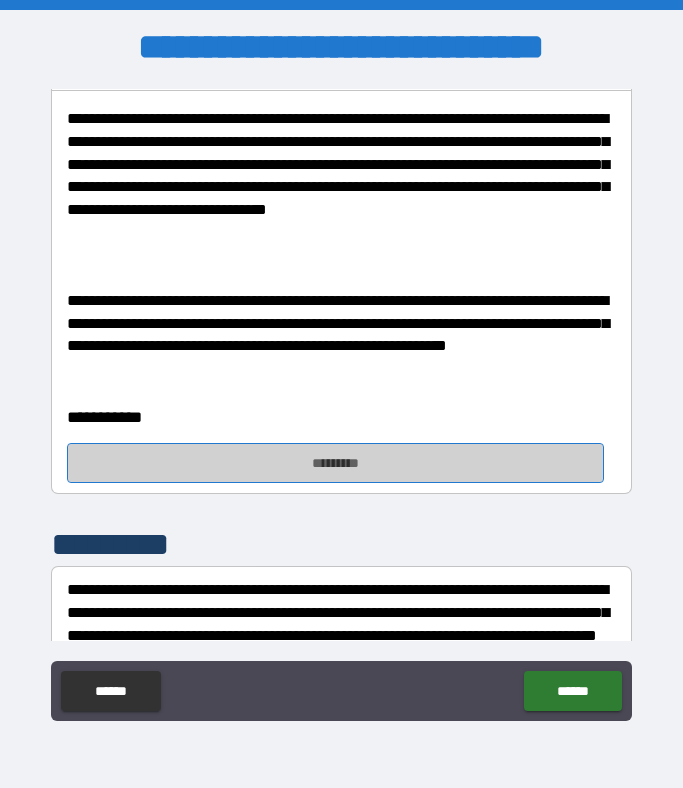 click on "*********" at bounding box center (336, 463) 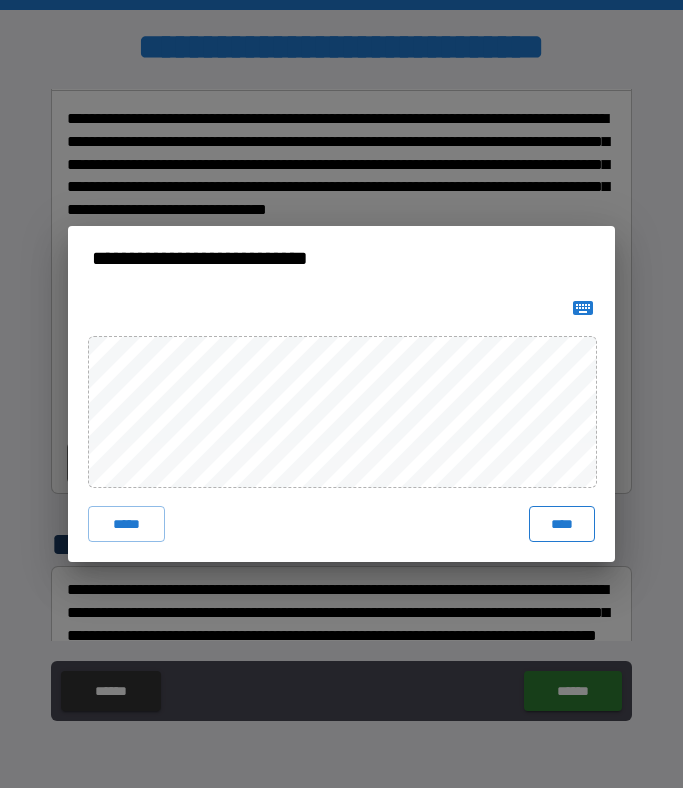 click on "****" at bounding box center [562, 524] 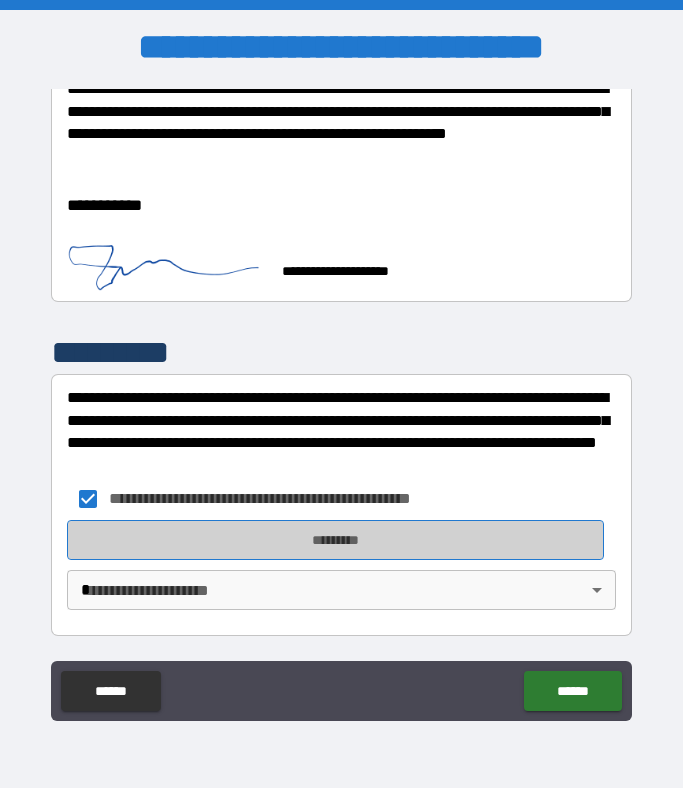 click on "*********" at bounding box center [336, 540] 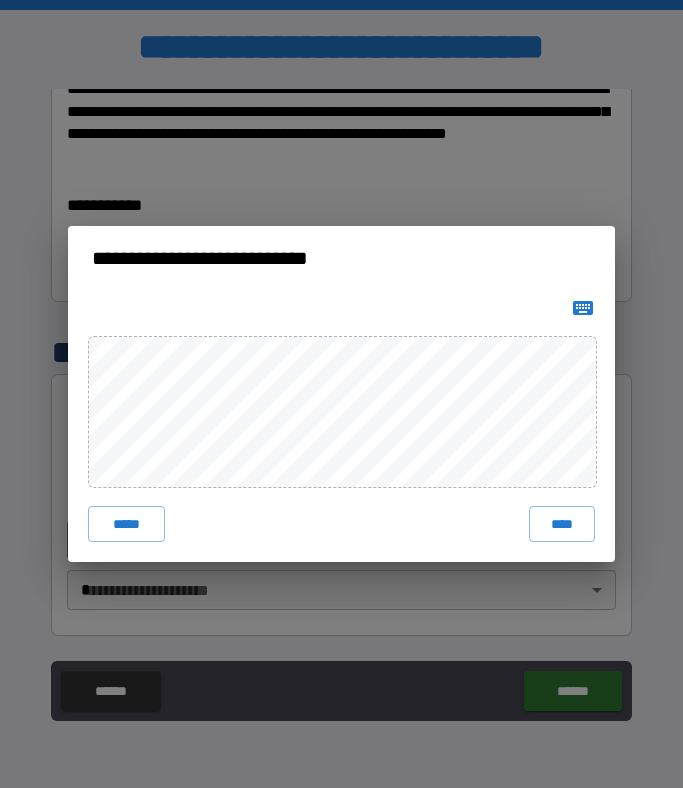 click on "**********" at bounding box center [341, 394] 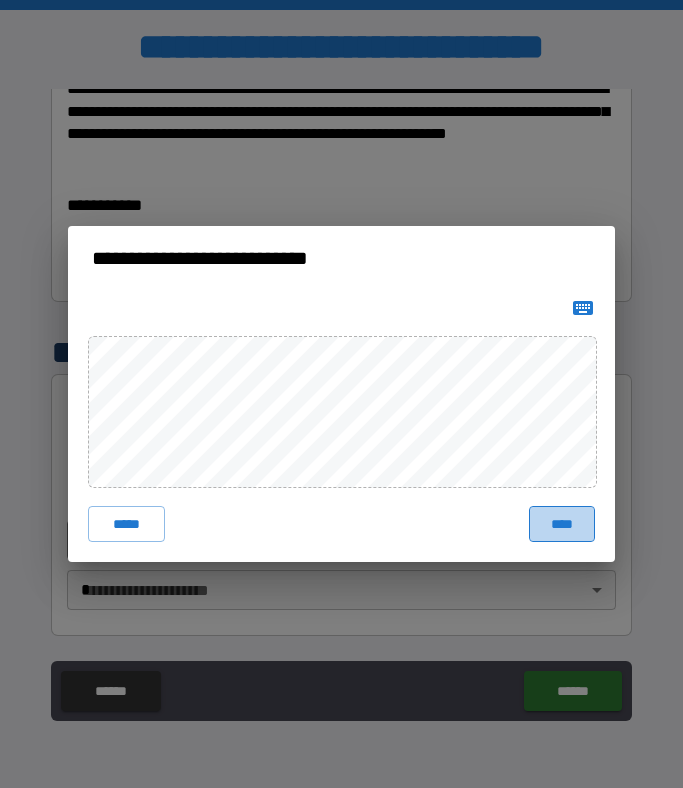click on "****" at bounding box center (562, 524) 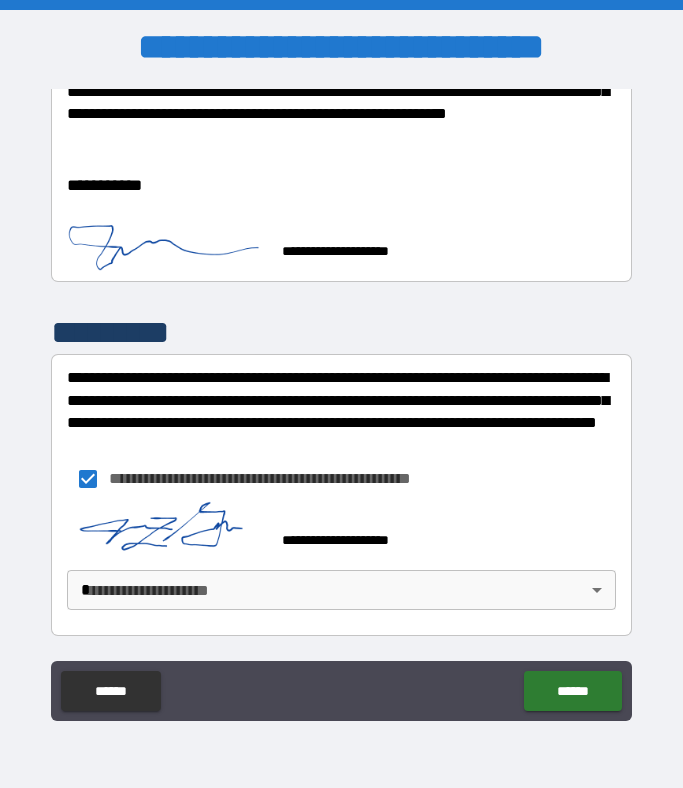 click on "**********" at bounding box center [341, 394] 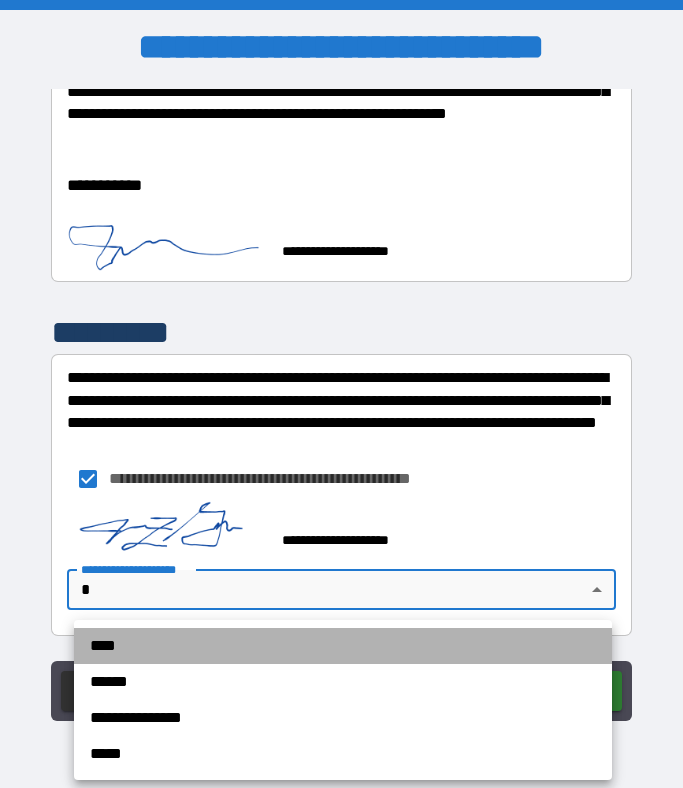 click on "****" at bounding box center [343, 646] 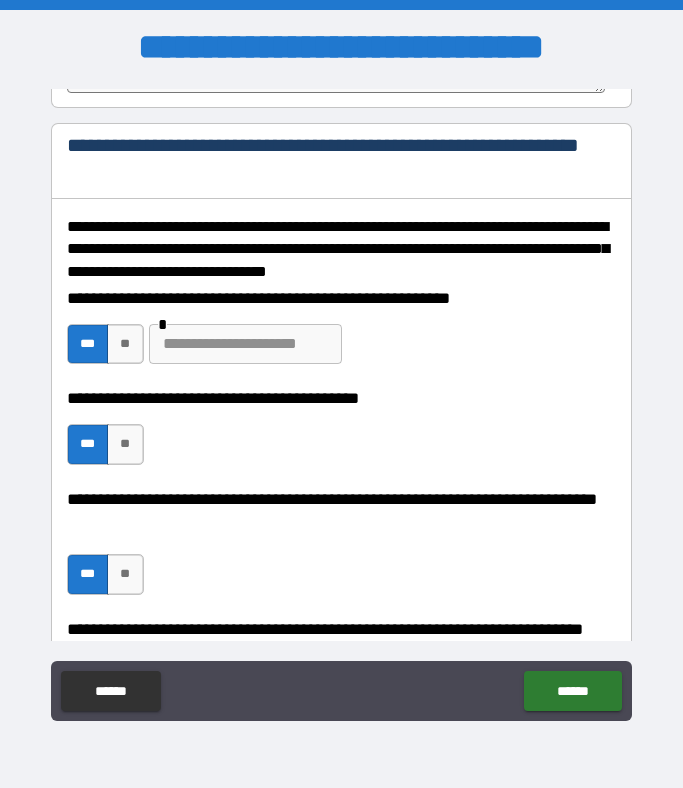 click at bounding box center [245, 344] 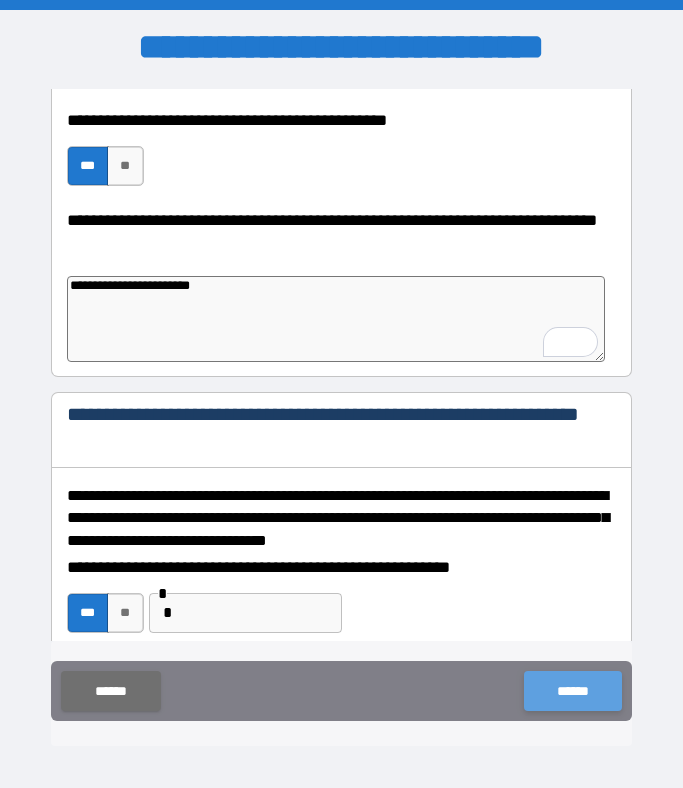 click on "******" at bounding box center (572, 691) 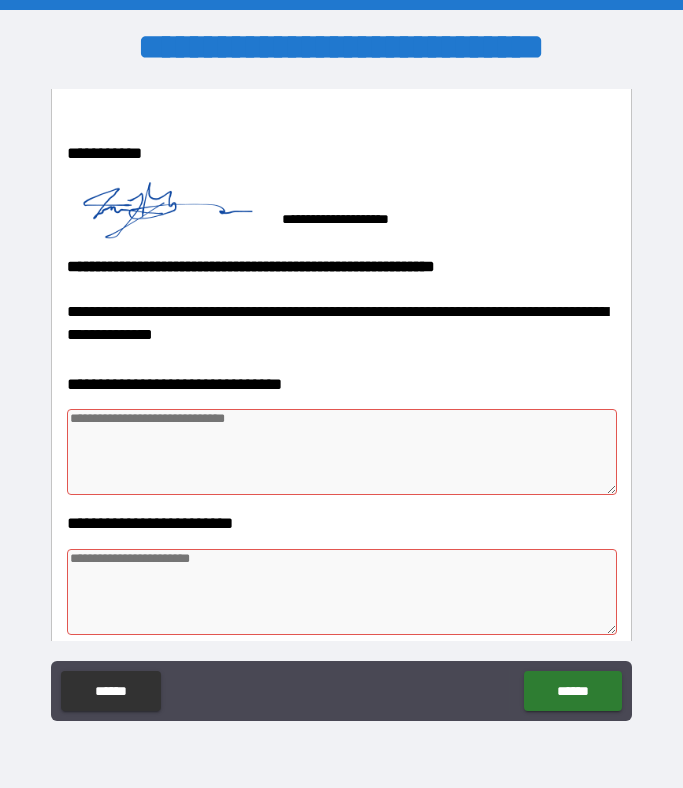 click at bounding box center [342, 452] 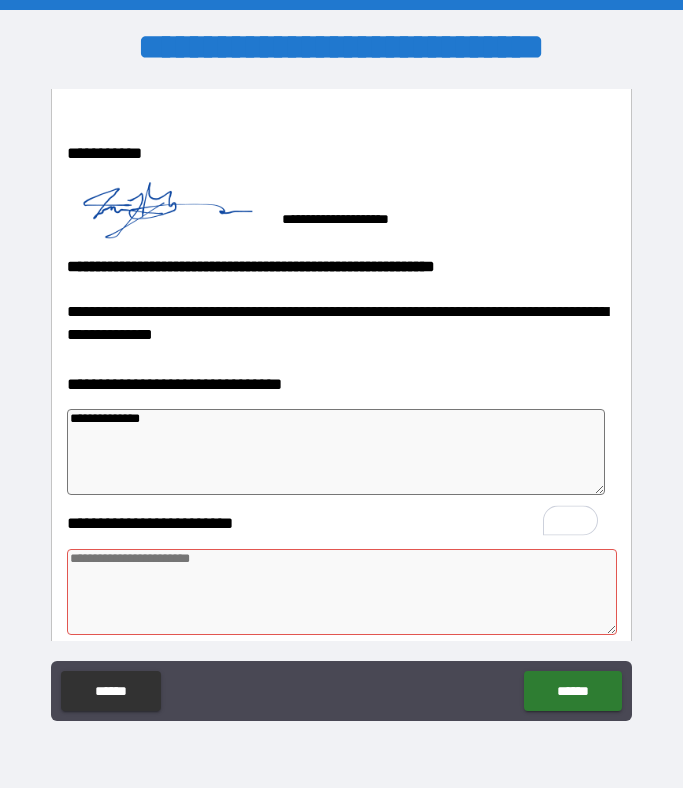 click on "**********" at bounding box center [336, 452] 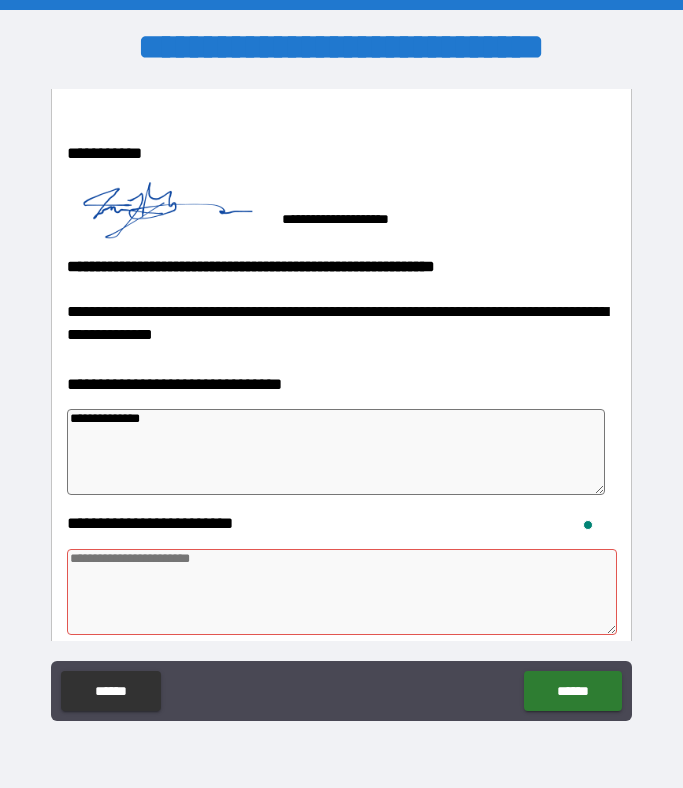 click at bounding box center [342, 592] 